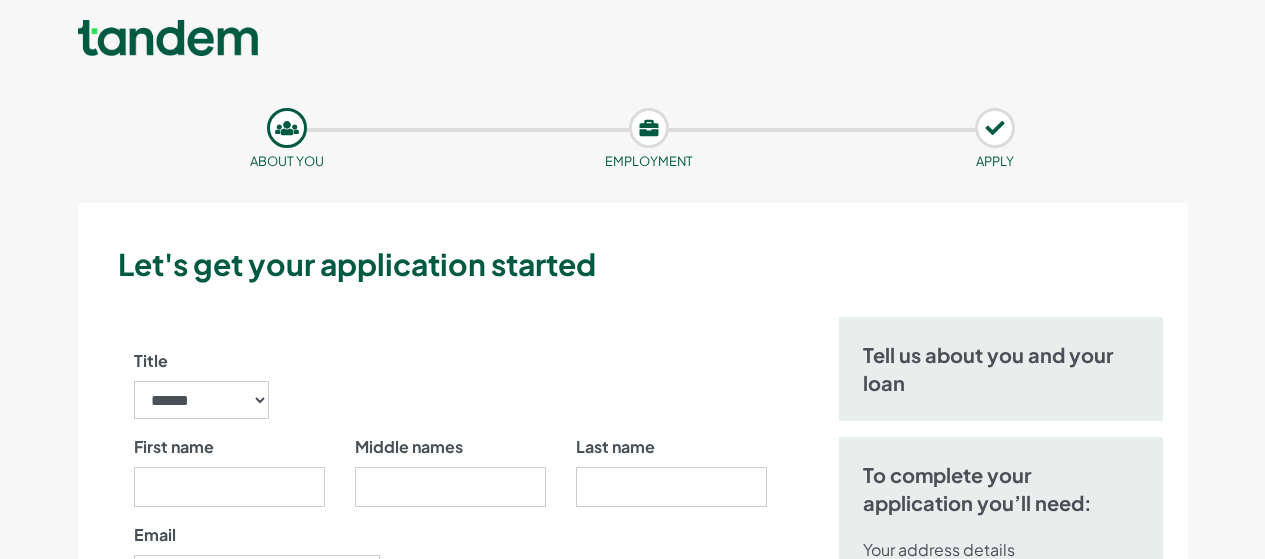 scroll, scrollTop: 0, scrollLeft: 0, axis: both 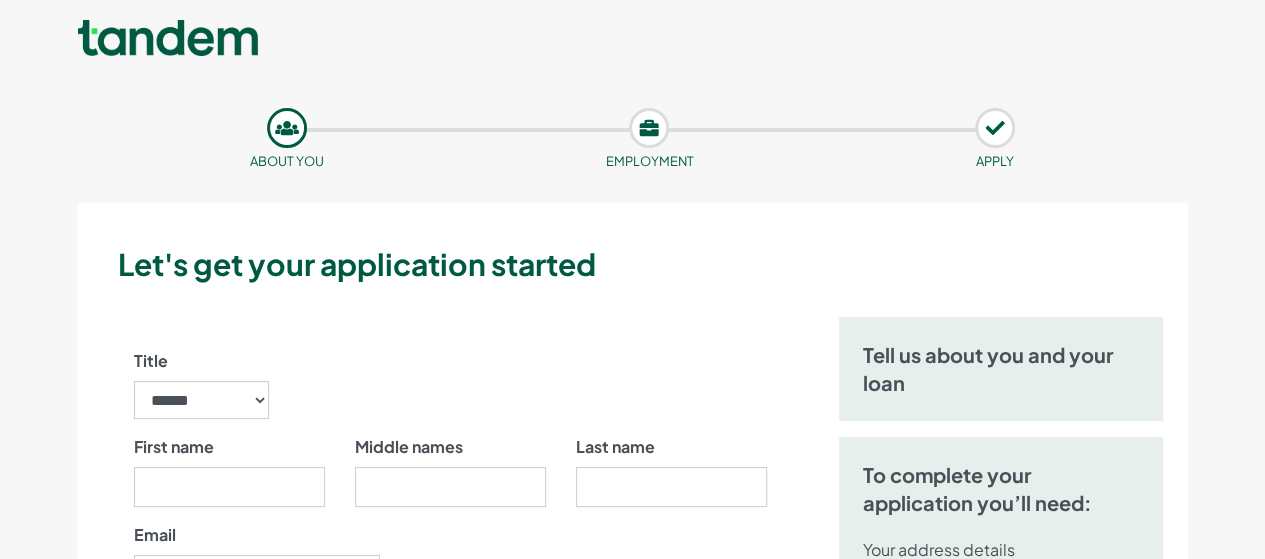 select on "**" 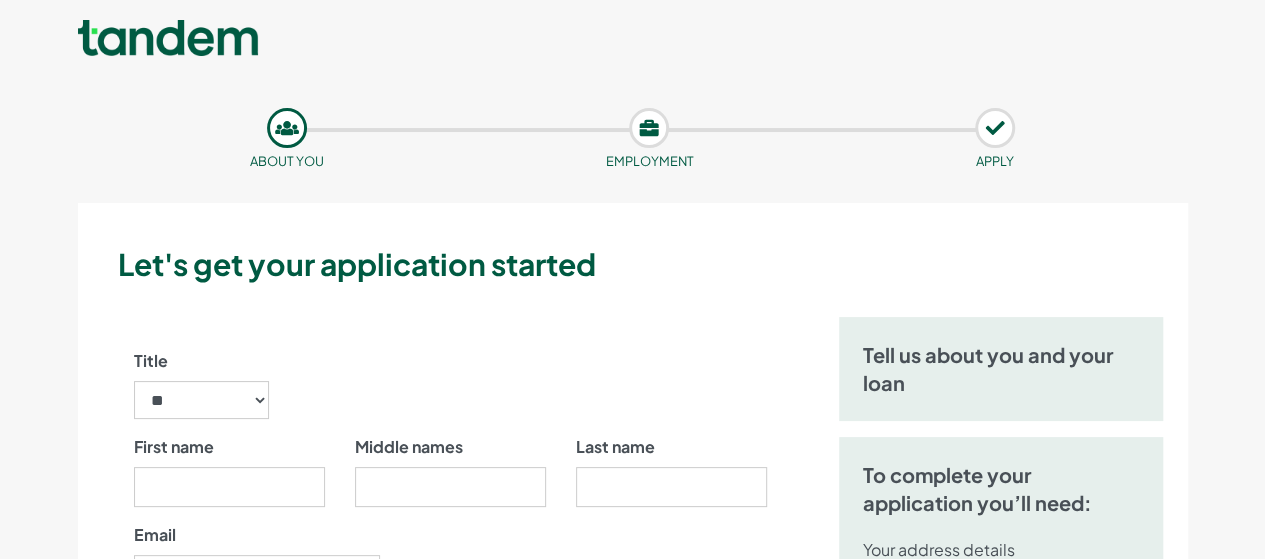 click on "******
**
***
****
**
**
****" at bounding box center [202, 400] 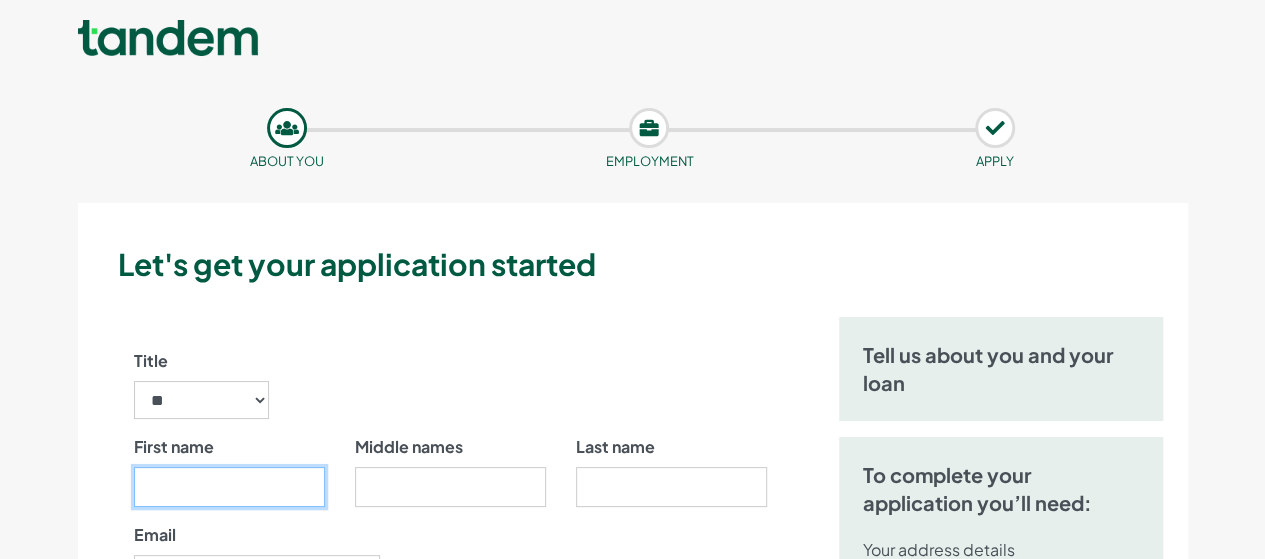 click on "First name" at bounding box center (229, 487) 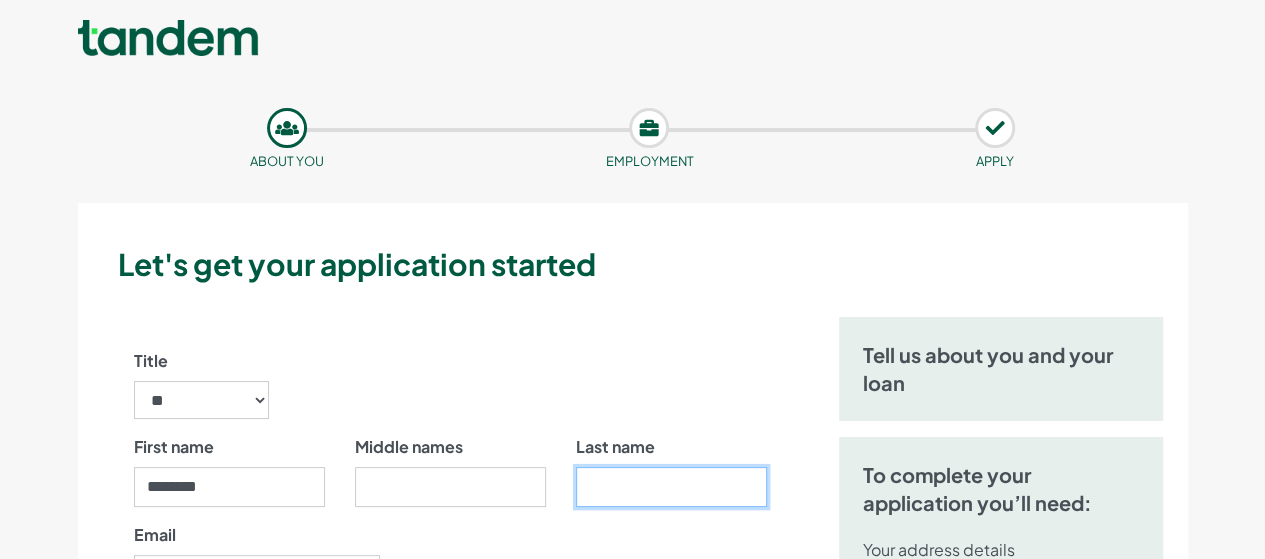 type on "*******" 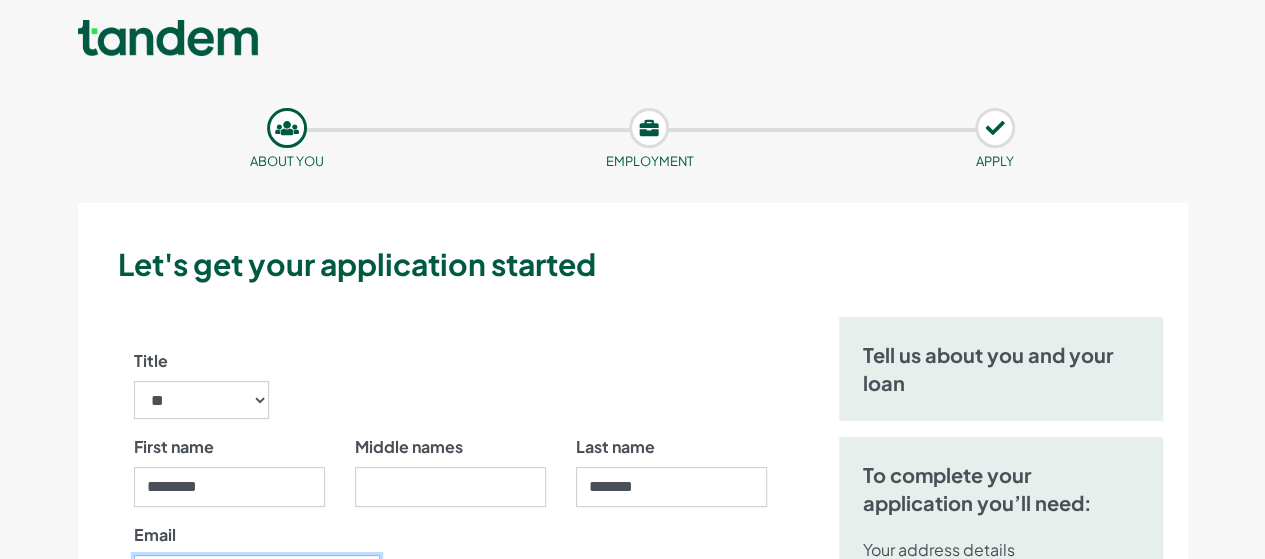 type on "**********" 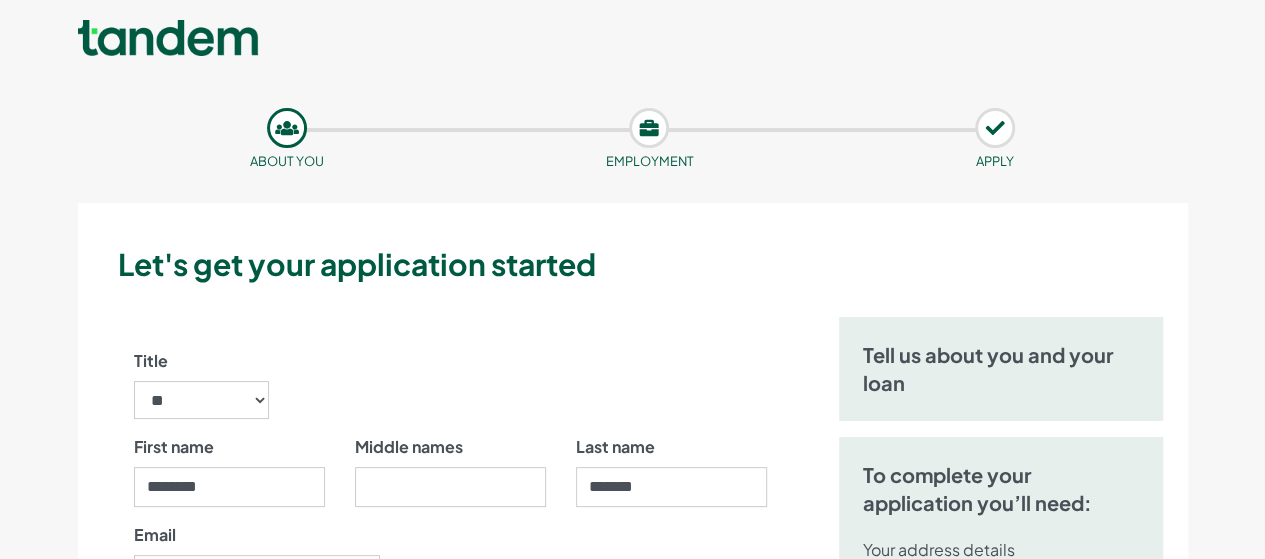 type on "**********" 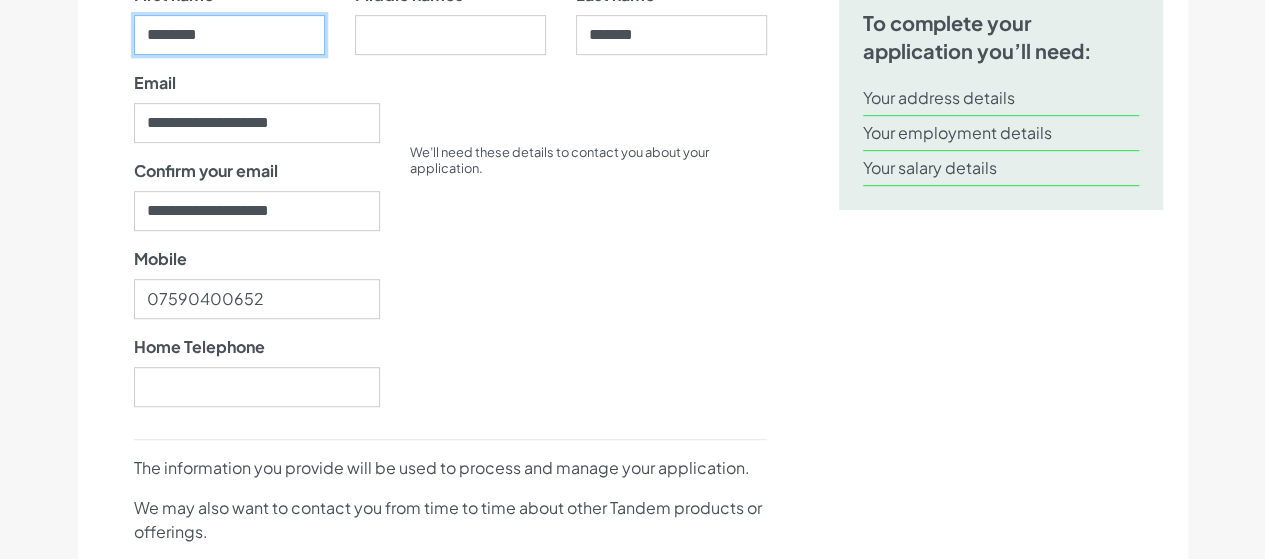 scroll, scrollTop: 454, scrollLeft: 0, axis: vertical 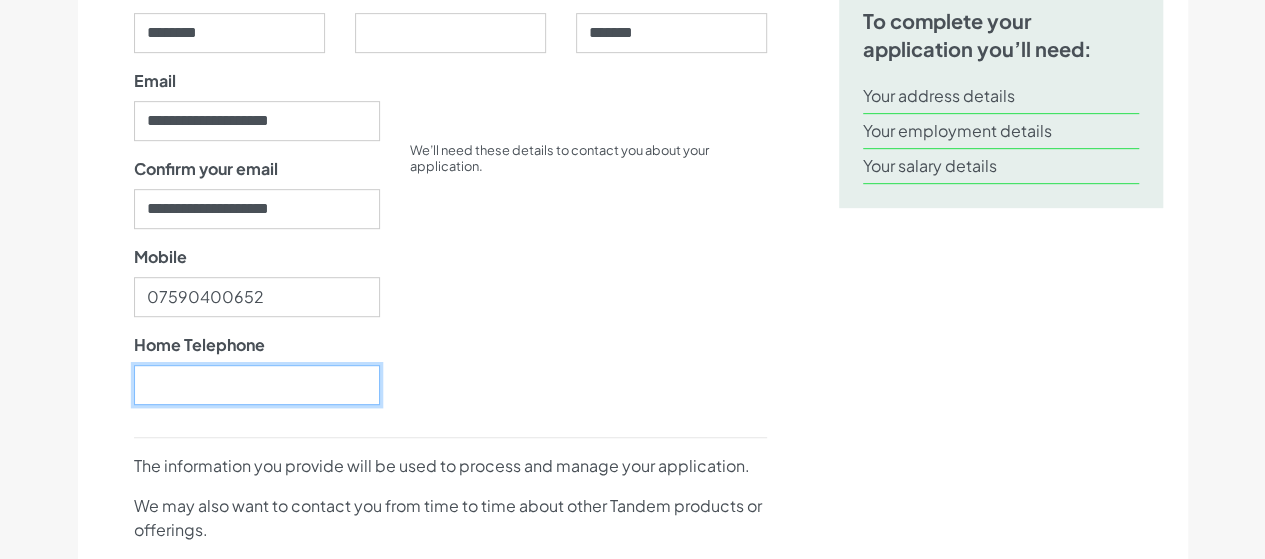 click on "Home Telephone" at bounding box center (257, 385) 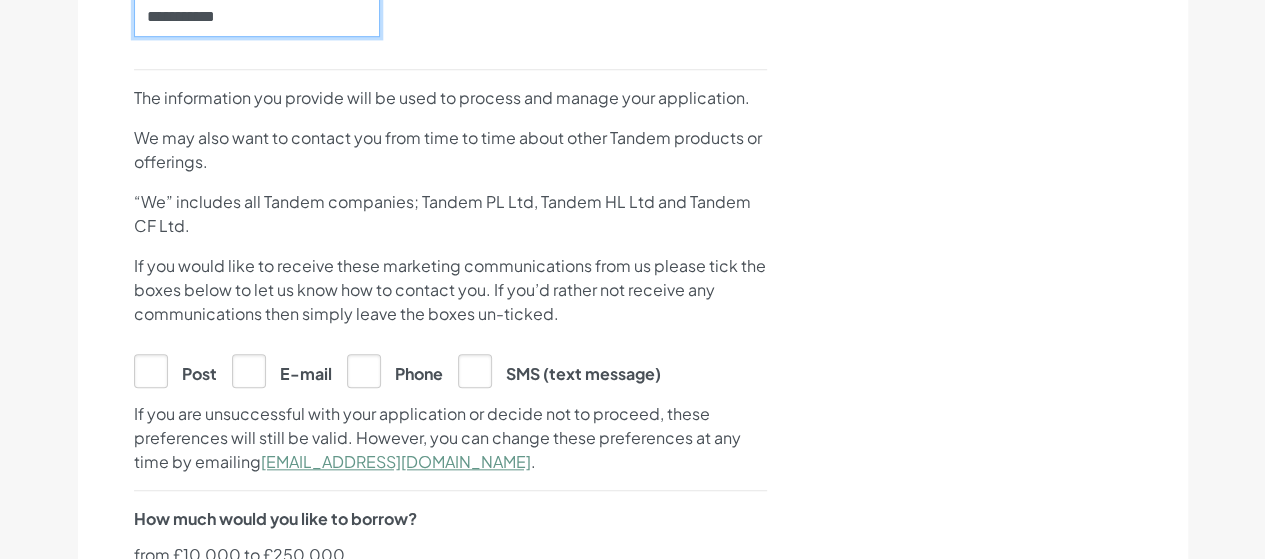 scroll, scrollTop: 802, scrollLeft: 0, axis: vertical 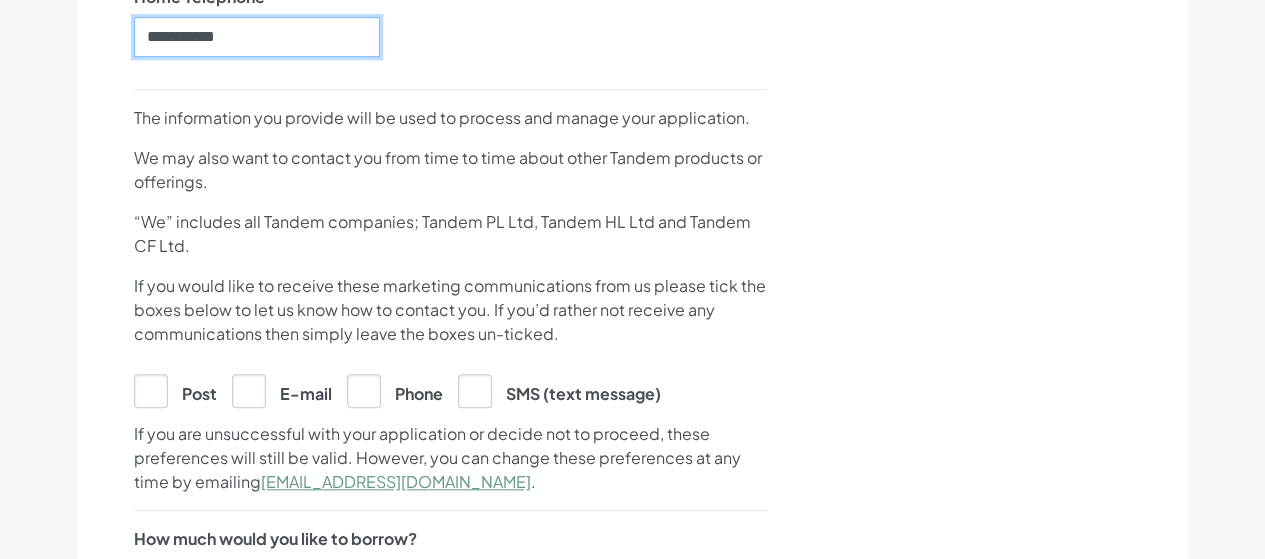 type on "**********" 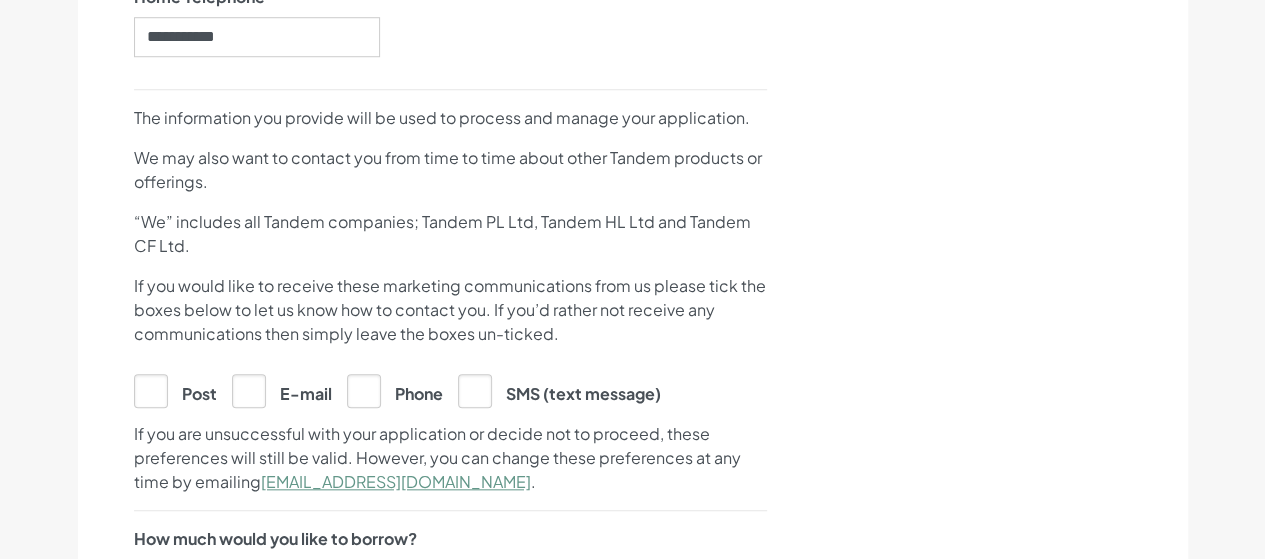 click on "E-mail" at bounding box center [282, 390] 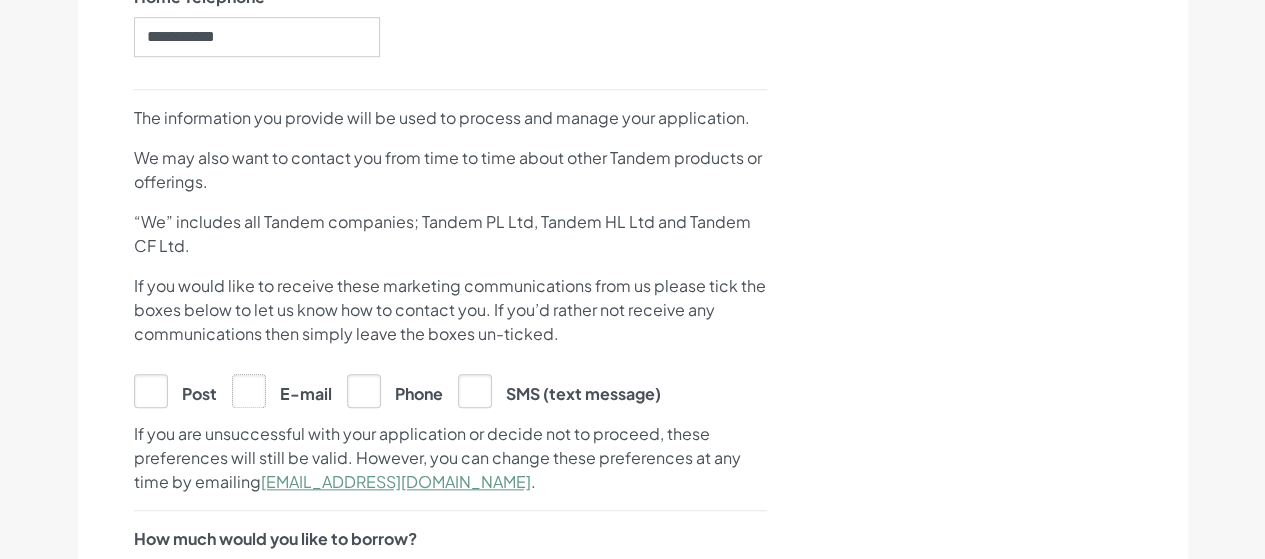 click on "E-mail" at bounding box center (-9761, 390) 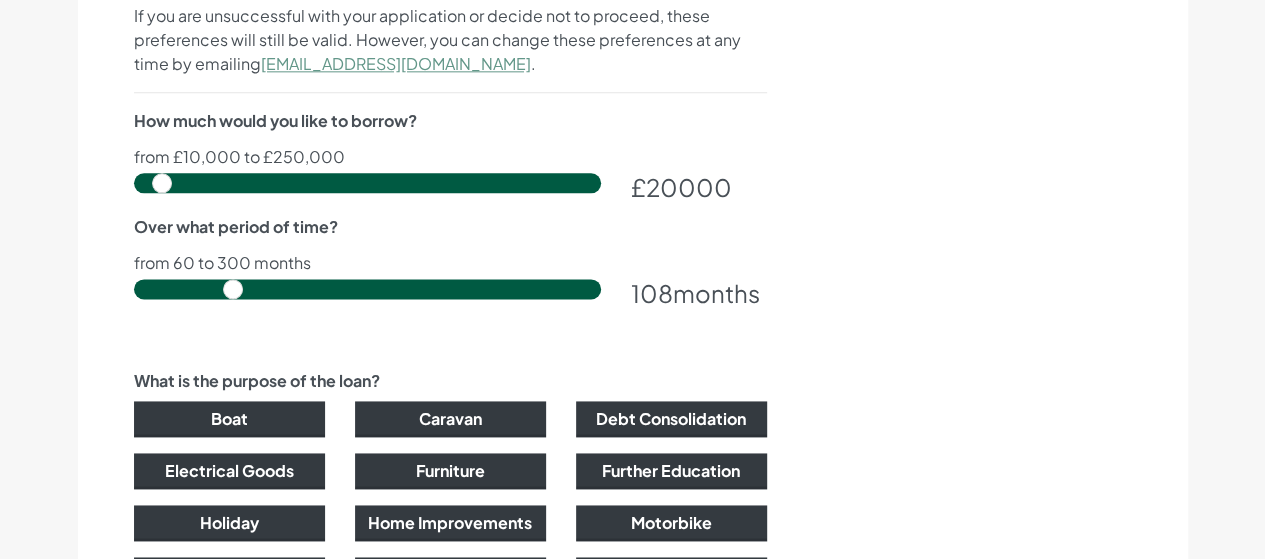 scroll, scrollTop: 1229, scrollLeft: 0, axis: vertical 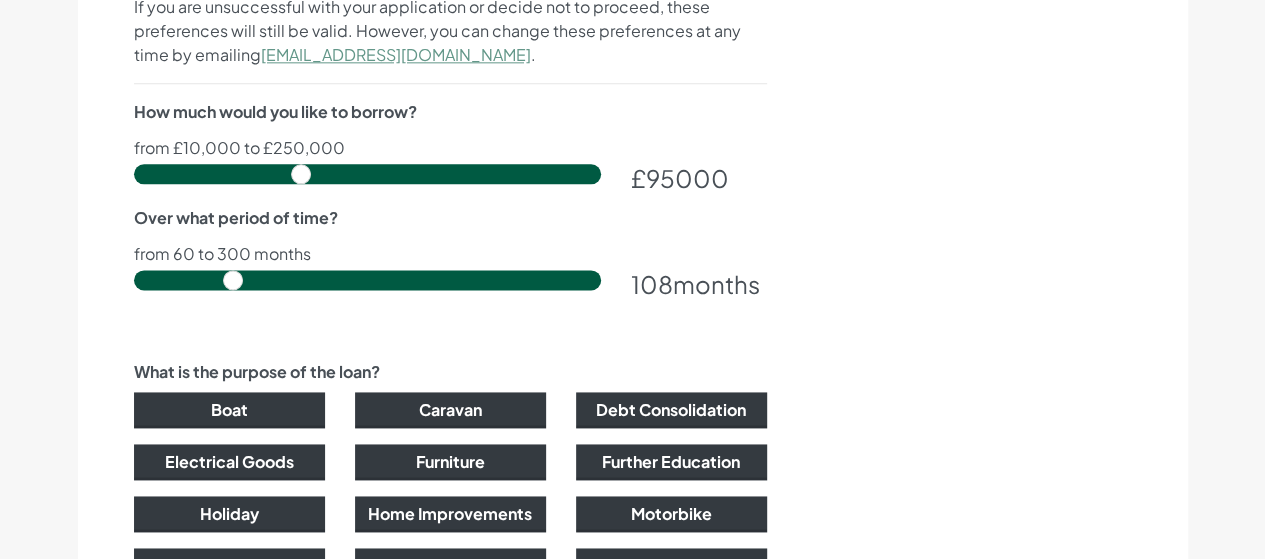 drag, startPoint x: 162, startPoint y: 170, endPoint x: 301, endPoint y: 185, distance: 139.807 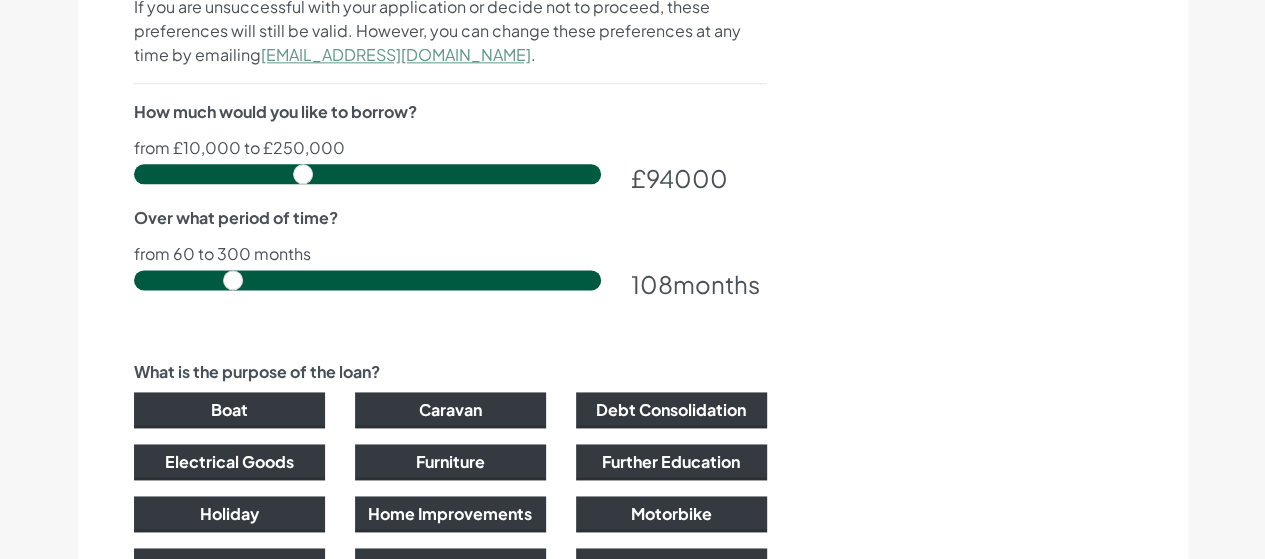 click at bounding box center [367, 174] 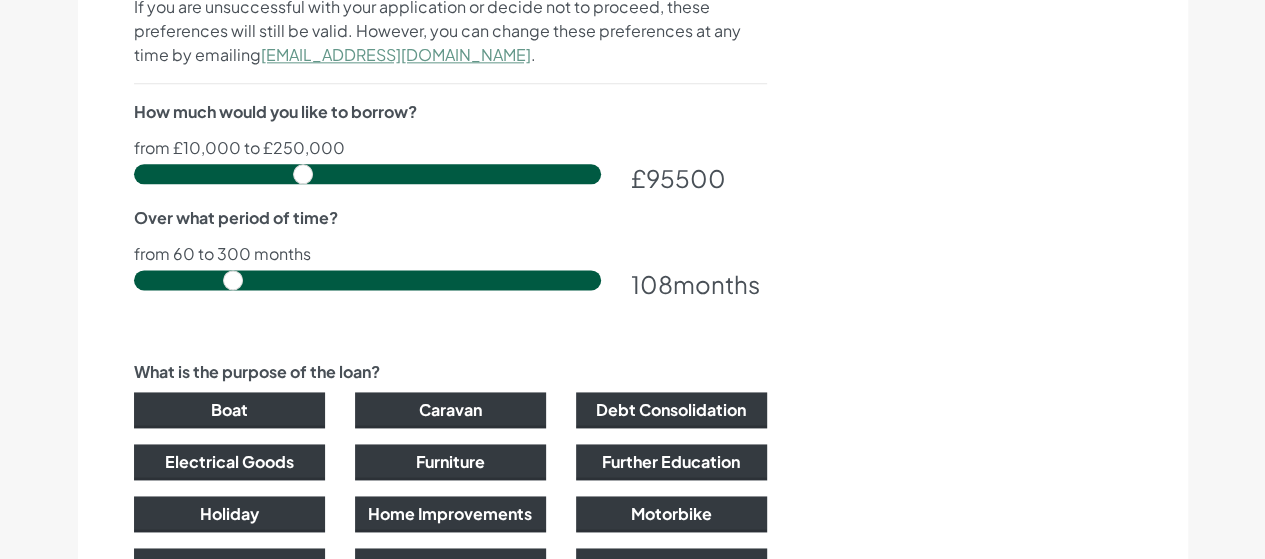 click at bounding box center [367, 174] 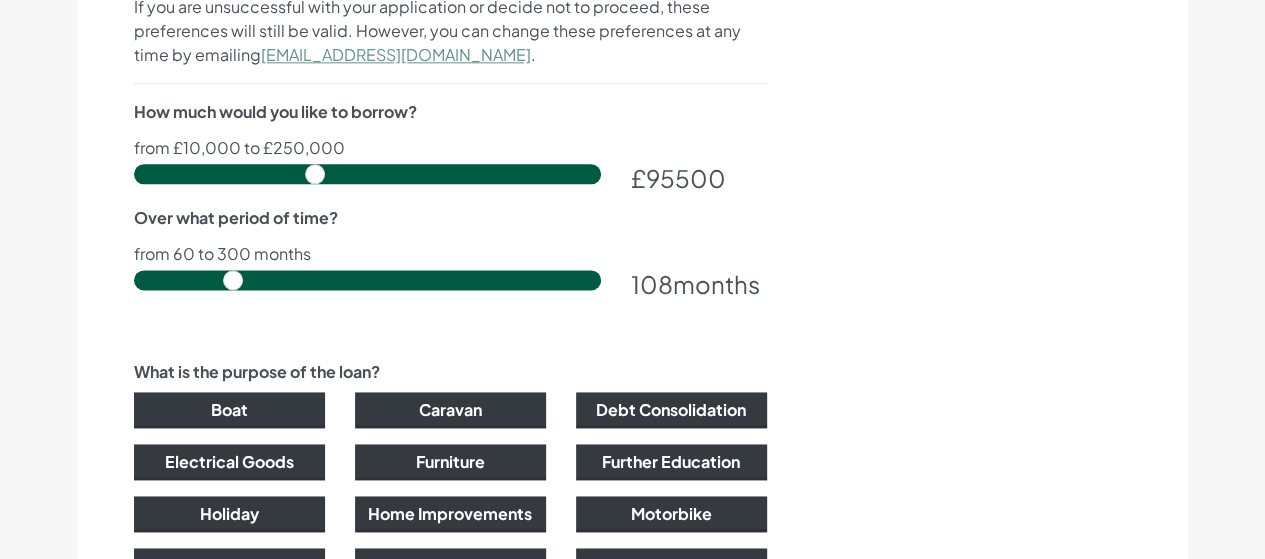 click at bounding box center [367, 174] 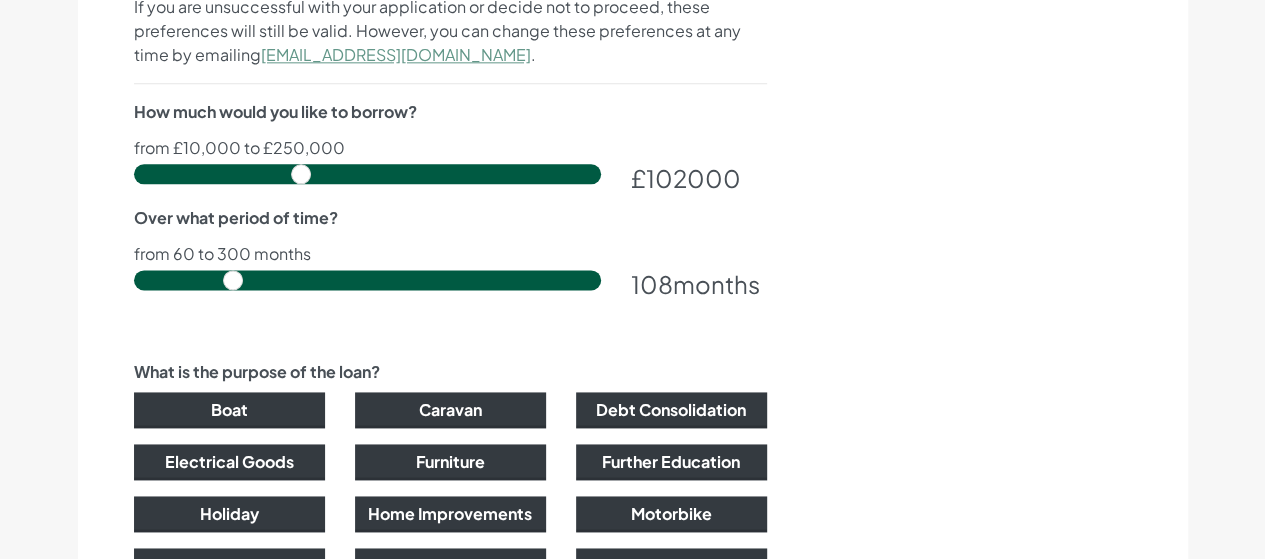 click at bounding box center [367, 174] 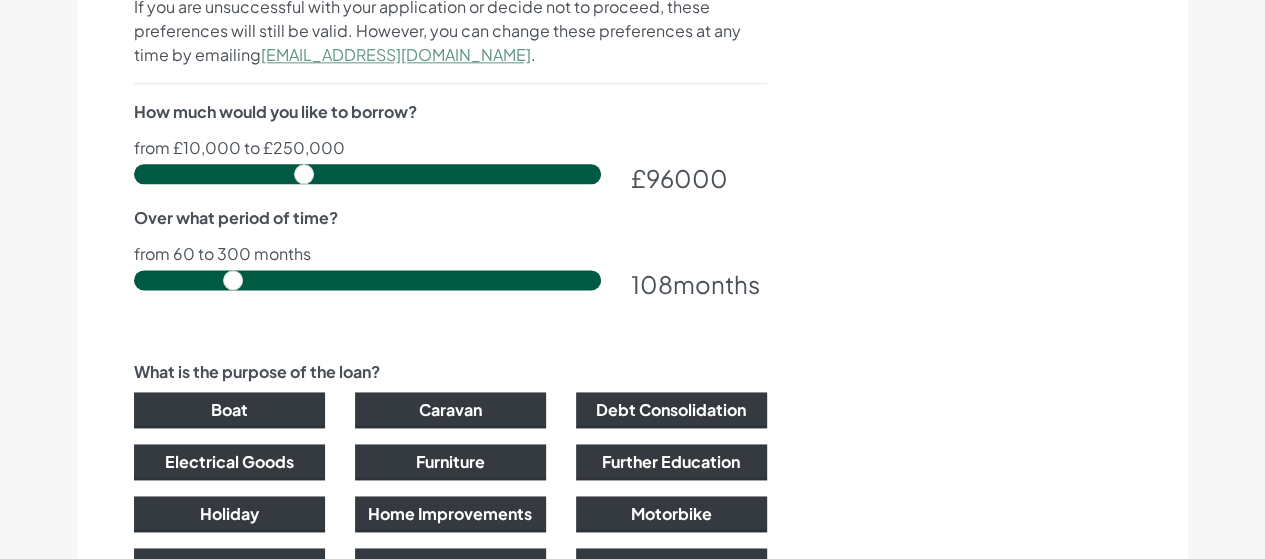 type on "96000" 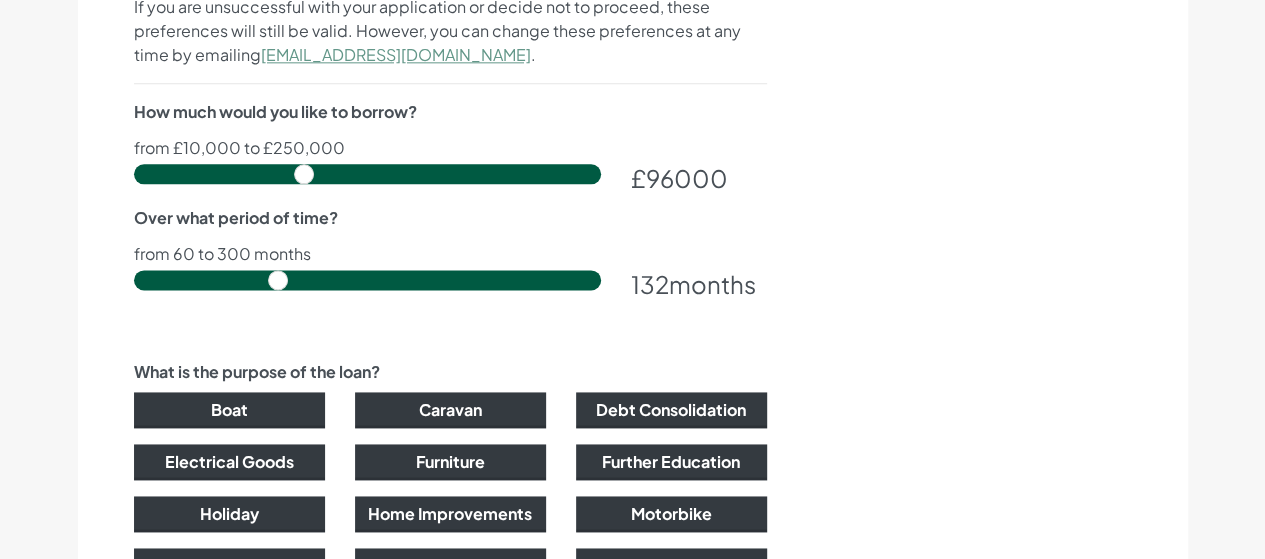 drag, startPoint x: 234, startPoint y: 271, endPoint x: 280, endPoint y: 279, distance: 46.69047 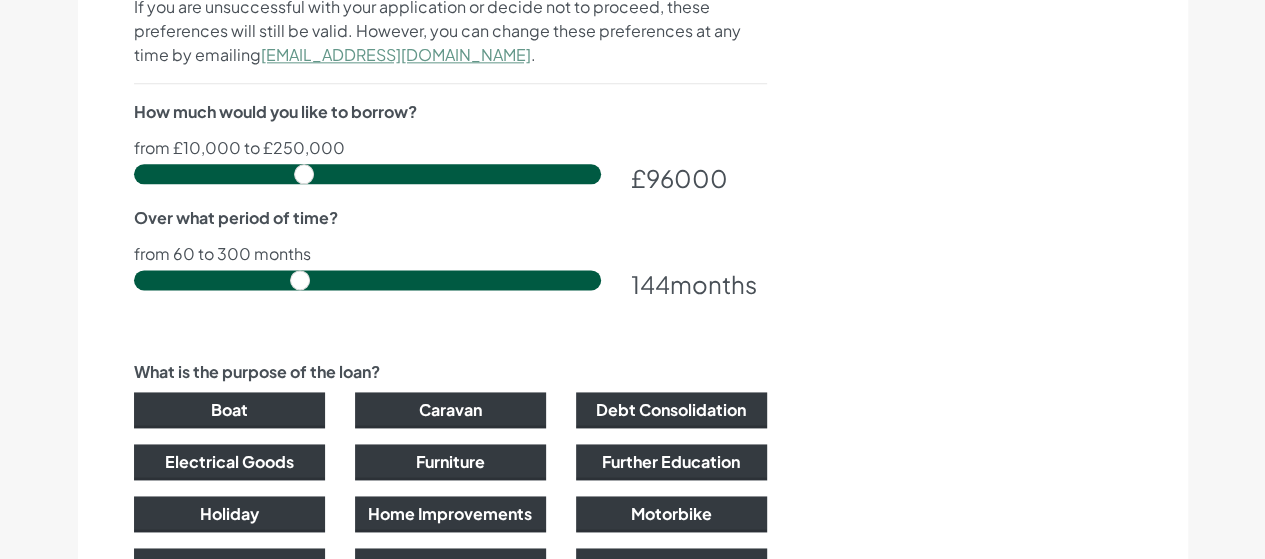drag, startPoint x: 280, startPoint y: 279, endPoint x: 296, endPoint y: 282, distance: 16.27882 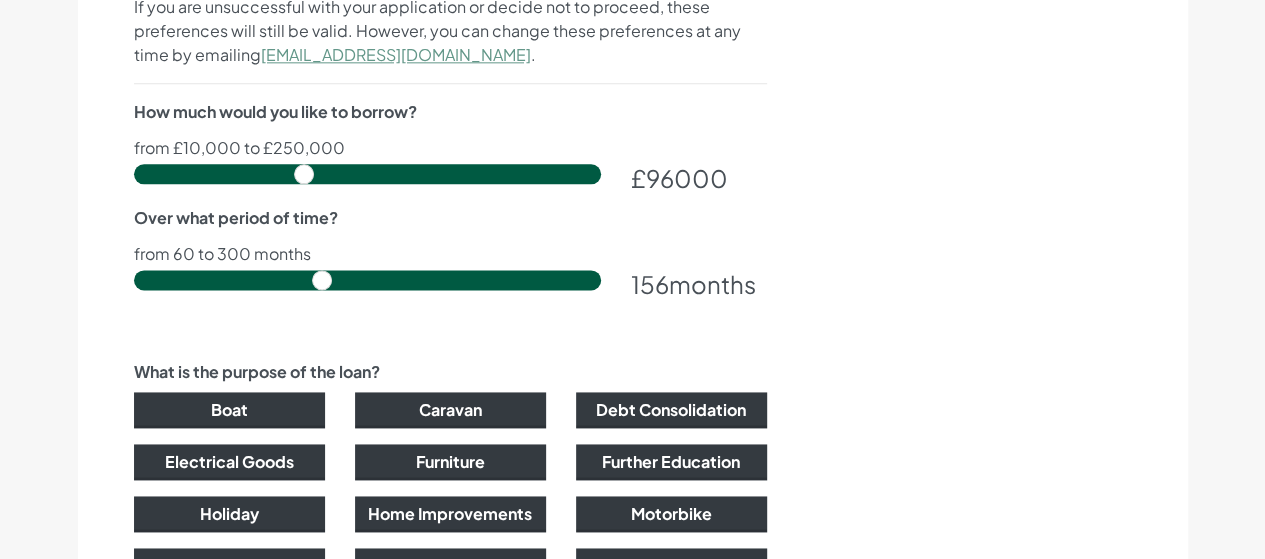 drag, startPoint x: 296, startPoint y: 282, endPoint x: 314, endPoint y: 287, distance: 18.681541 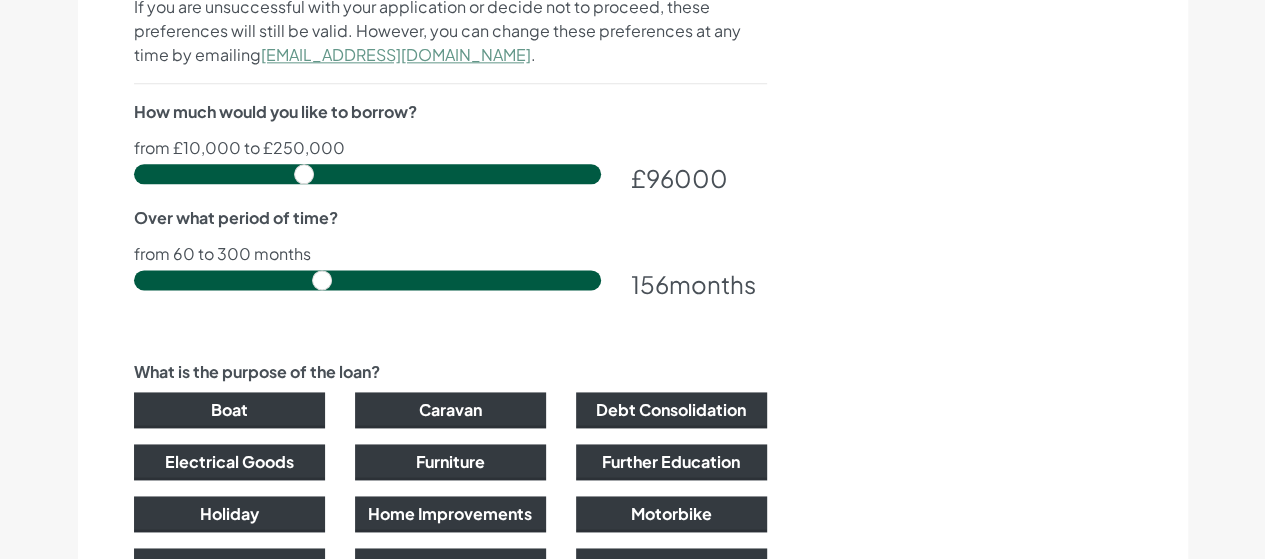 drag, startPoint x: 314, startPoint y: 287, endPoint x: 356, endPoint y: 281, distance: 42.426407 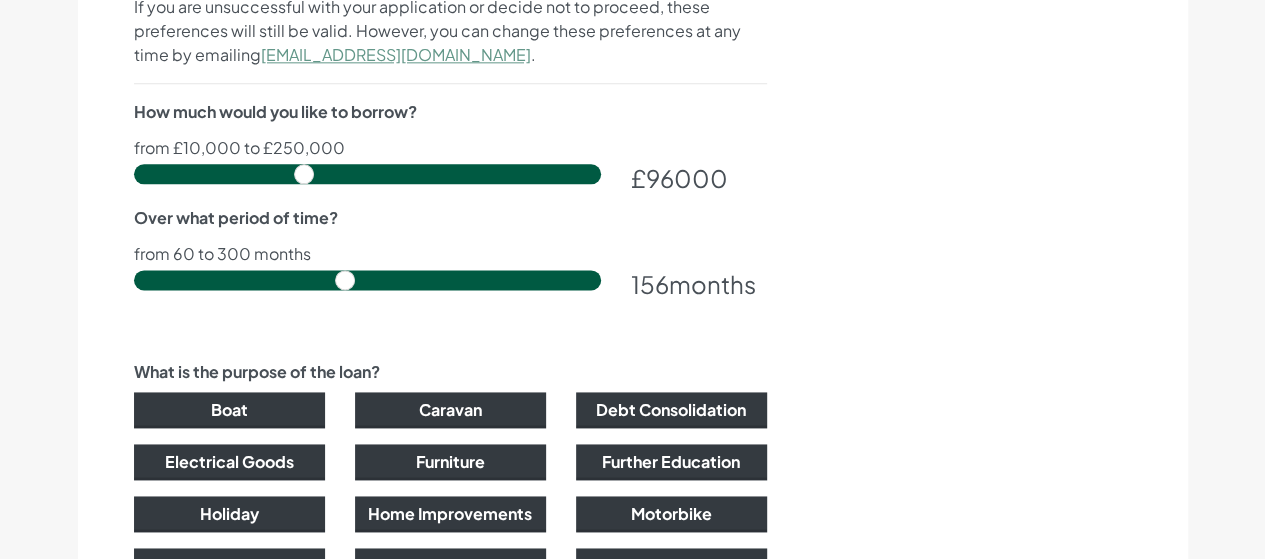 click at bounding box center (367, 280) 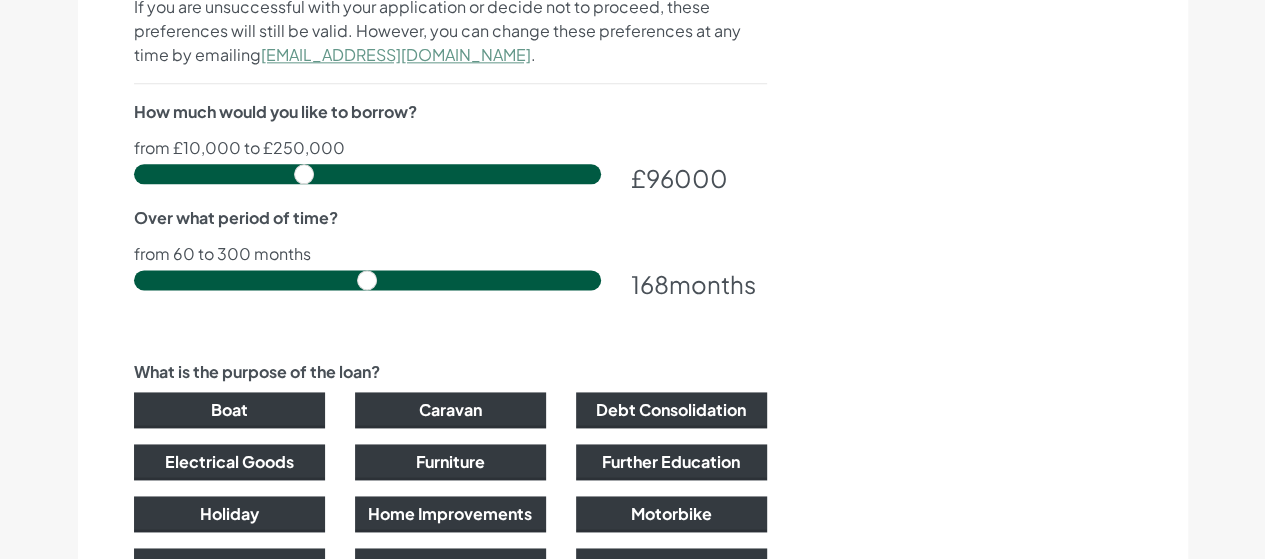 click at bounding box center (367, 280) 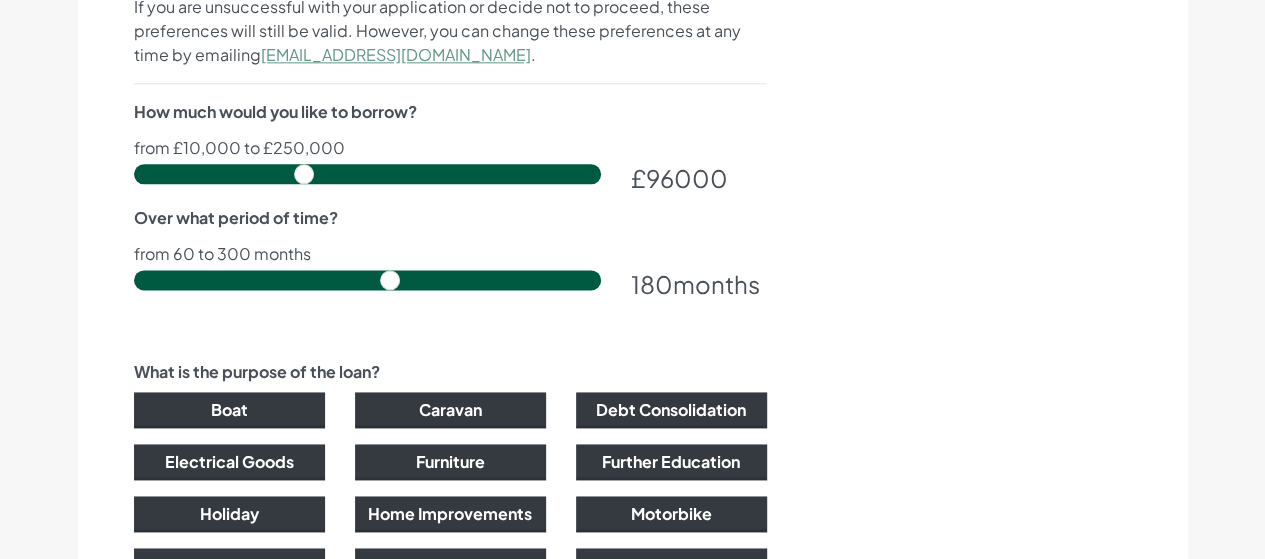 click at bounding box center (367, 280) 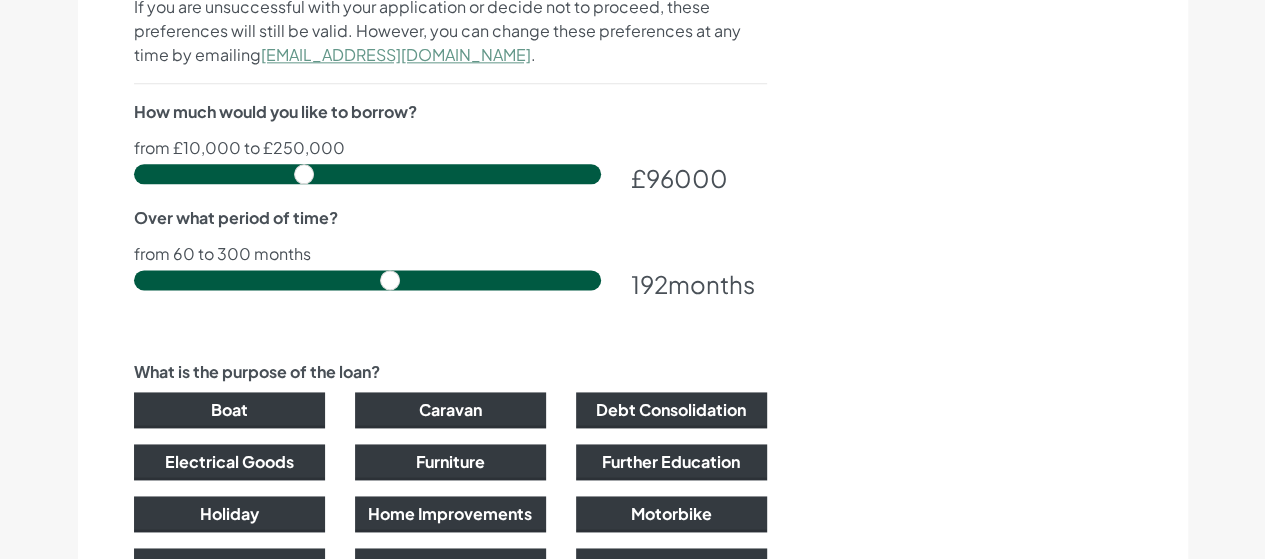 click at bounding box center [367, 280] 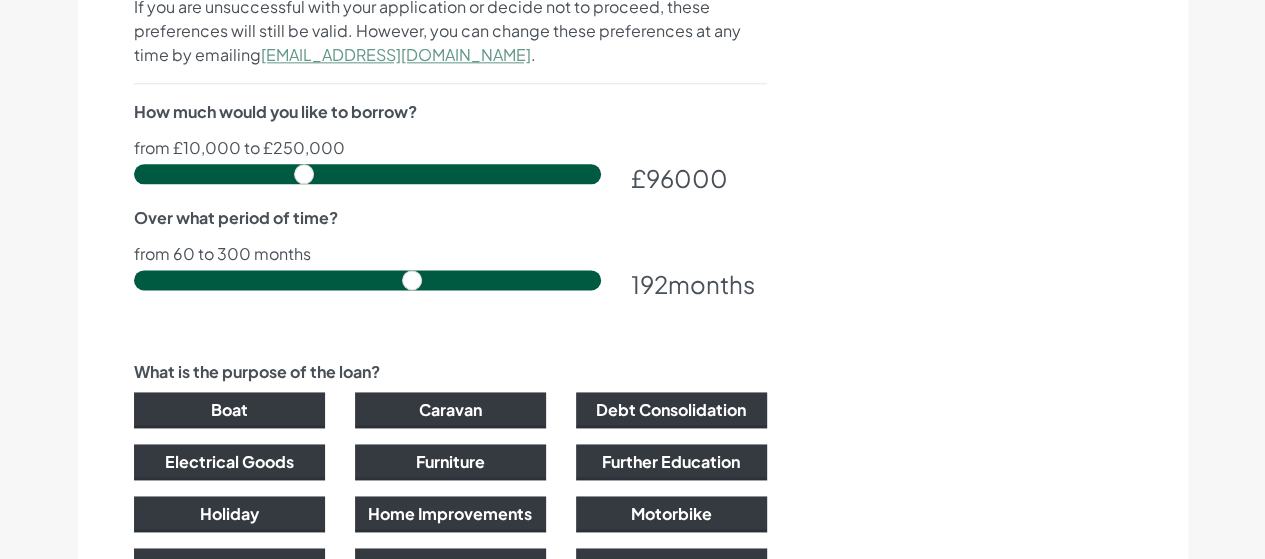 click at bounding box center (367, 280) 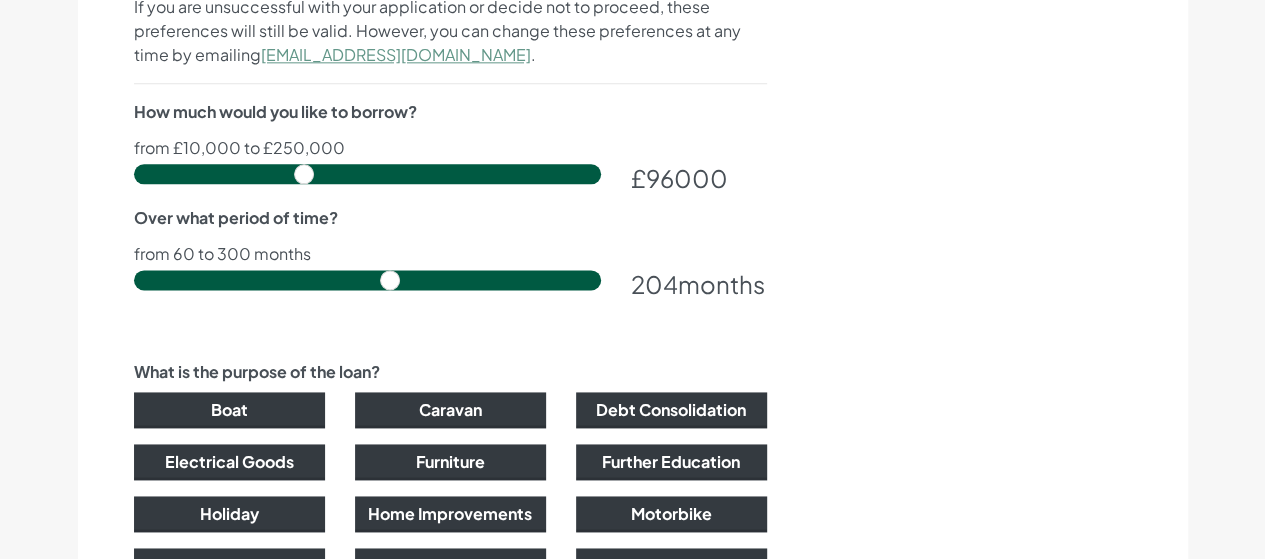 click at bounding box center [367, 280] 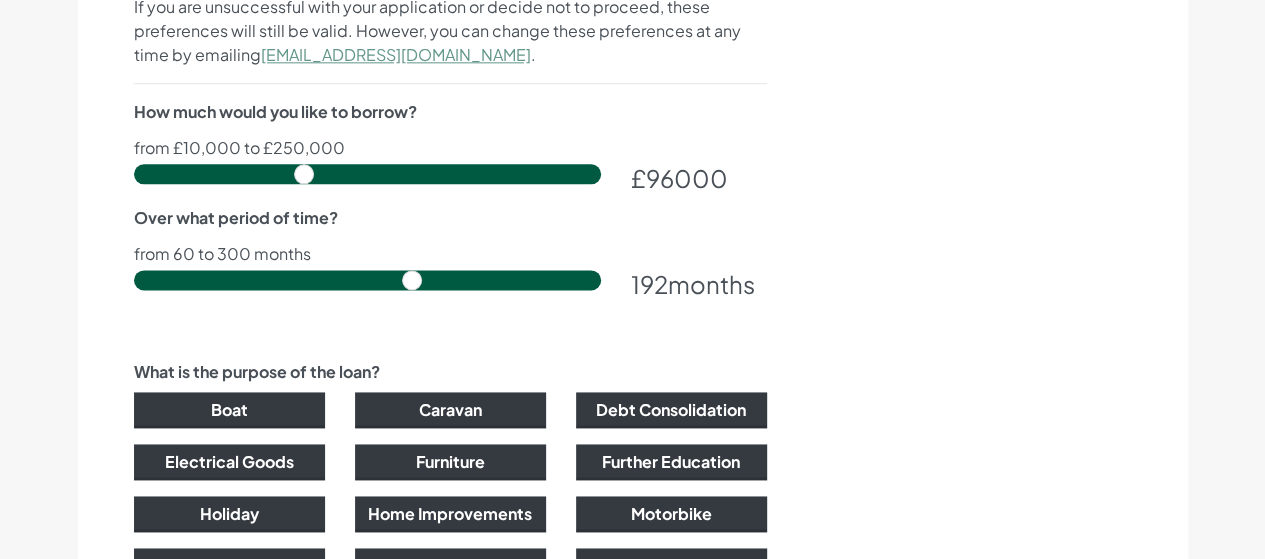 type on "204" 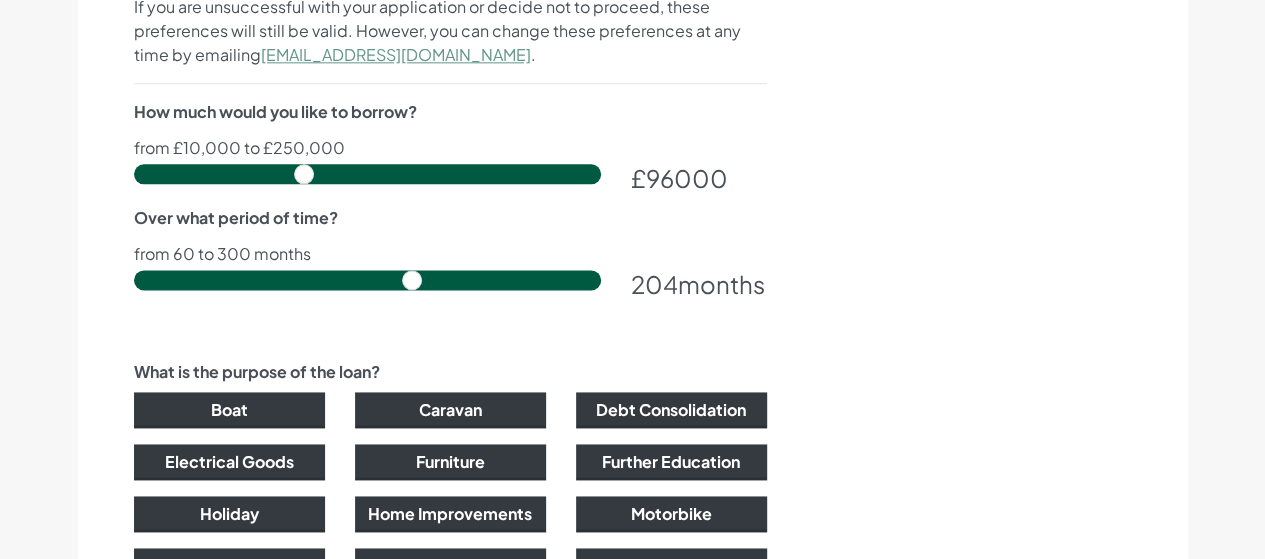 click at bounding box center [367, 280] 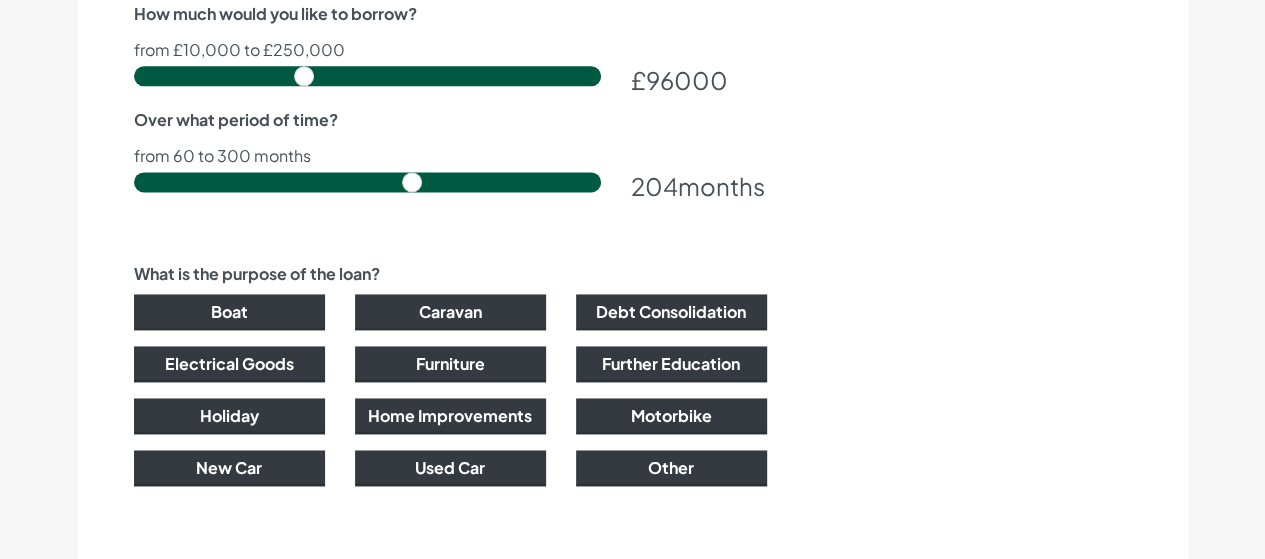 scroll, scrollTop: 1339, scrollLeft: 0, axis: vertical 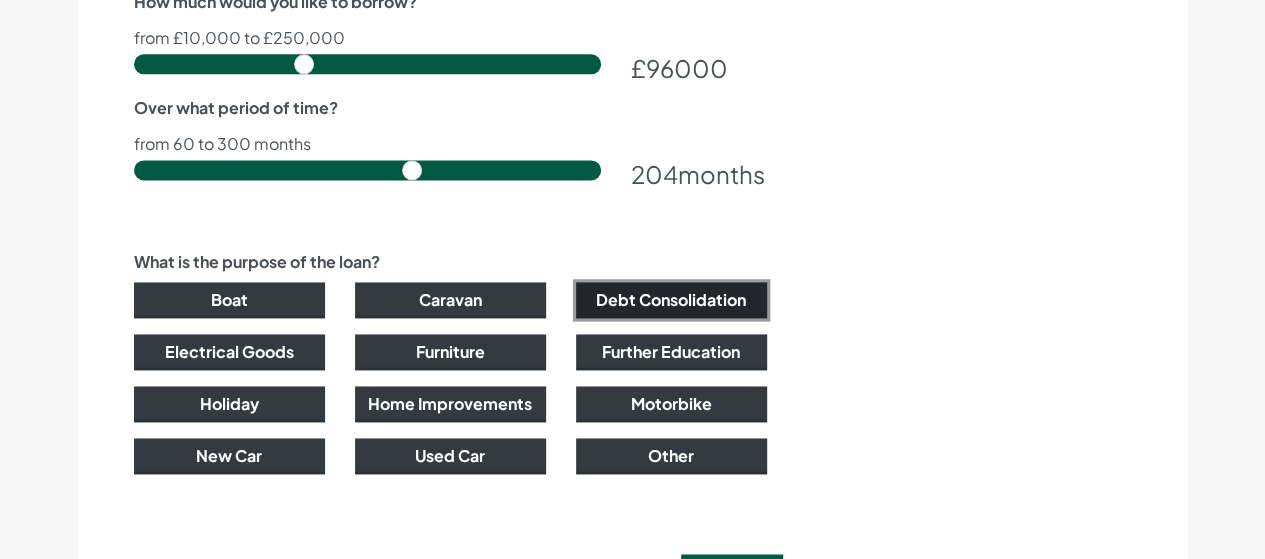 click on "Debt Consolidation" at bounding box center [671, 300] 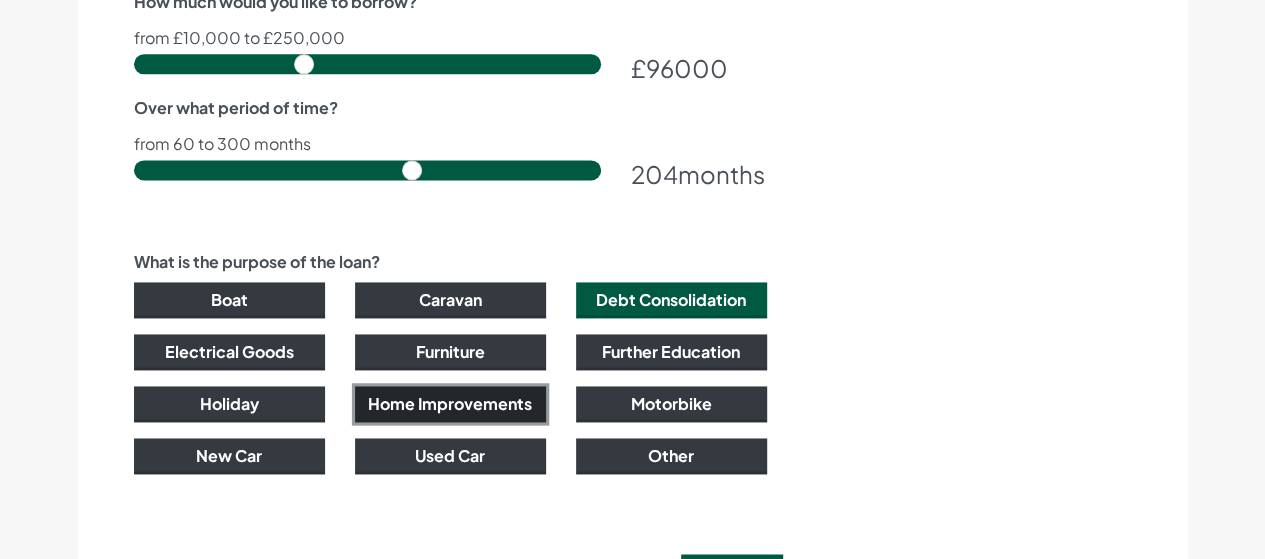click on "Home Improvements" at bounding box center [450, 404] 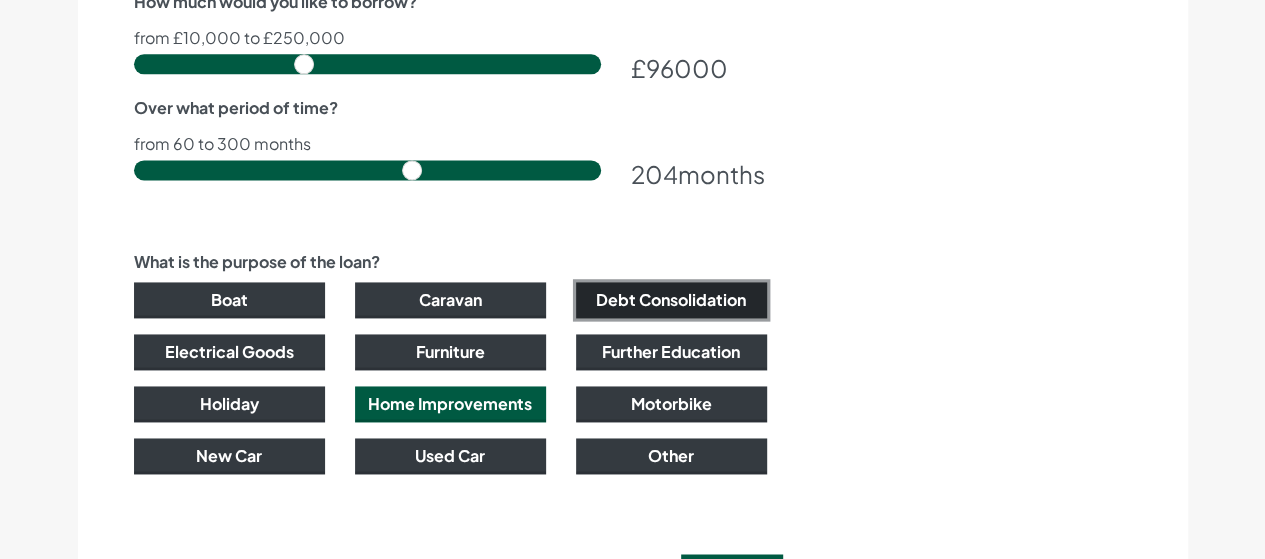 click on "Debt Consolidation" at bounding box center [671, 300] 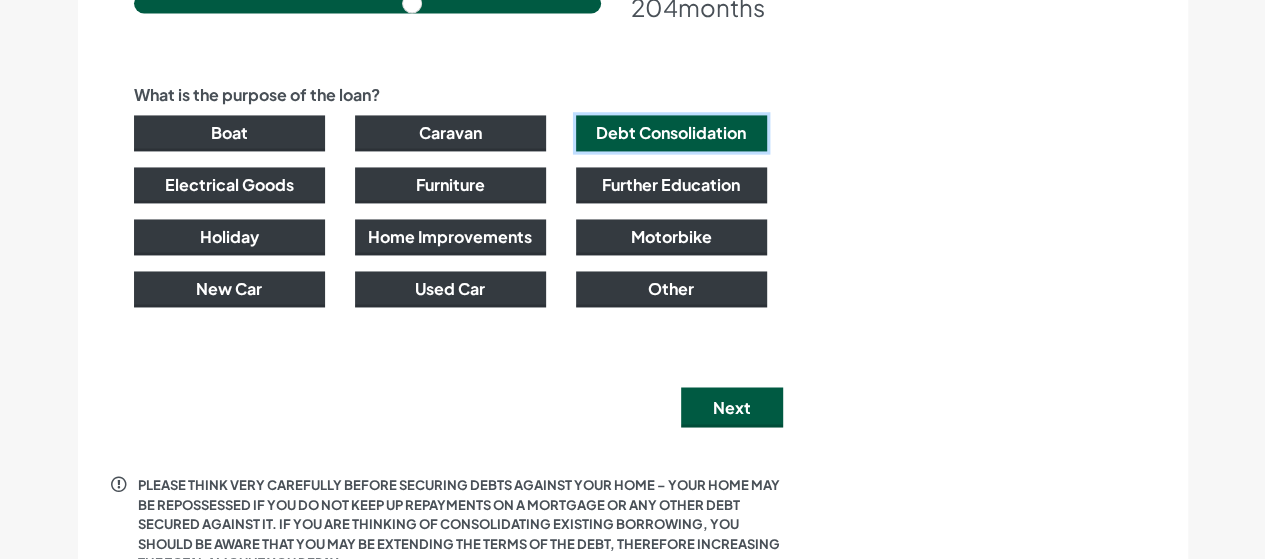 scroll, scrollTop: 1530, scrollLeft: 0, axis: vertical 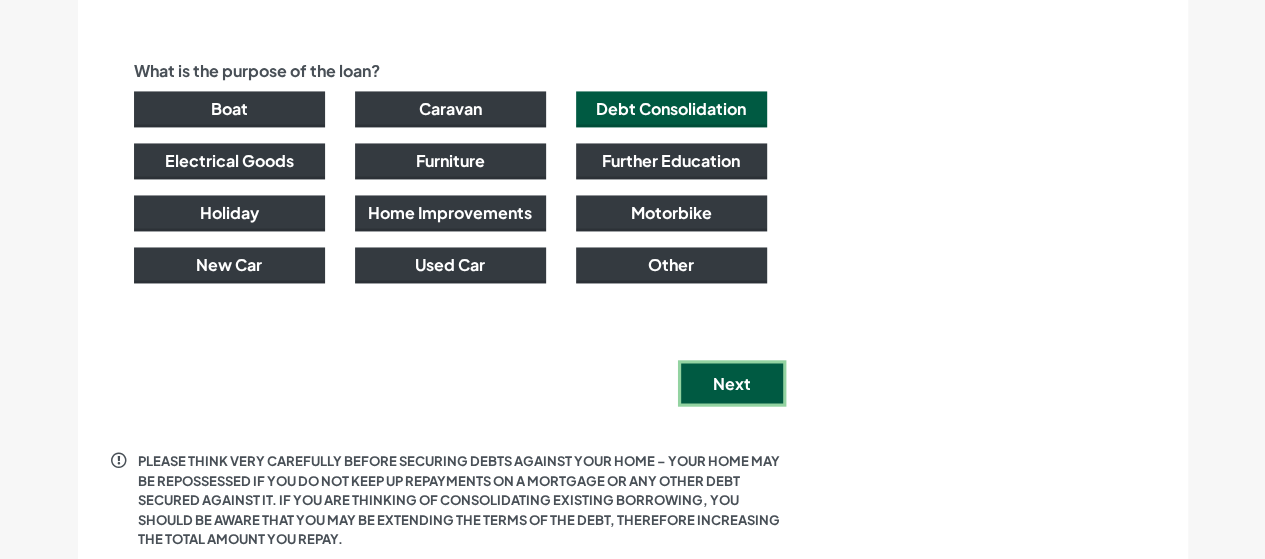 click on "Next" at bounding box center (732, 383) 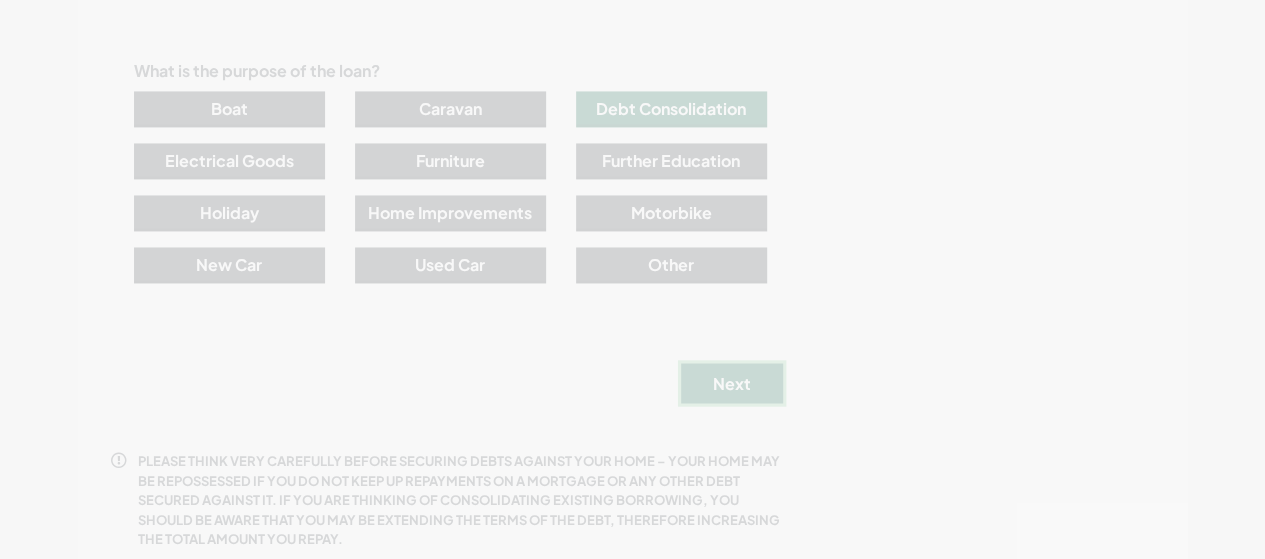 scroll, scrollTop: 0, scrollLeft: 0, axis: both 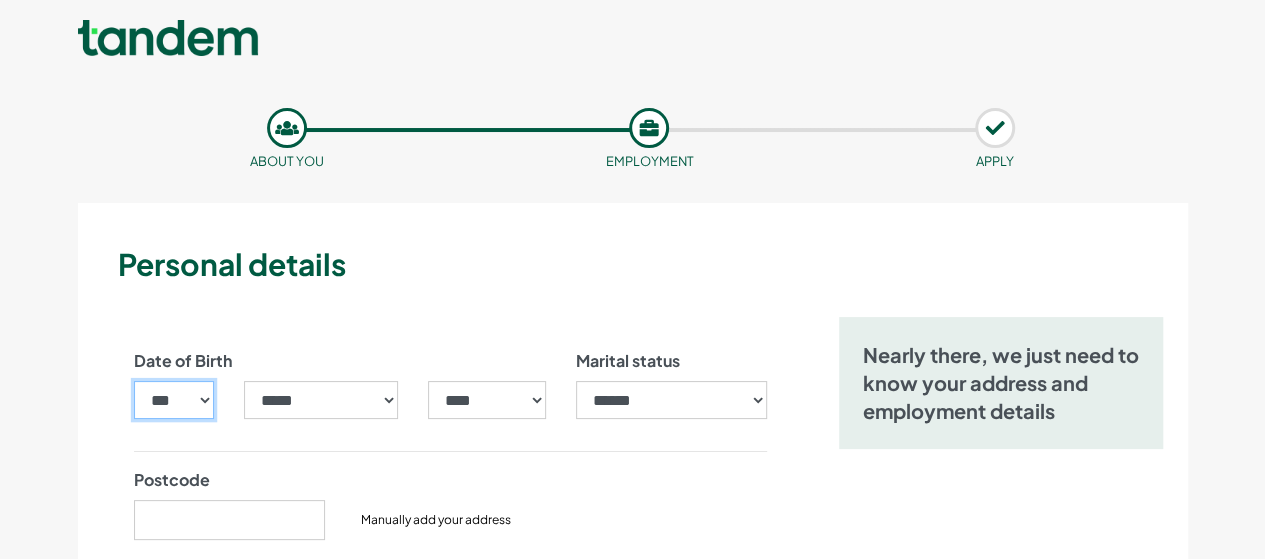 click on "***
* * * * * * * * * ** ** ** ** ** ** ** ** ** ** ** ** ** ** ** ** ** ** ** ** ** **" at bounding box center [174, 400] 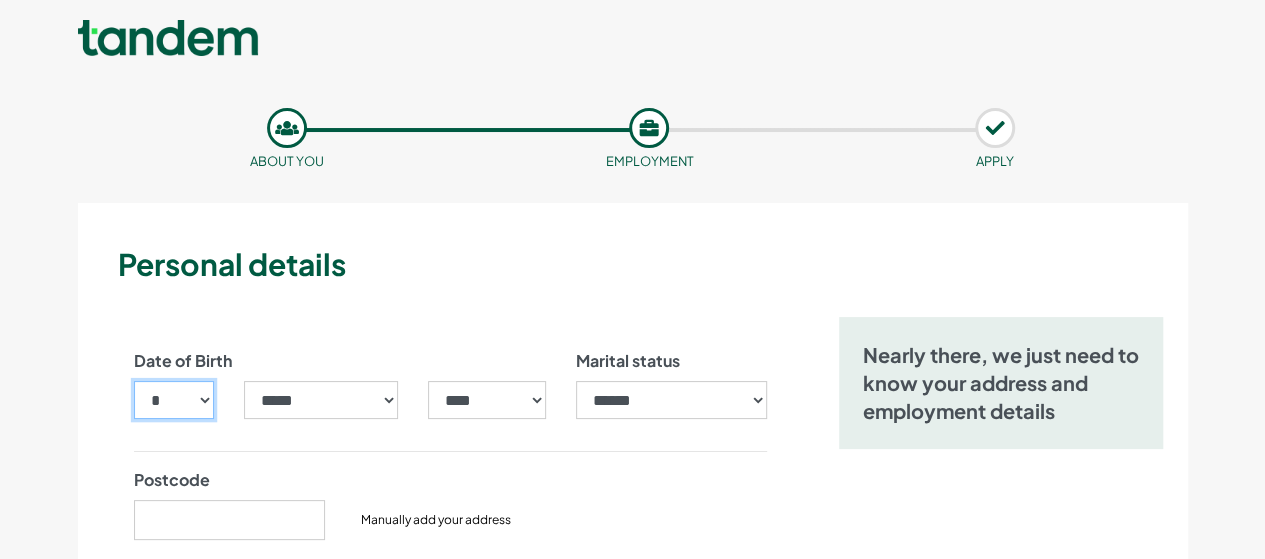 click on "***
* * * * * * * * * ** ** ** ** ** ** ** ** ** ** ** ** ** ** ** ** ** ** ** ** ** **" at bounding box center [174, 400] 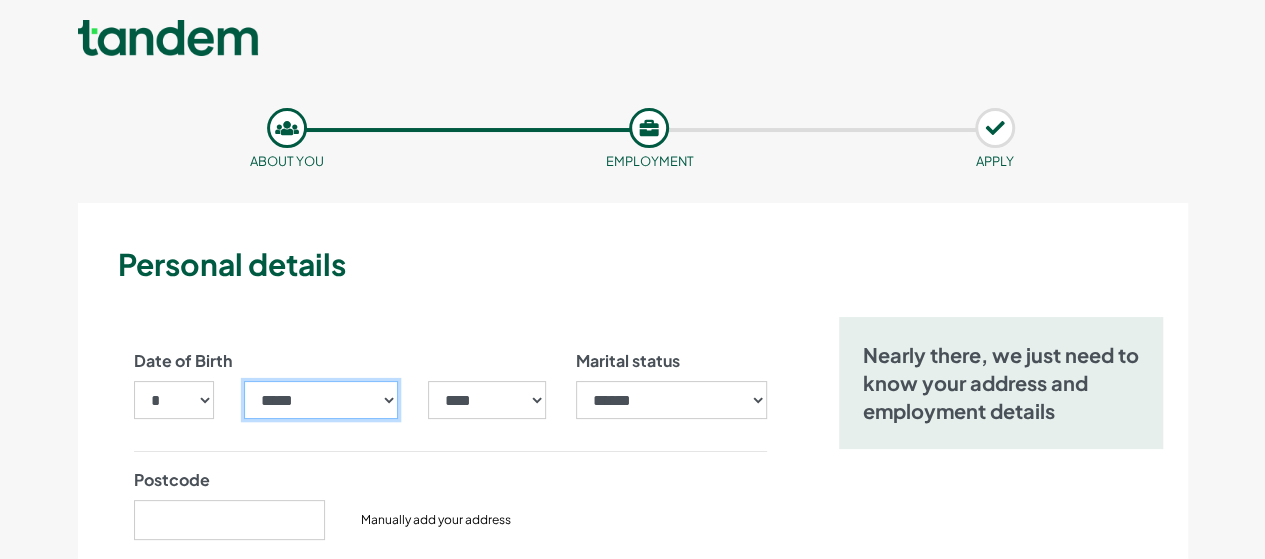 click on "*****
*******
********
*****
*****
***
****
****
******
*********
*******
********
********" at bounding box center [321, 400] 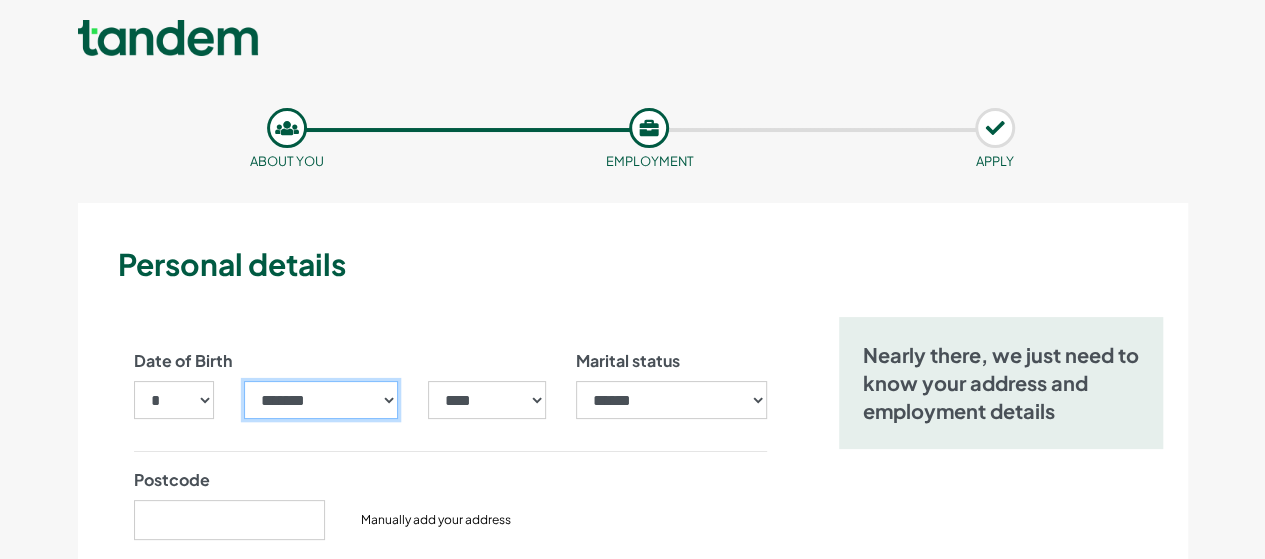 click on "*****
*******
********
*****
*****
***
****
****
******
*********
*******
********
********" at bounding box center (321, 400) 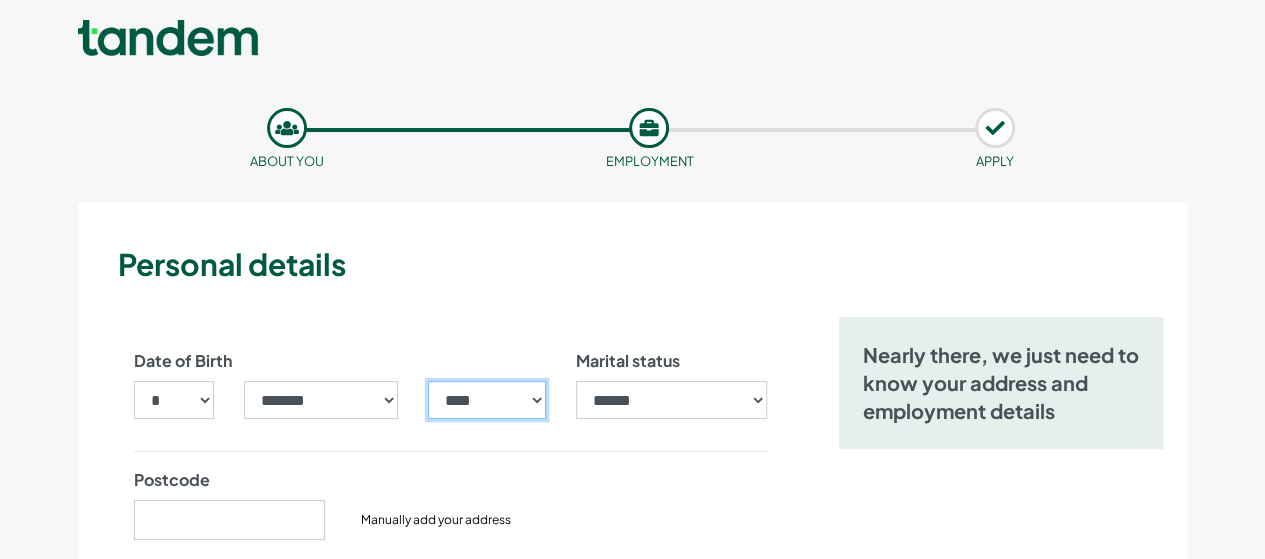 click on "****
**** **** **** **** **** **** **** **** **** **** **** **** **** **** **** **** **** **** **** **** **** **** **** **** **** **** **** **** **** **** **** **** **** **** **** **** **** **** **** **** **** **** **** **** **** **** **** **** **** **** **** **** **** **** **** **** **** **** **** **** **** **** **** **** **** **** **** **** **** **** **** **** **** **** **** **** **** **** **** **** **** **** **** **** **** **** **** **** **** **** **** **** **** **** **** **** **** **** **** **** **** **** **** **** **** **** **** **** **** **** **** **** **** **** **** **** **** **** **** **** **** **** **** **** **** ****" at bounding box center [486, 400] 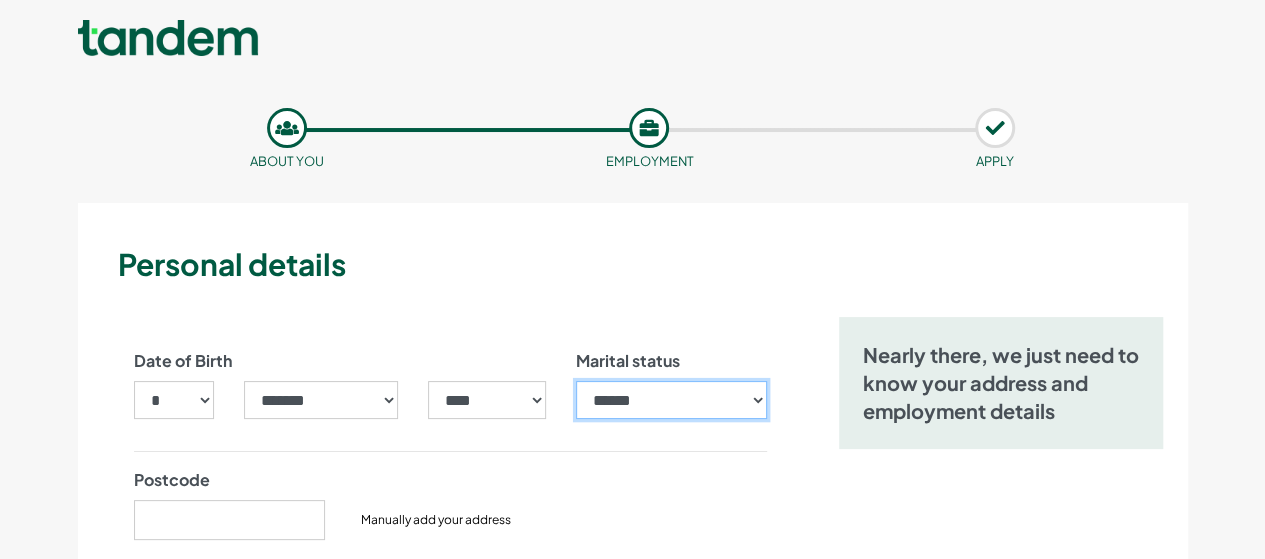 click on "**********" at bounding box center (671, 400) 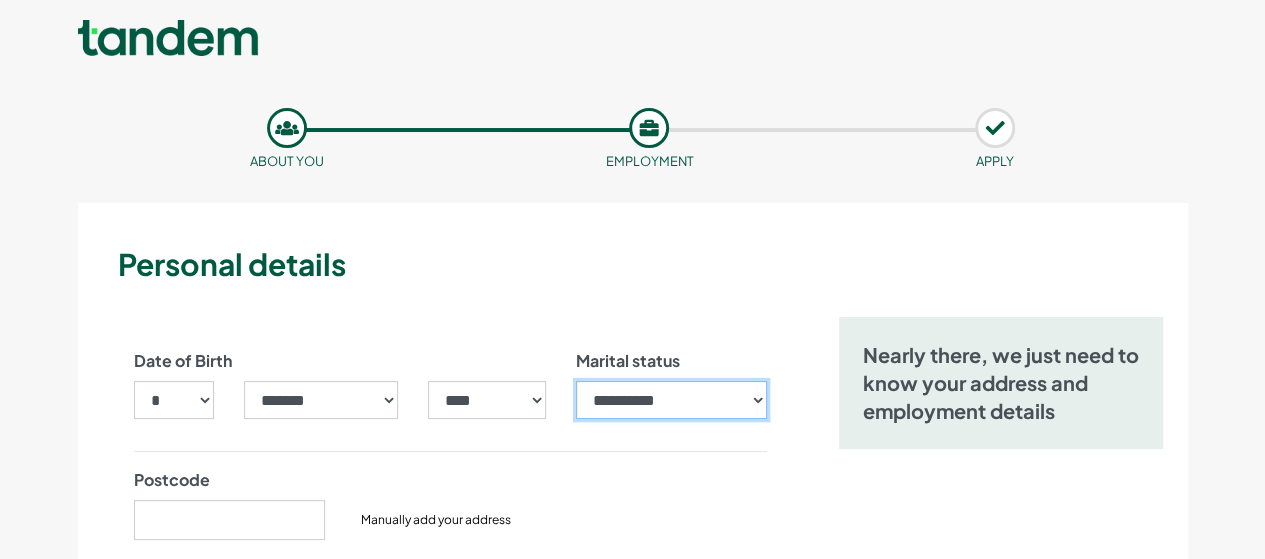 click on "**********" at bounding box center [671, 400] 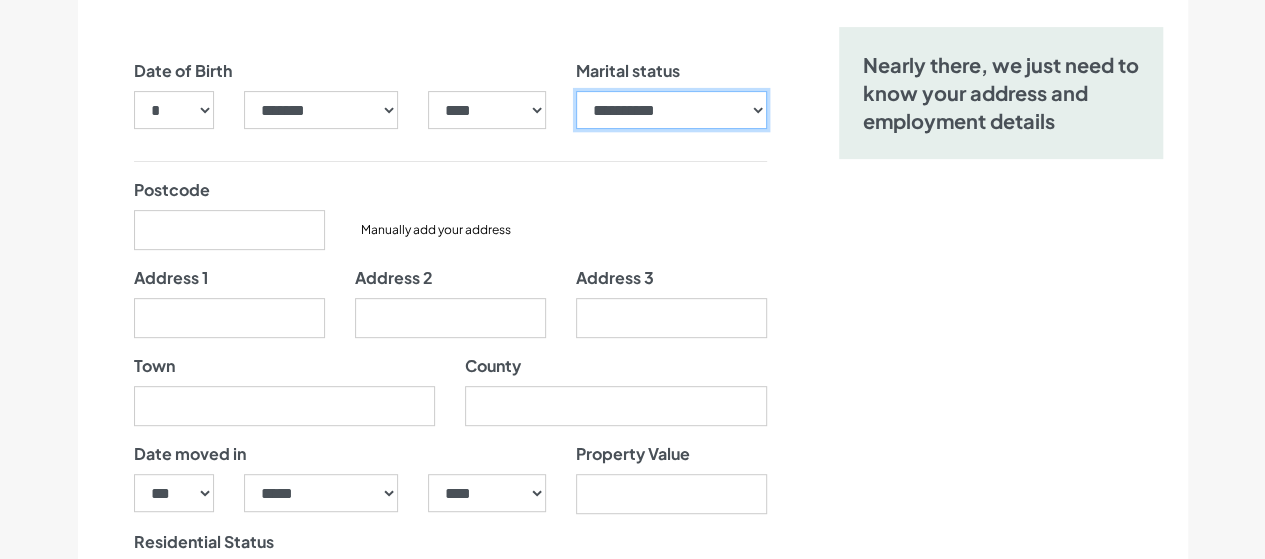 scroll, scrollTop: 322, scrollLeft: 0, axis: vertical 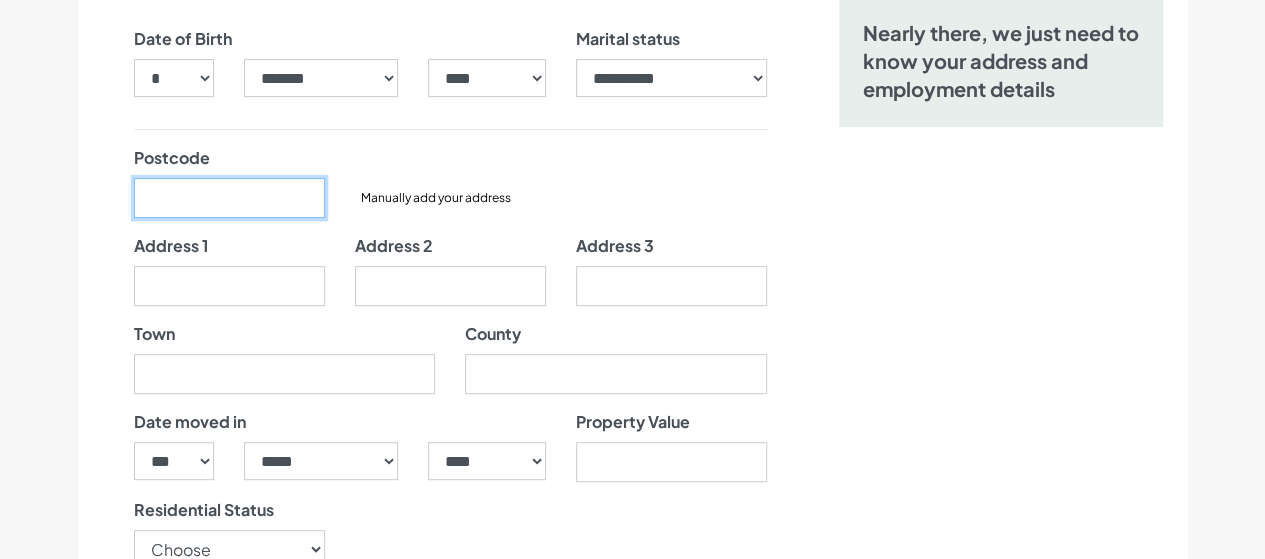 click on "Postcode" at bounding box center [229, 198] 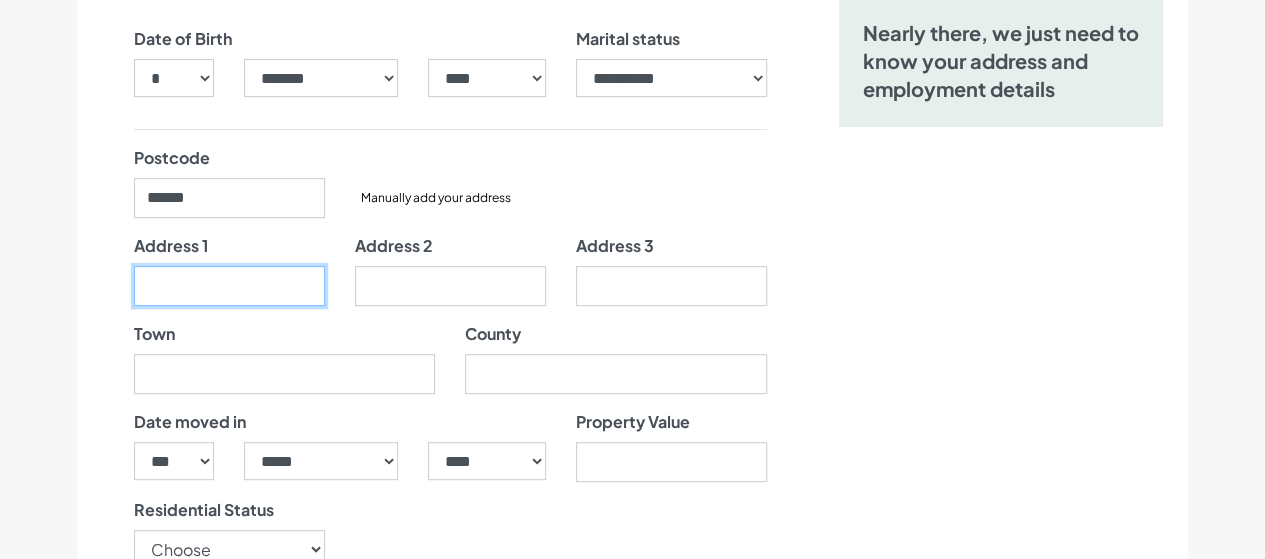 type on "**********" 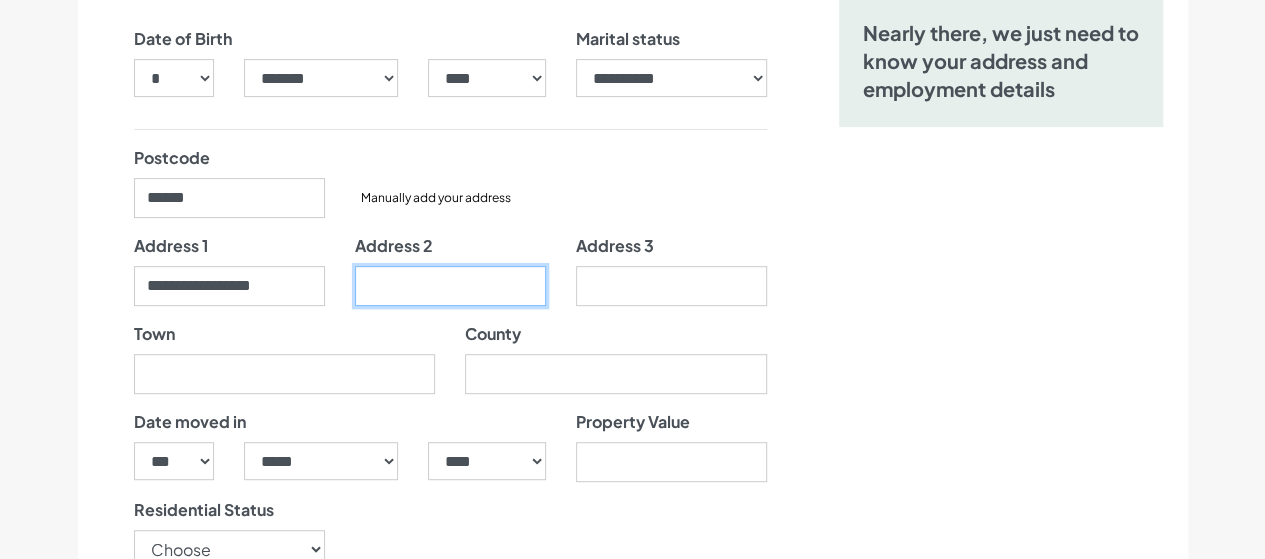 type on "**********" 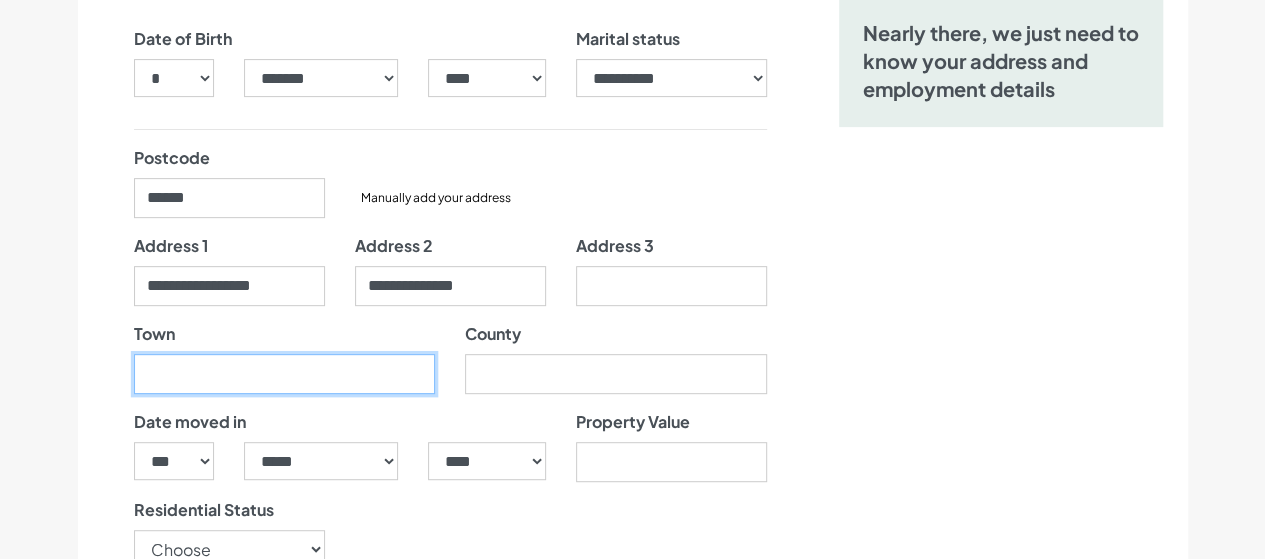 type on "*******" 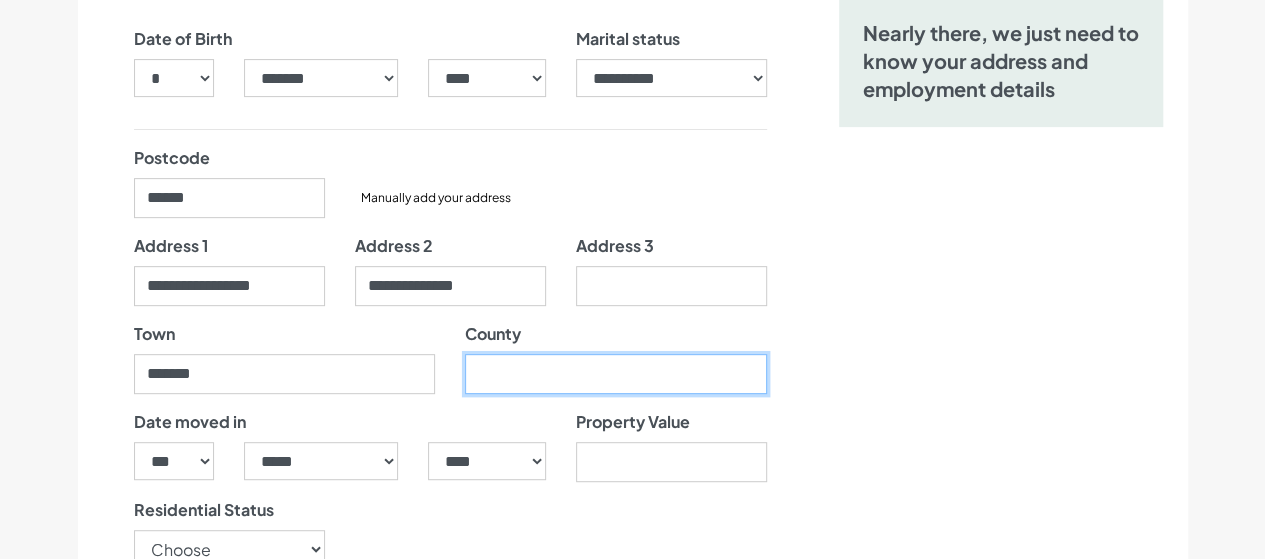 type on "********" 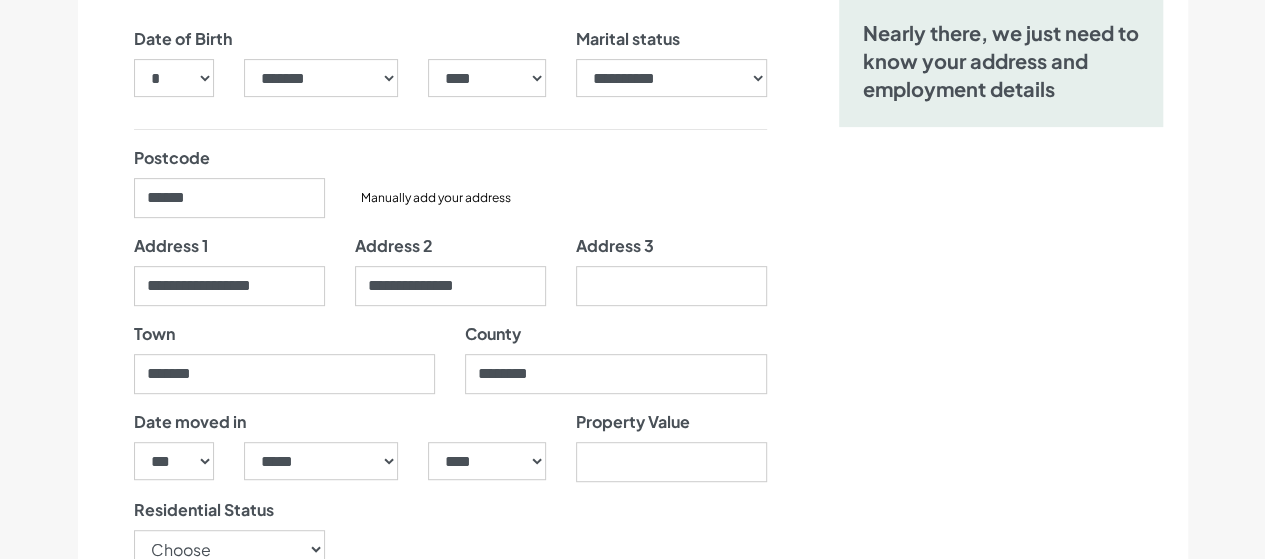 type on "******" 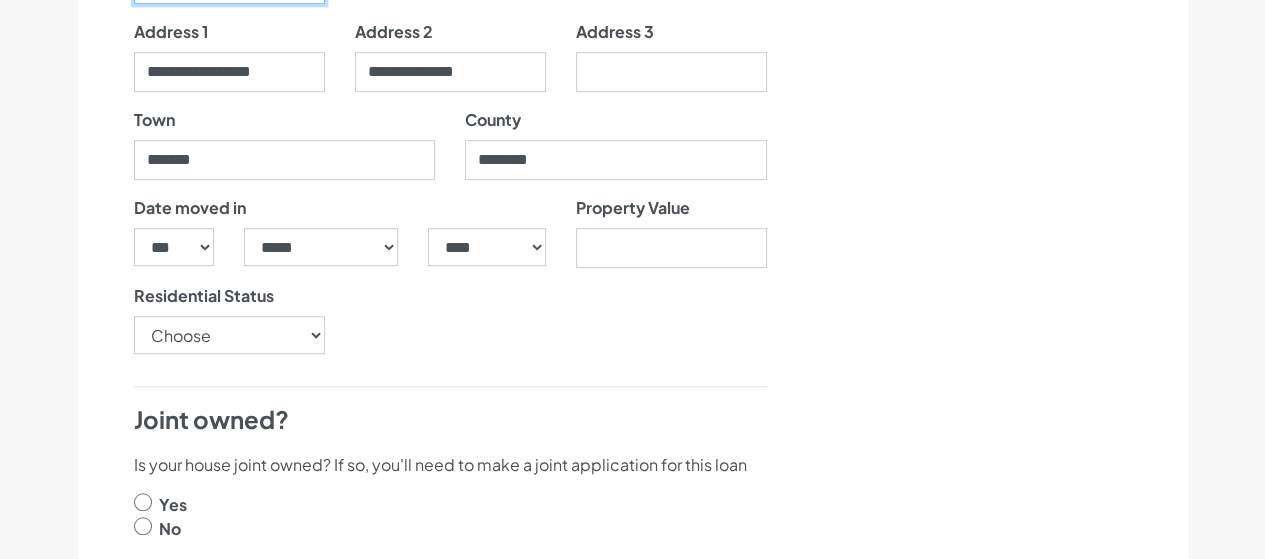 scroll, scrollTop: 583, scrollLeft: 0, axis: vertical 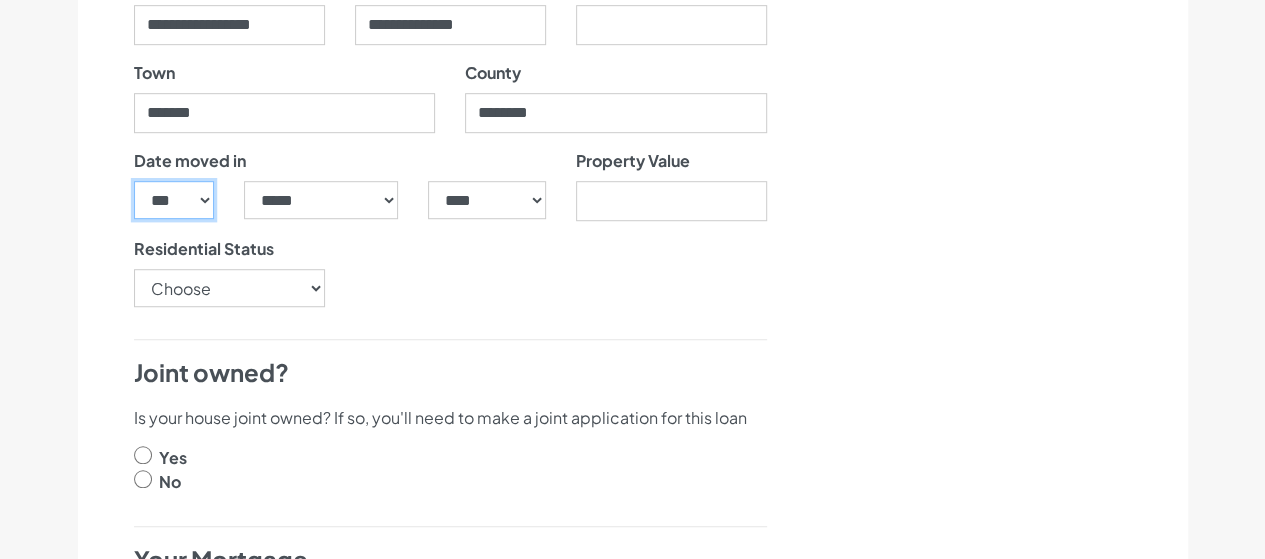click on "***
* * * * * * * * * ** ** ** ** ** ** ** ** ** ** ** ** ** ** ** ** ** ** ** ** ** **" at bounding box center (174, 200) 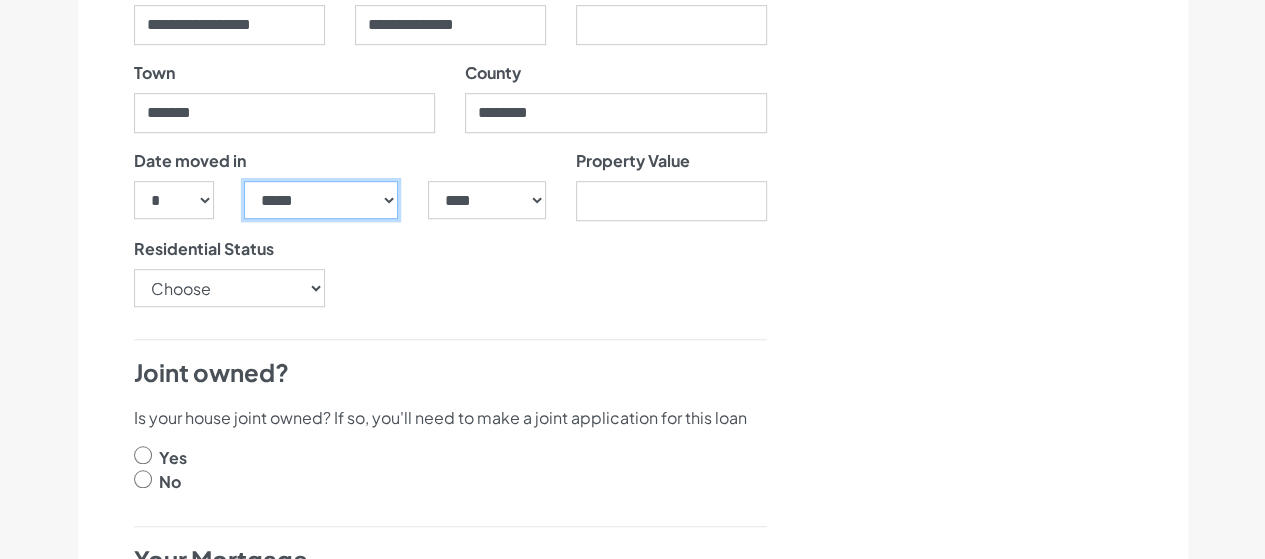 click on "*****
*******
********
*****
*****
***
****
****
******
*********
*******
********
********" at bounding box center [321, 200] 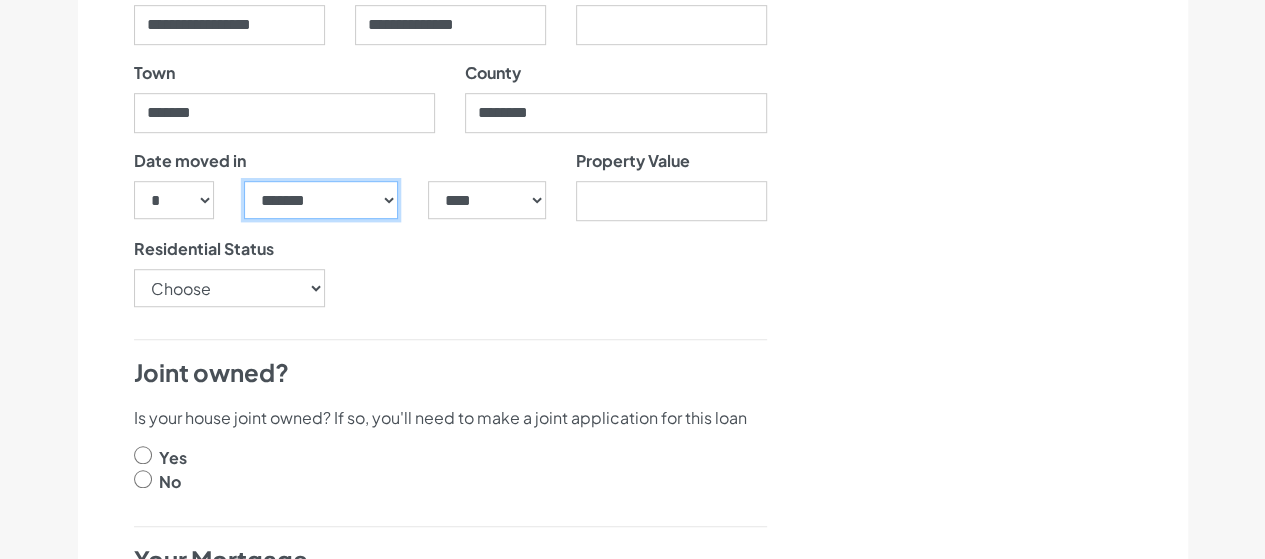 click on "*****
*******
********
*****
*****
***
****
****
******
*********
*******
********
********" at bounding box center [321, 200] 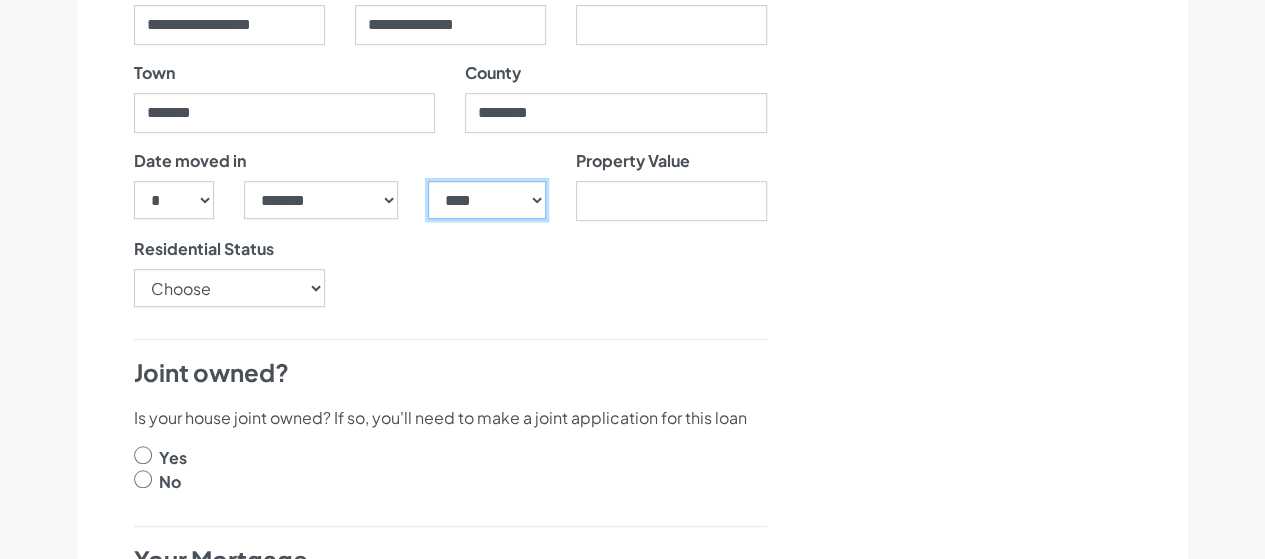 click on "****
**** **** **** **** **** **** **** **** **** **** **** **** **** **** **** **** **** **** **** **** **** **** **** **** **** **** **** **** **** **** **** **** **** **** **** **** **** **** **** **** **** **** **** **** **** **** **** **** **** **** **** **** **** **** **** **** **** **** **** **** **** **** **** **** **** **** **** **** **** **** **** **** **** **** **** **** **** **** **** **** **** **** **** **** **** **** **** **** **** **** **** **** **** **** **** **** **** **** **** **** **** **** **** **** **** **** **** **** **** **** **** **** **** **** **** **** **** **** **** **** **** **** **** **** **** ****" at bounding box center [486, 200] 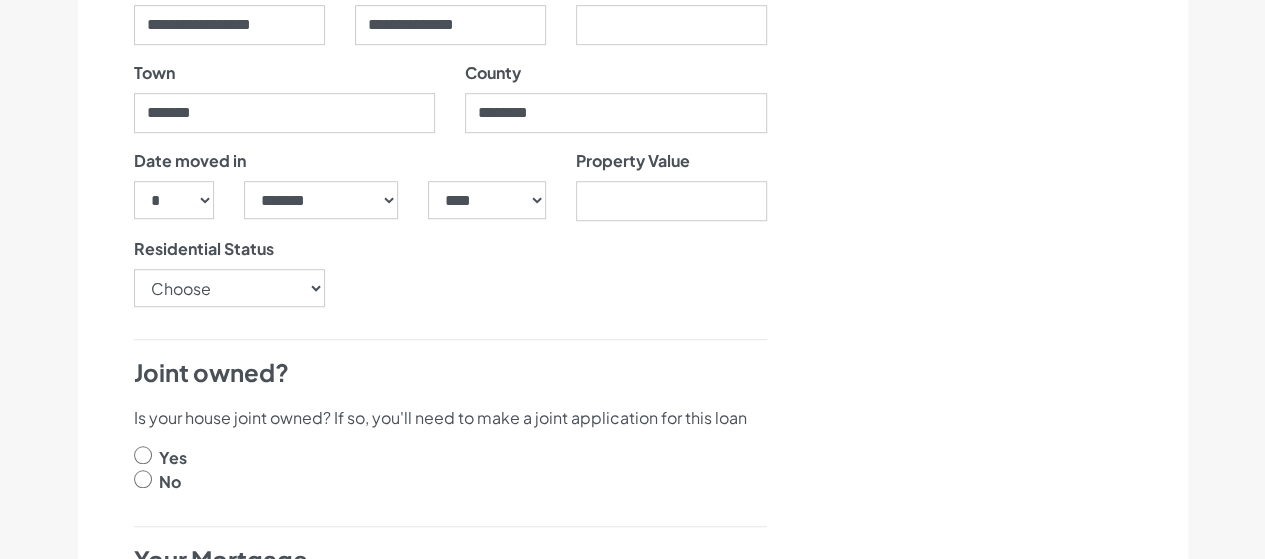 click at bounding box center (143, 479) 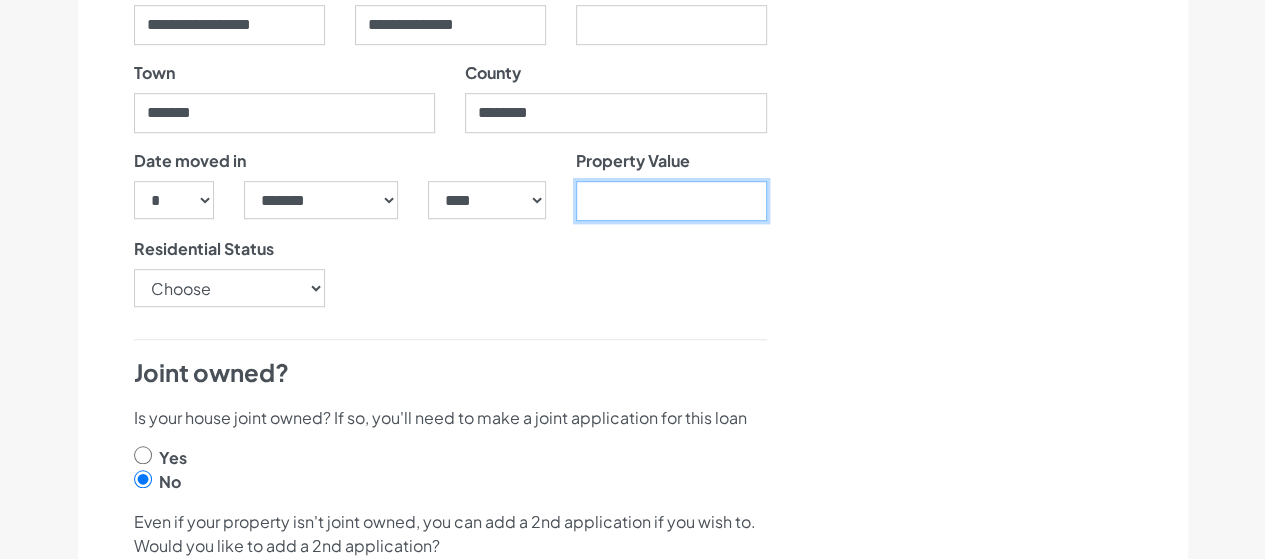 click on "Property Value" at bounding box center (671, 201) 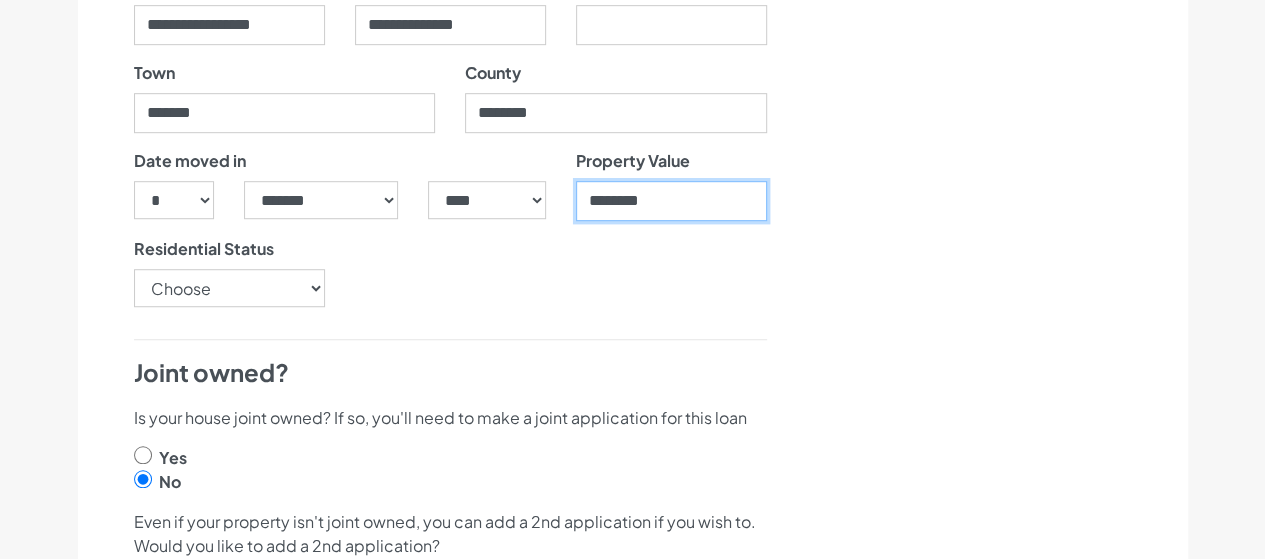 type on "********" 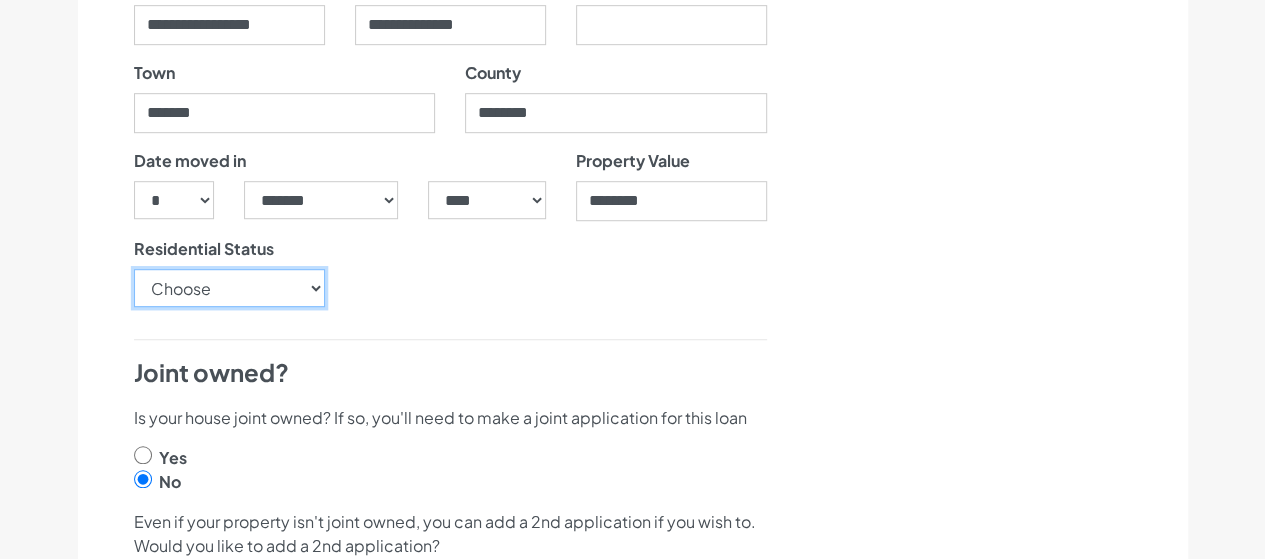 click on "Choose
Owner Occupier
Owner Non Occupier
Living With Parents
Property Owned By Partner
Tenant - Council
Tenant - Housing Association
Tenant - Lodger
Tenant - Private
Living with Friends
Military Accommodation
Works Accommodation" at bounding box center [229, 288] 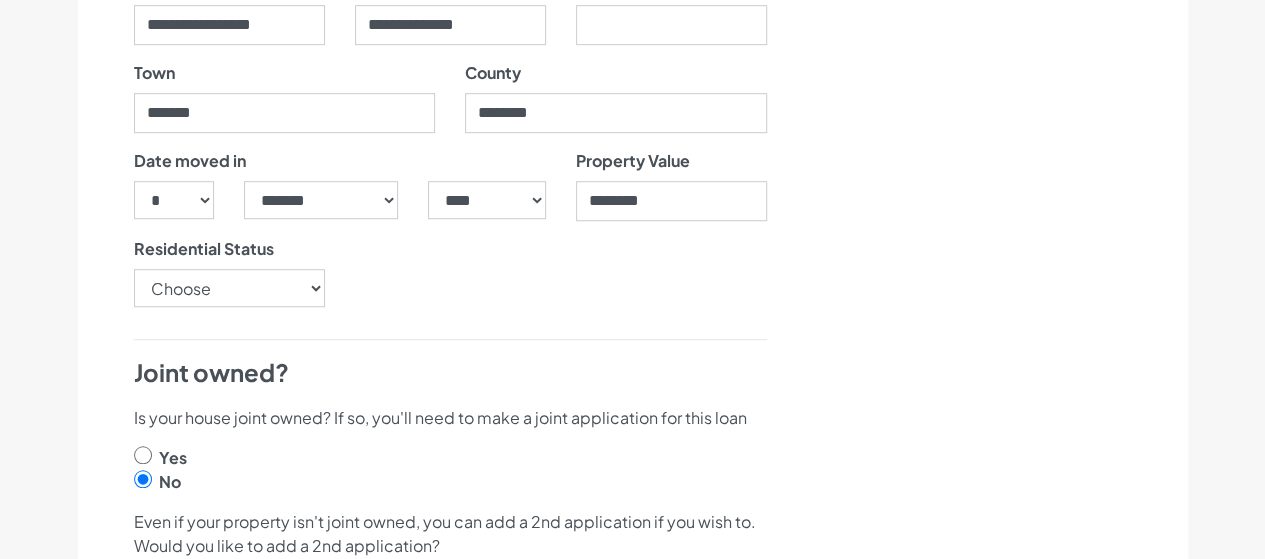 click on "Date moved in
***
* * * * * * * * * ** ** ** ** ** ** ** ** ** ** ** ** ** ** ** ** ** ** ** ** ** **
*****
*******
********
*****
*****
***
****
****
******
********* ******* ******** ****" at bounding box center [450, 236] 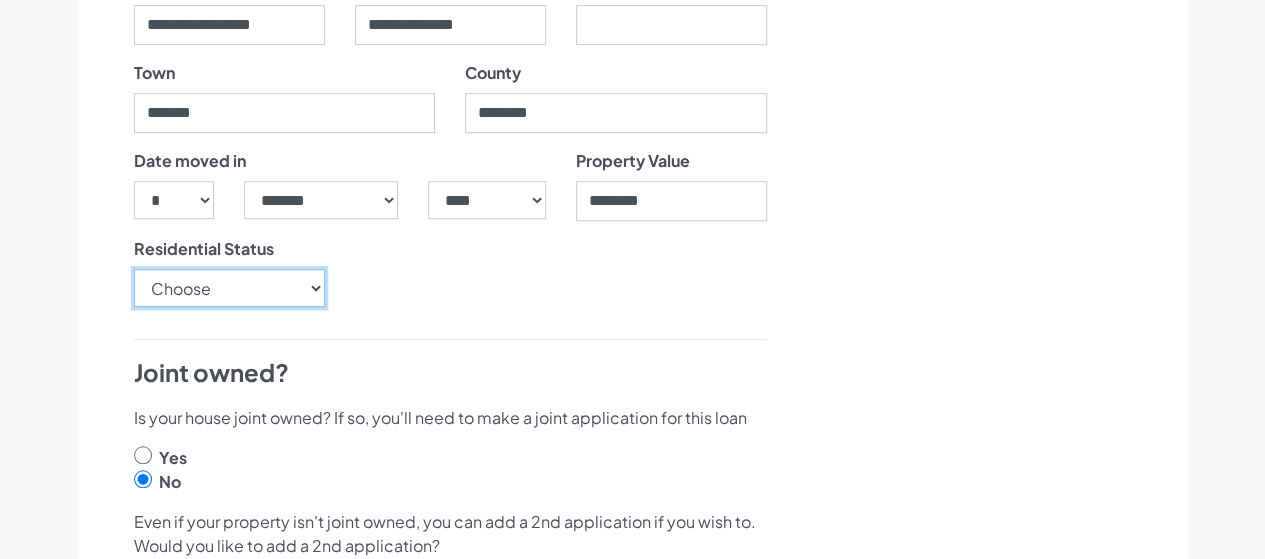 click on "Choose
Owner Occupier
Owner Non Occupier
Living With Parents
Property Owned By Partner
Tenant - Council
Tenant - Housing Association
Tenant - Lodger
Tenant - Private
Living with Friends
Military Accommodation
Works Accommodation" at bounding box center [229, 288] 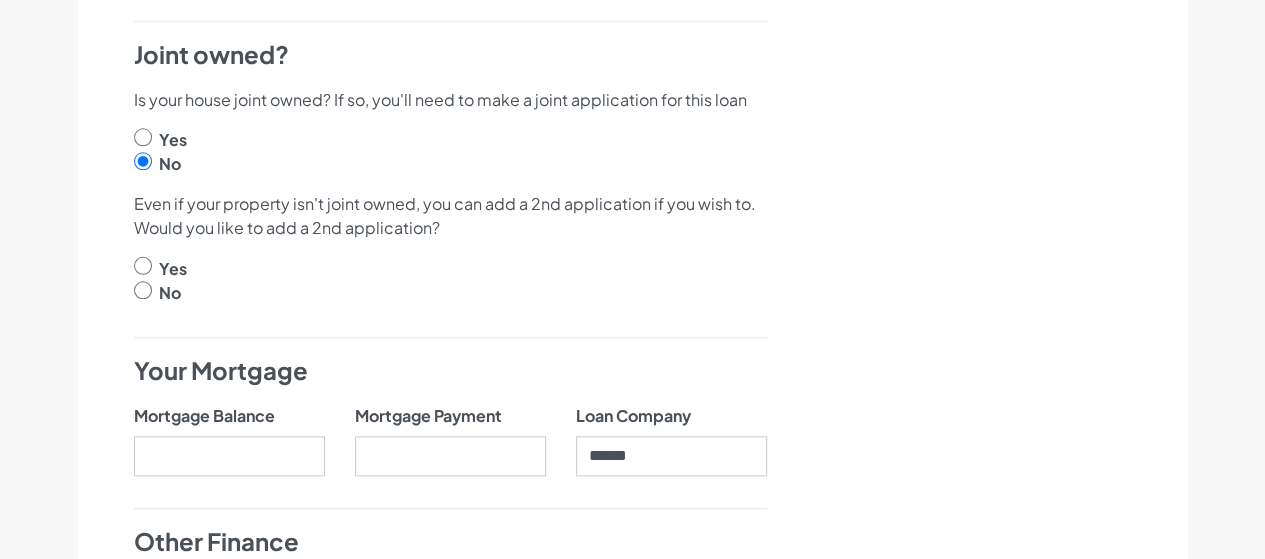 scroll, scrollTop: 905, scrollLeft: 0, axis: vertical 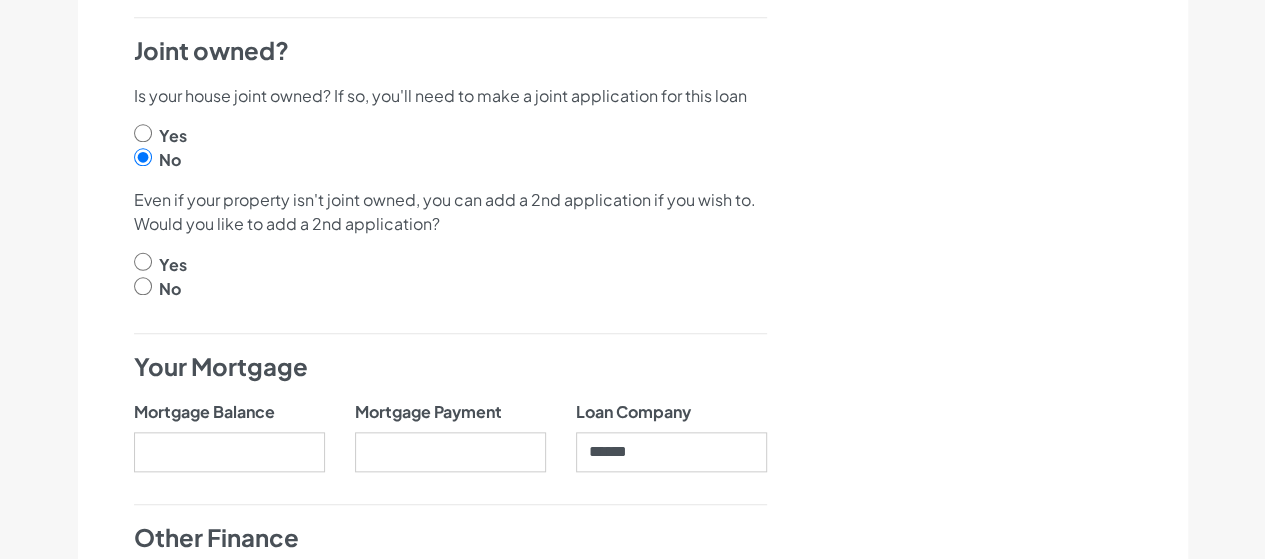 click at bounding box center [143, 261] 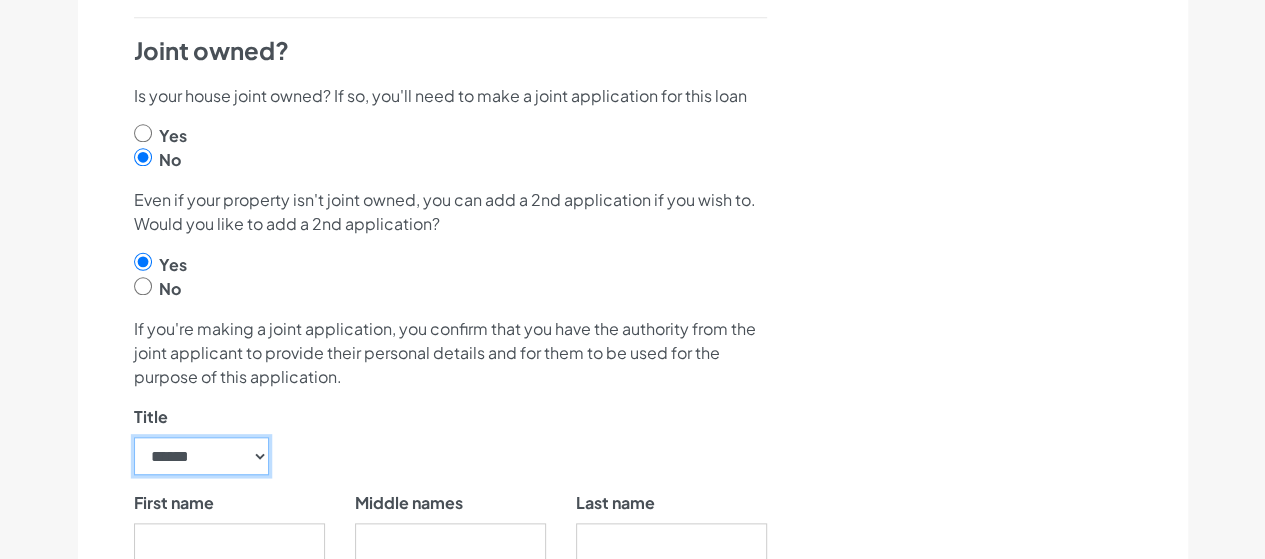 click on "******
**
***
****
**
**
****" at bounding box center (202, 456) 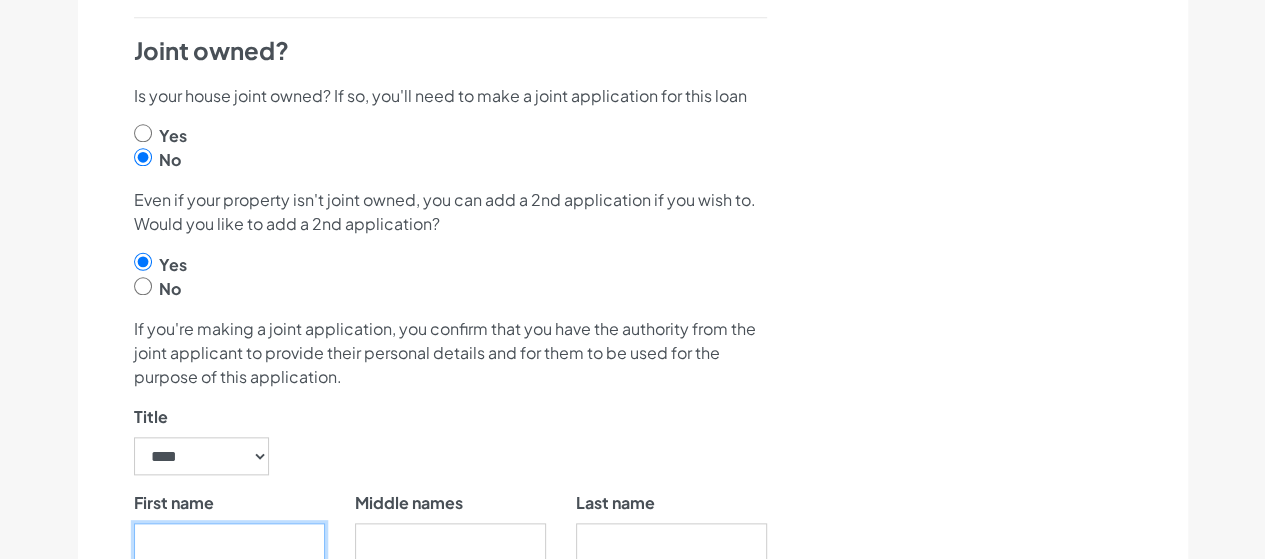 click on "First name" at bounding box center (229, 543) 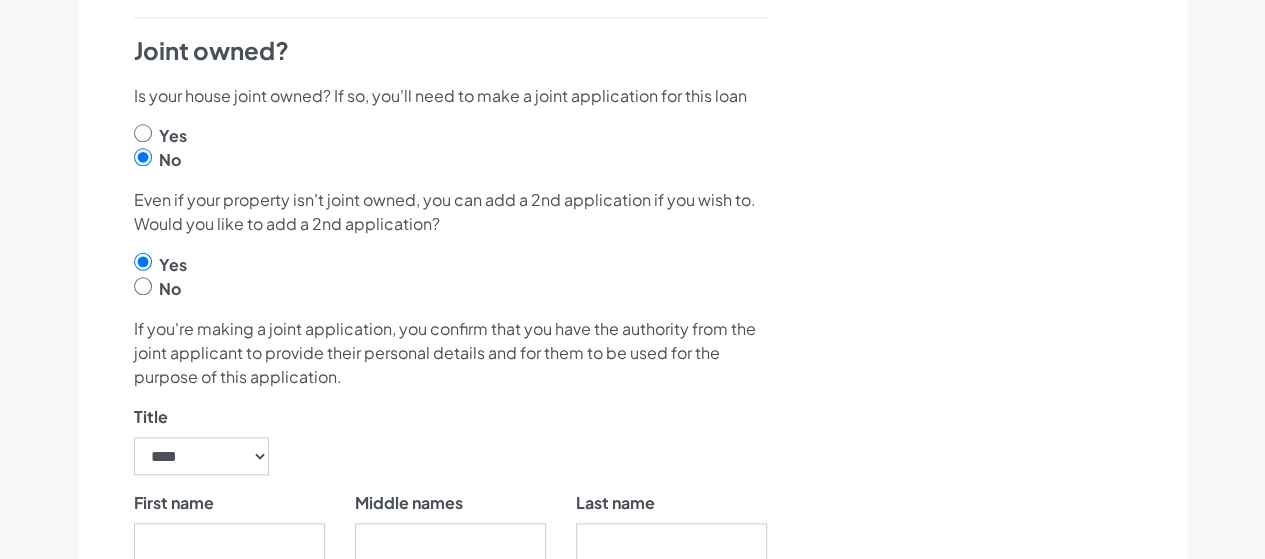 click on "Title
******
**
***
****
**
**
****" at bounding box center (450, 448) 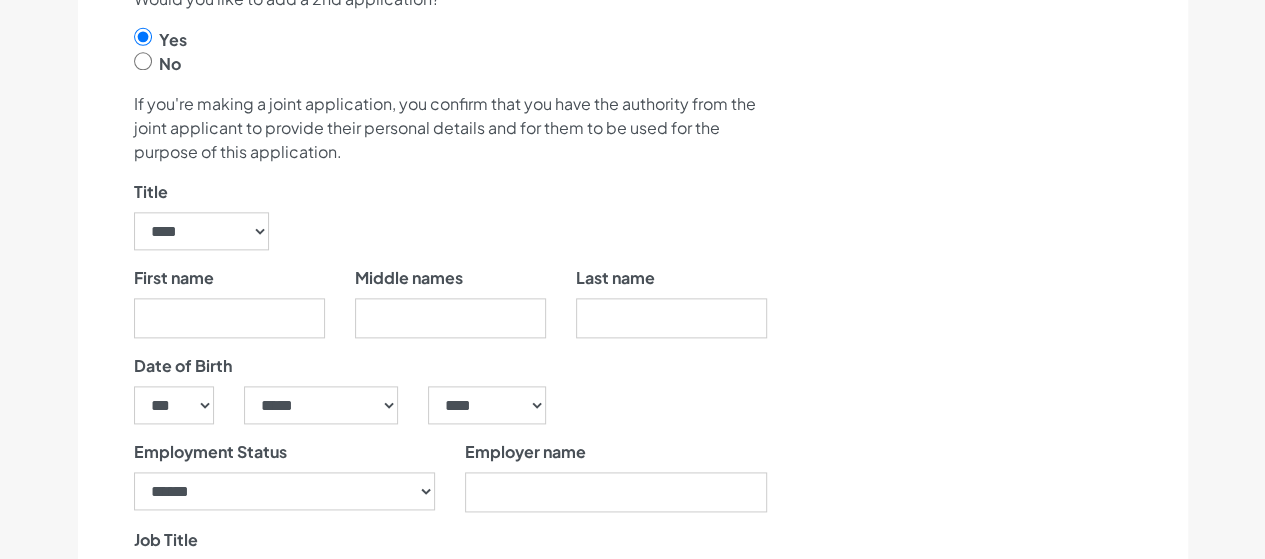 scroll, scrollTop: 1152, scrollLeft: 0, axis: vertical 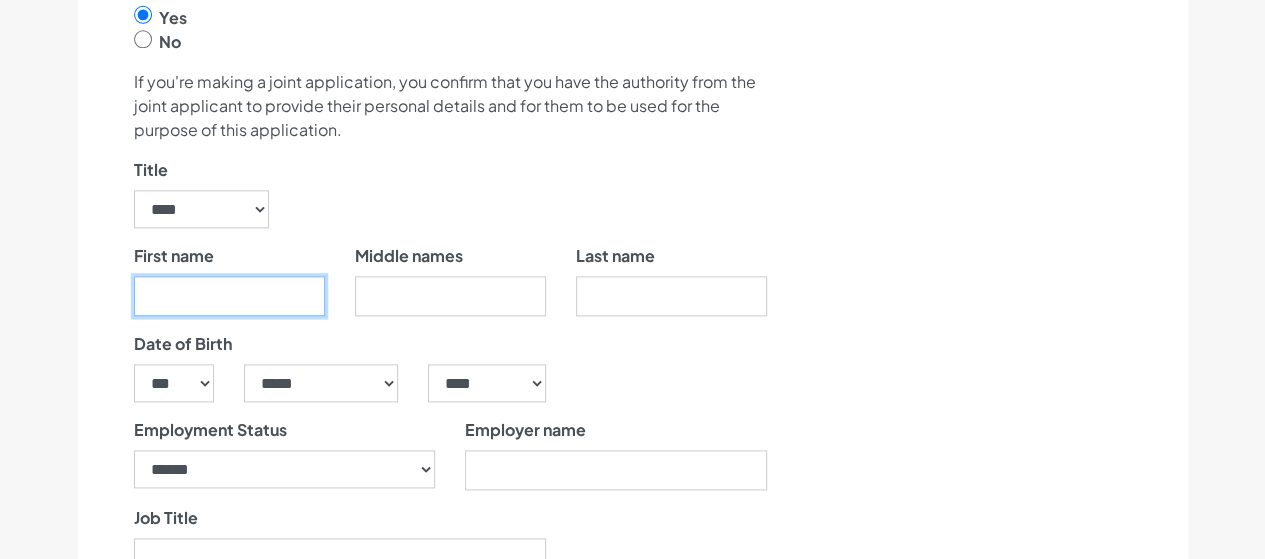 click on "First name" at bounding box center (229, 296) 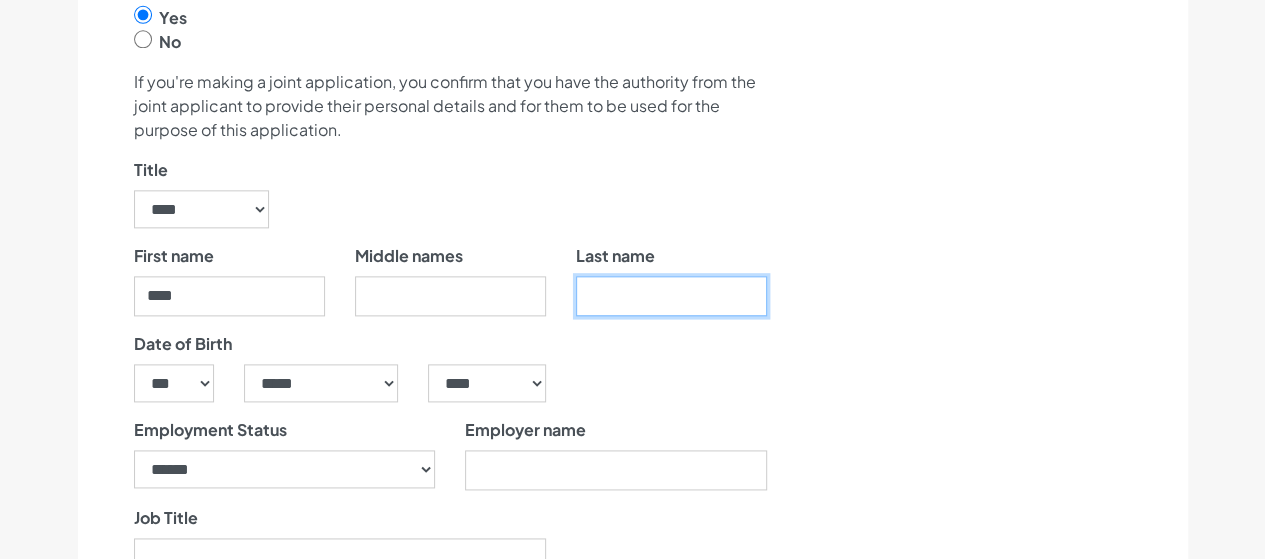 type on "***" 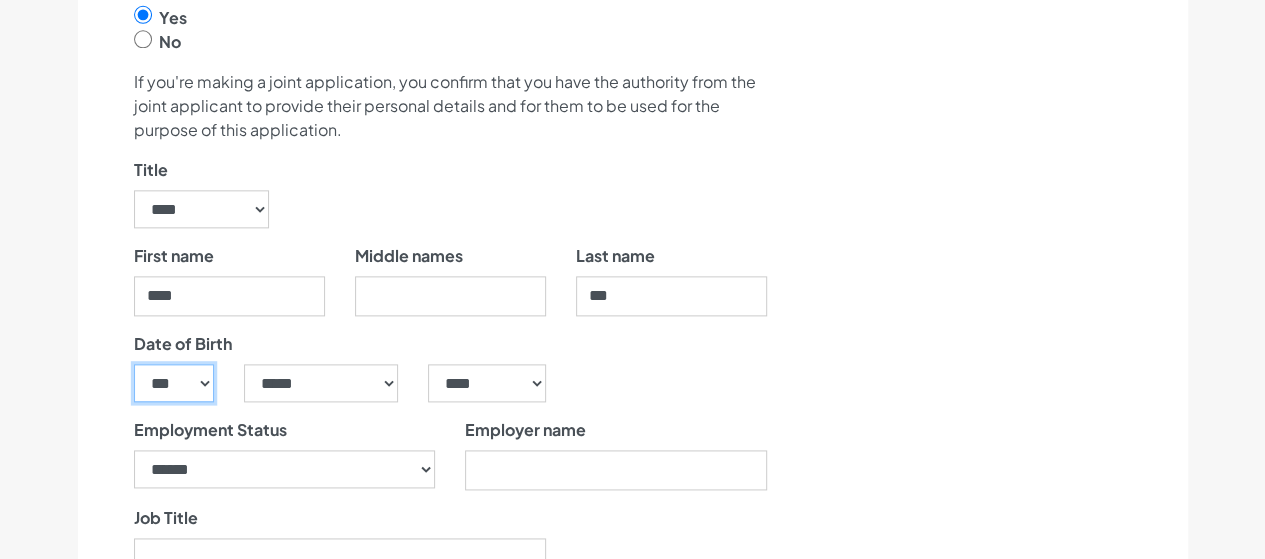 click on "***
* * * * * * * * * ** ** ** ** ** ** ** ** ** ** ** ** ** ** ** ** ** ** ** ** ** **" at bounding box center [174, 383] 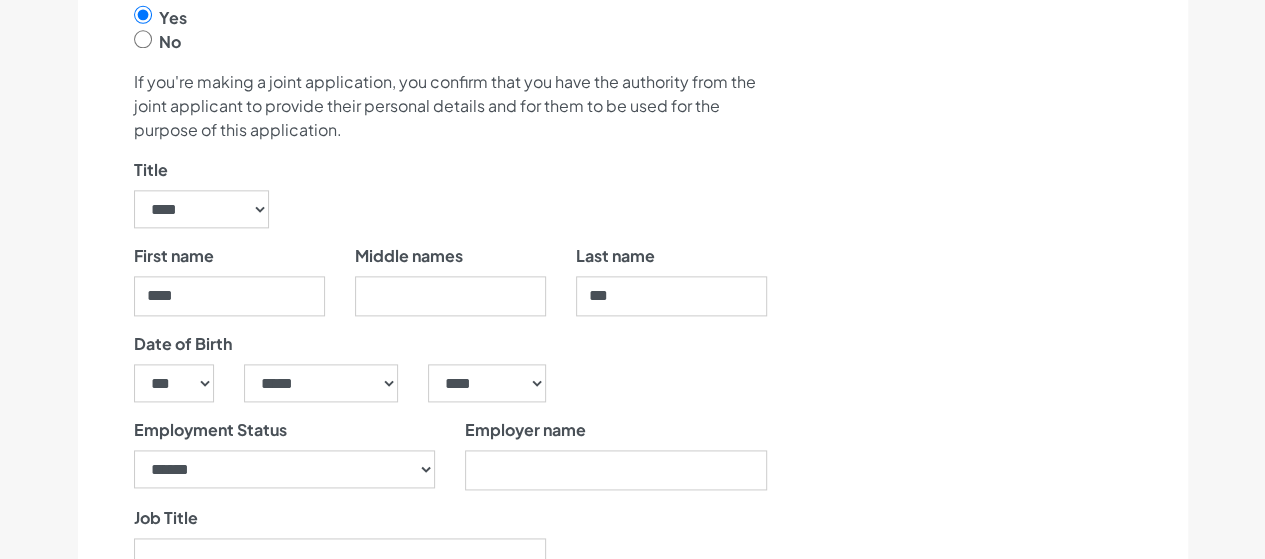 click on "Title
******
**
***
****
**
**
****" at bounding box center (450, 201) 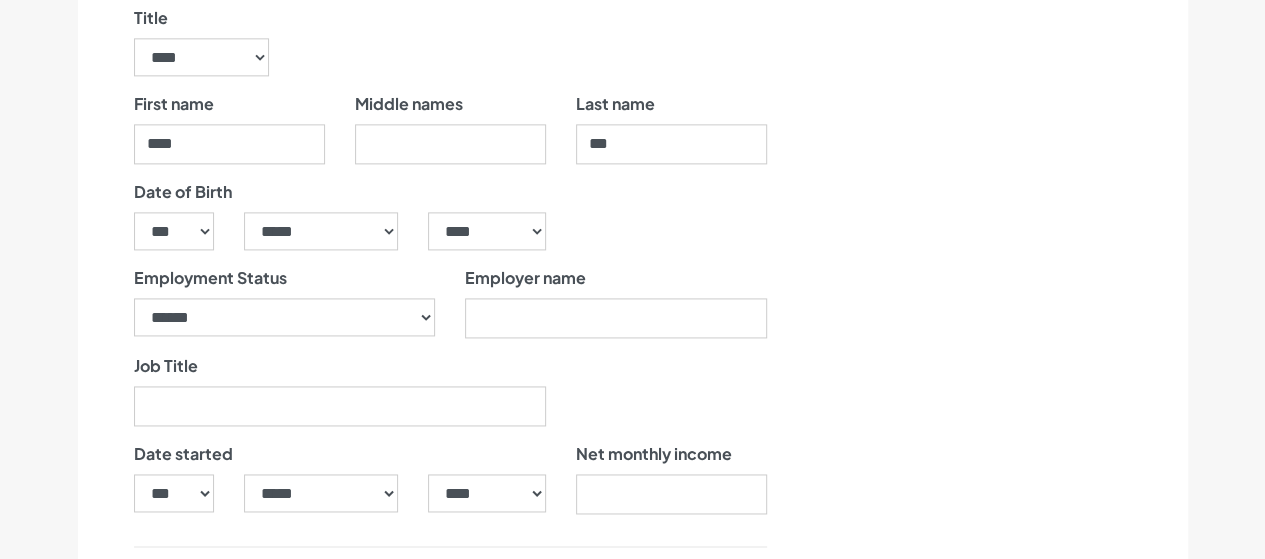 scroll, scrollTop: 1096, scrollLeft: 0, axis: vertical 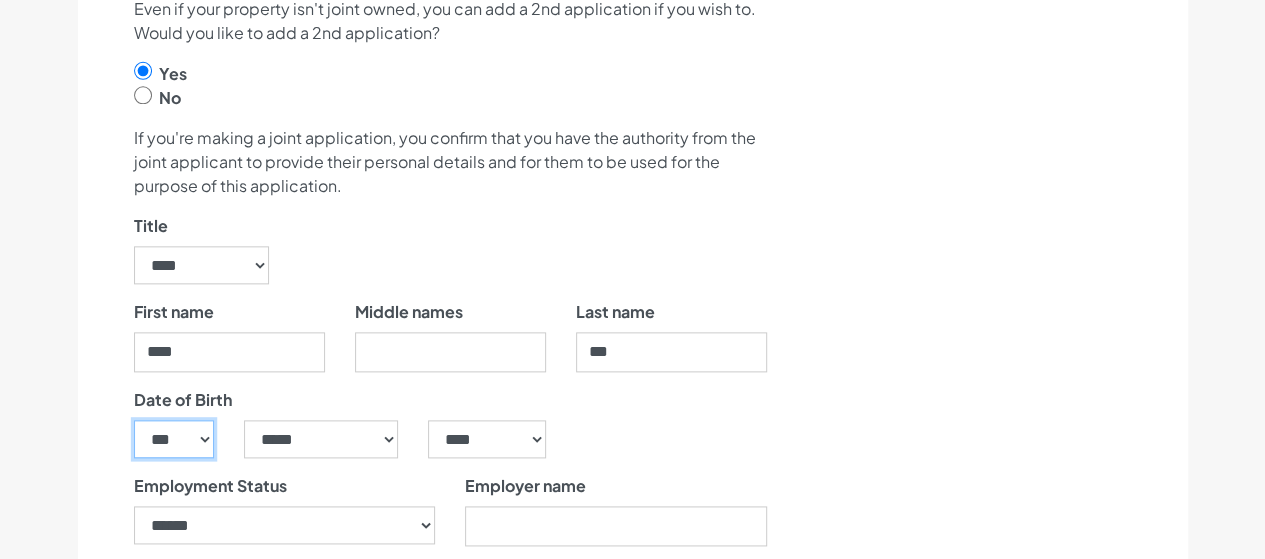 click on "***
* * * * * * * * * ** ** ** ** ** ** ** ** ** ** ** ** ** ** ** ** ** ** ** ** ** **" at bounding box center [174, 439] 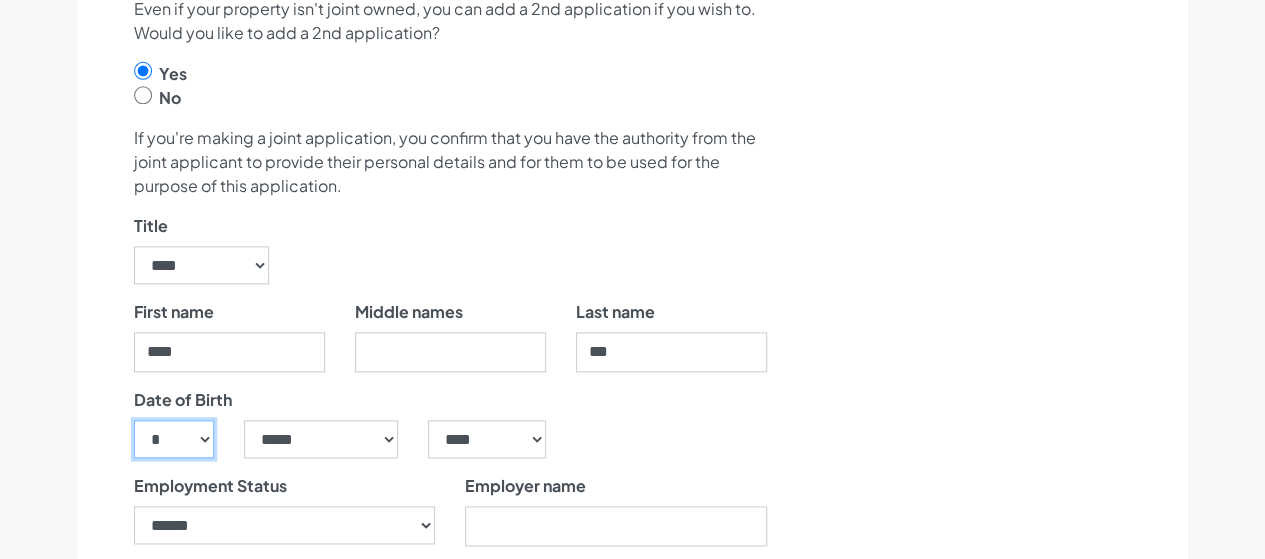 click on "***
* * * * * * * * * ** ** ** ** ** ** ** ** ** ** ** ** ** ** ** ** ** ** ** ** ** **" at bounding box center (174, 439) 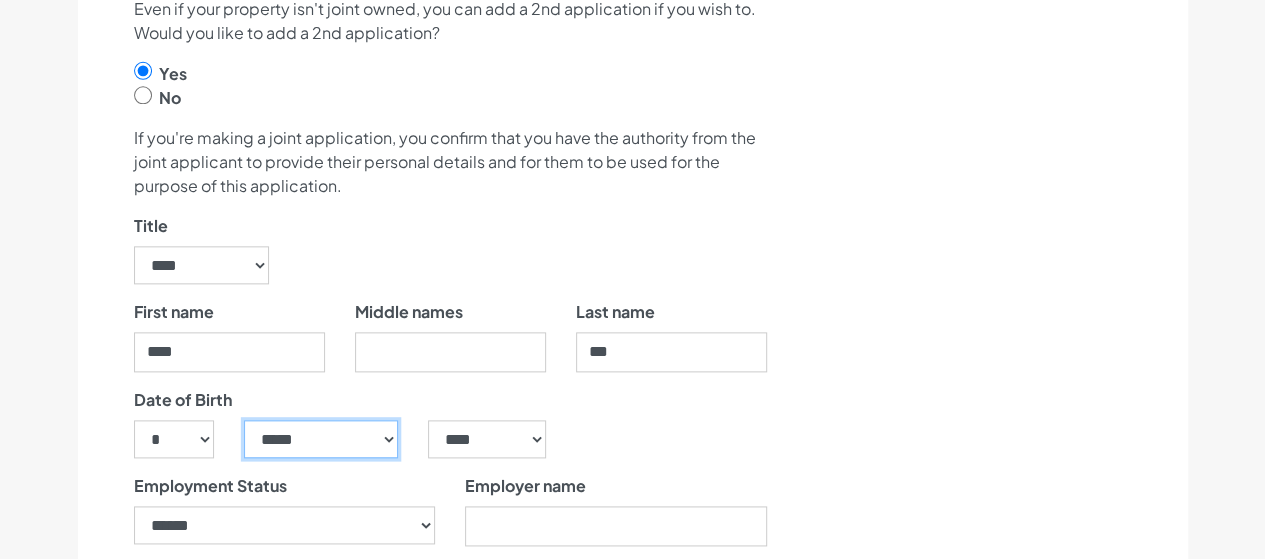 click on "*****
*******
********
*****
*****
***
****
****
******
*********
*******
********
********" at bounding box center (321, 439) 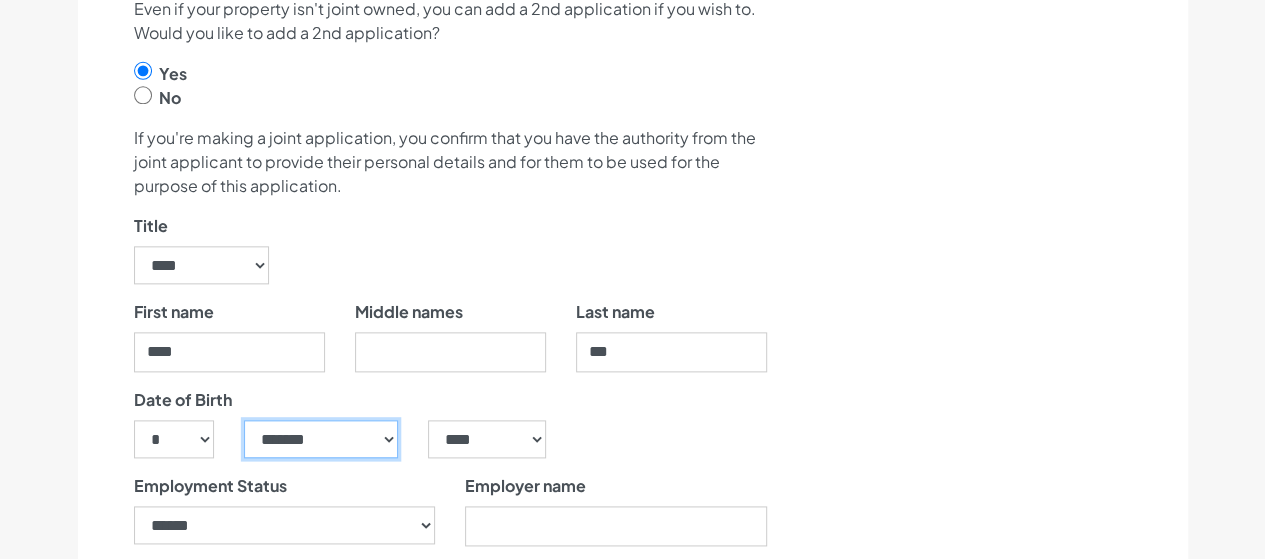 click on "*****
*******
********
*****
*****
***
****
****
******
*********
*******
********
********" at bounding box center (321, 439) 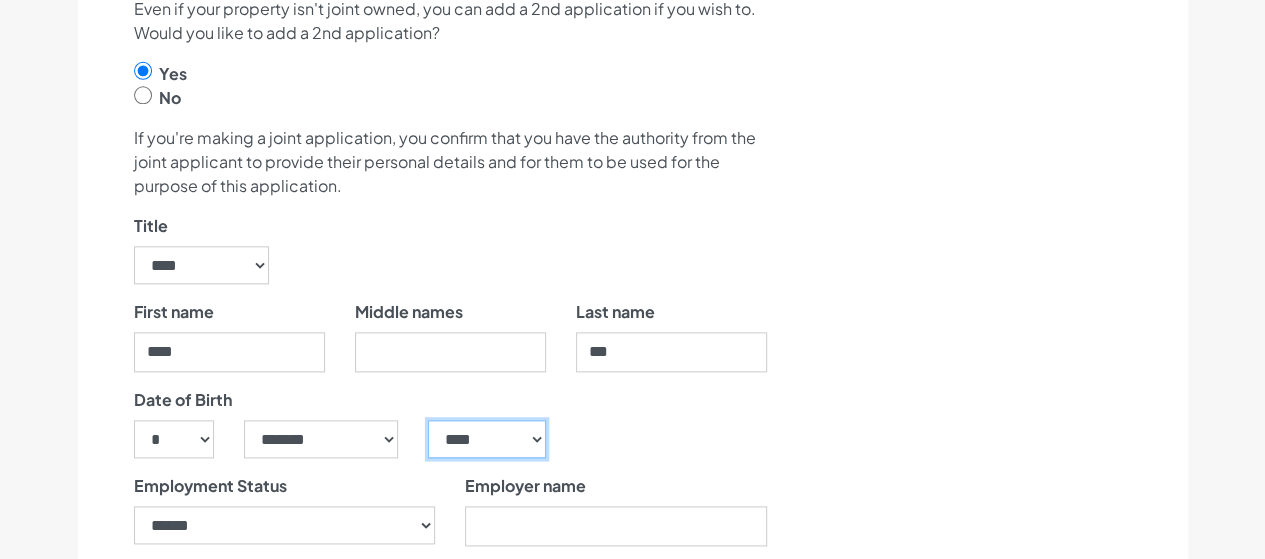 click on "****
**** **** **** **** **** **** **** **** **** **** **** **** **** **** **** **** **** **** **** **** **** **** **** **** **** **** **** **** **** **** **** **** **** **** **** **** **** **** **** **** **** **** **** **** **** **** **** **** **** **** **** **** **** **** **** **** **** **** **** **** **** **** **** **** **** **** **** **** **** **** **** **** **** **** **** **** **** **** **** **** **** **** **** **** **** **** **** **** **** **** **** **** **** **** **** **** **** **** **** **** **** **** **** **** **** **** **** **** **** **** **** **** **** **** **** **** **** **** **** **** **** **** **** **** **** ****" at bounding box center [486, 439] 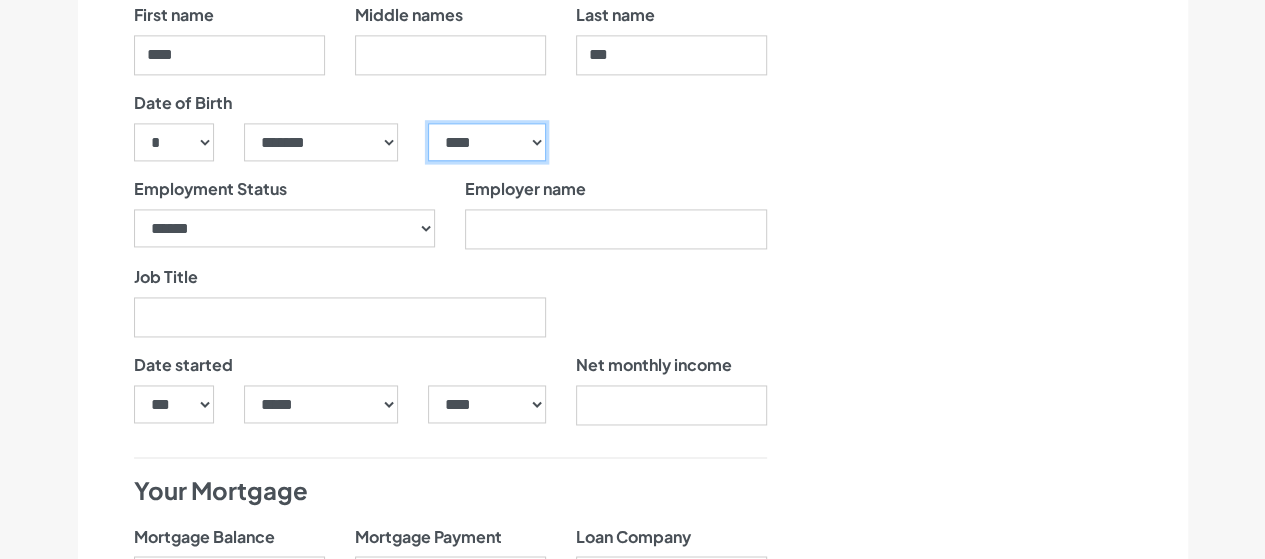 scroll, scrollTop: 1470, scrollLeft: 0, axis: vertical 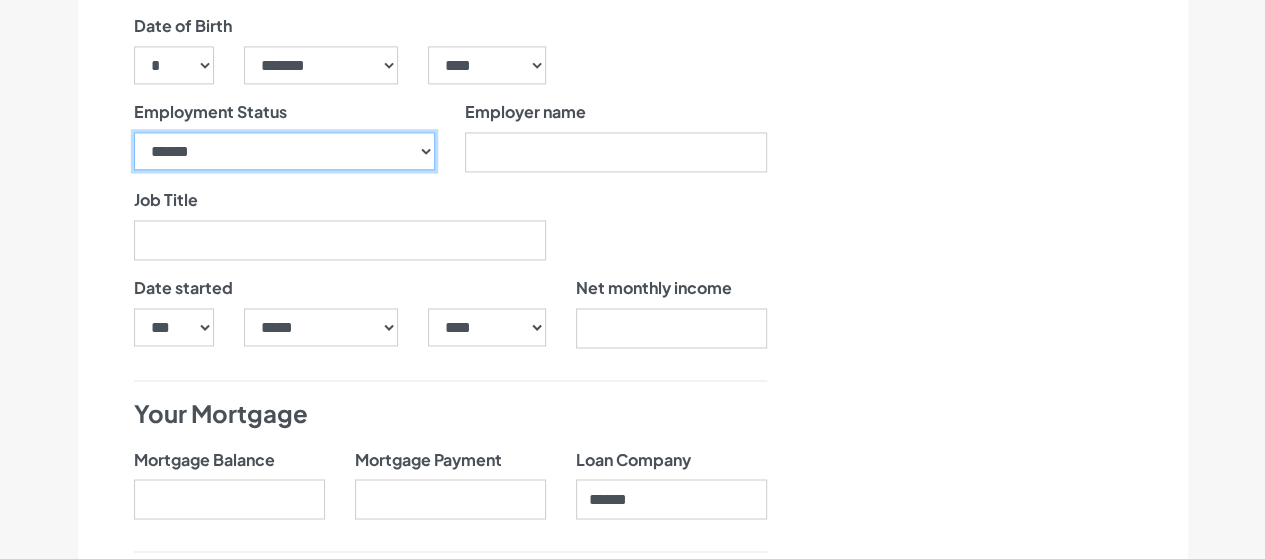 click on "**********" at bounding box center (285, 151) 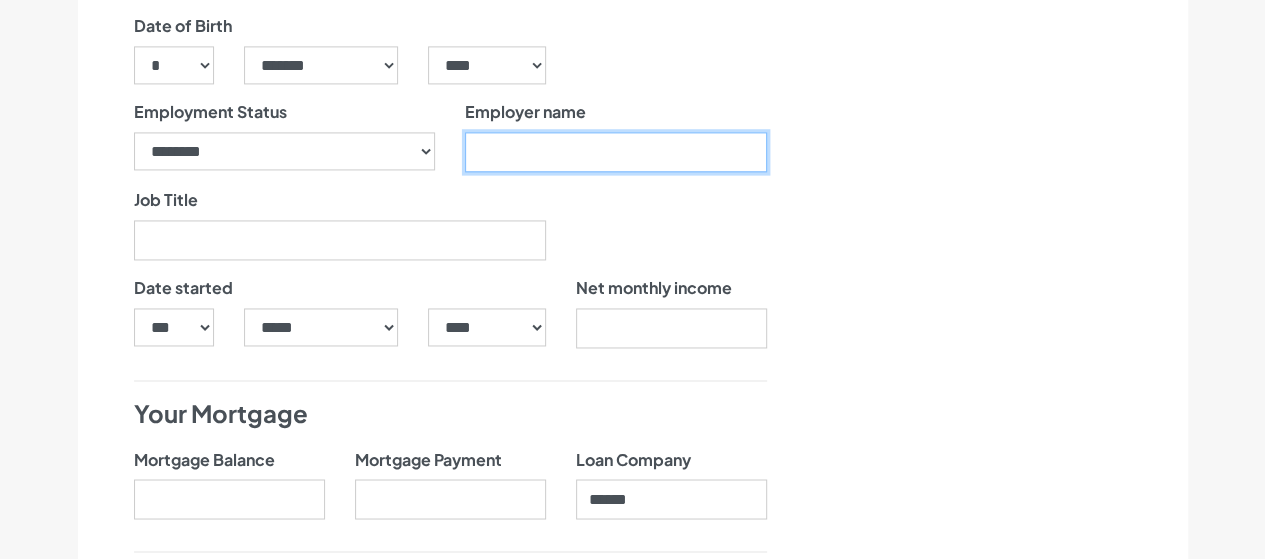 click on "Employer name" at bounding box center [616, 152] 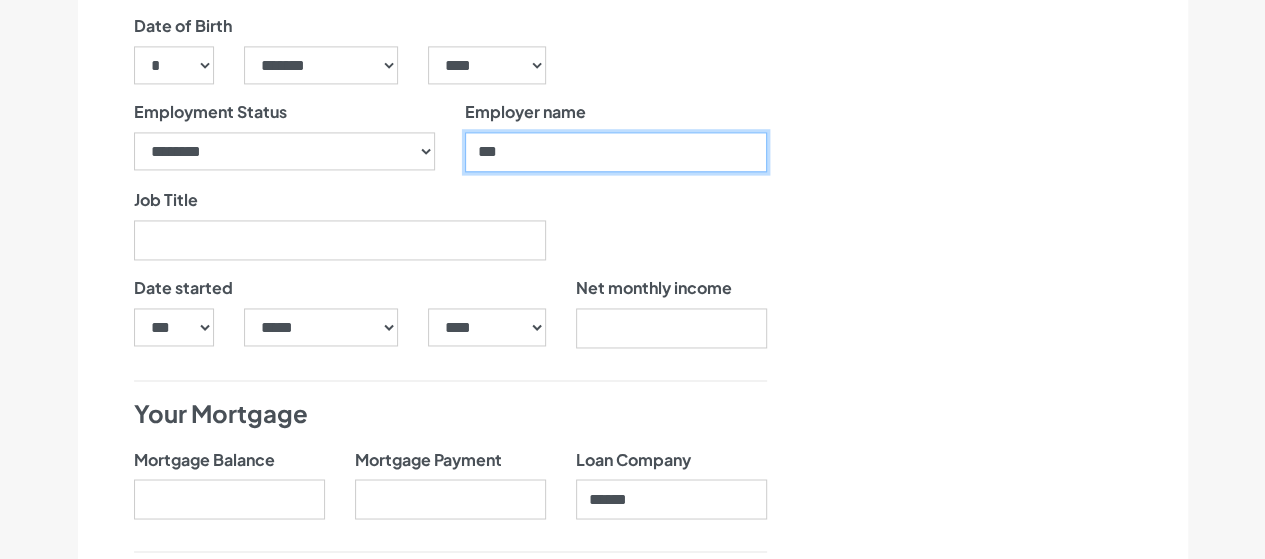 type on "***" 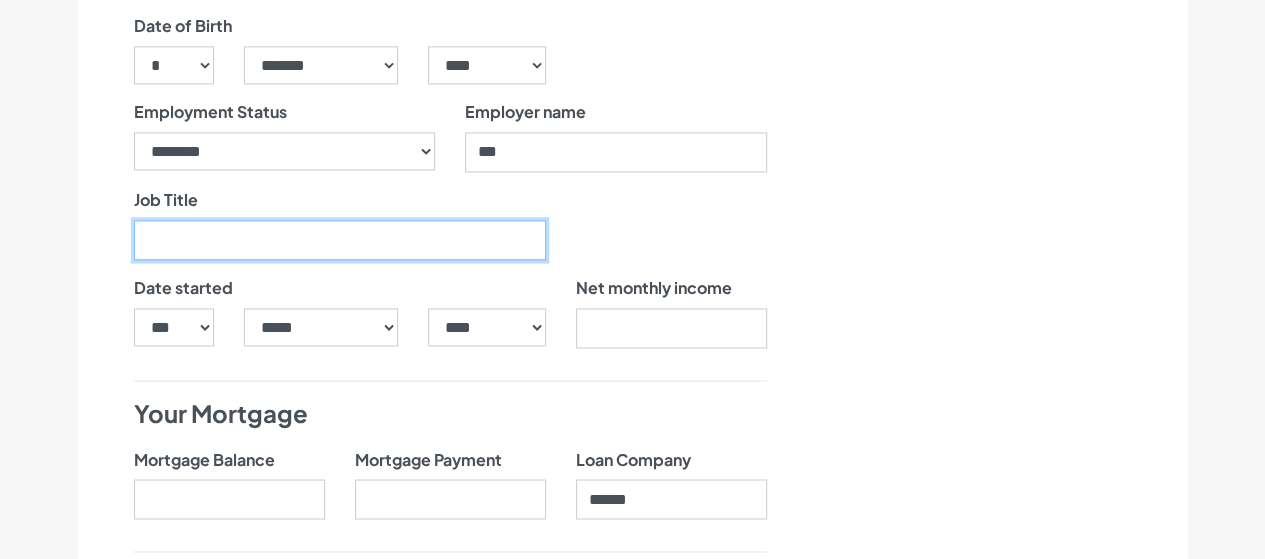 click on "Job Title" at bounding box center [340, 240] 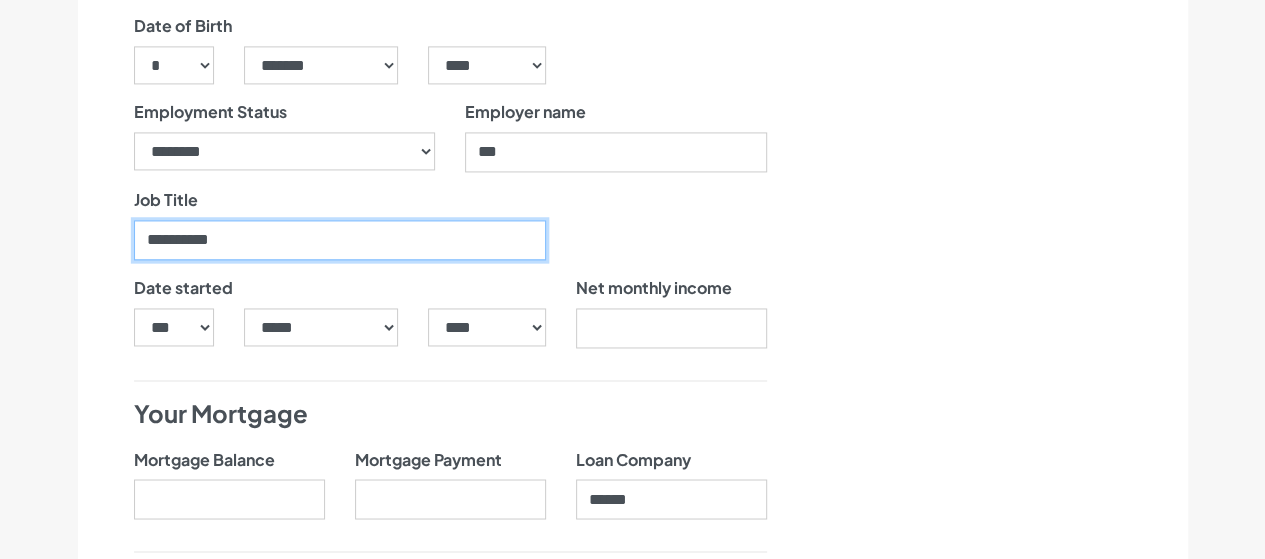 type on "*********" 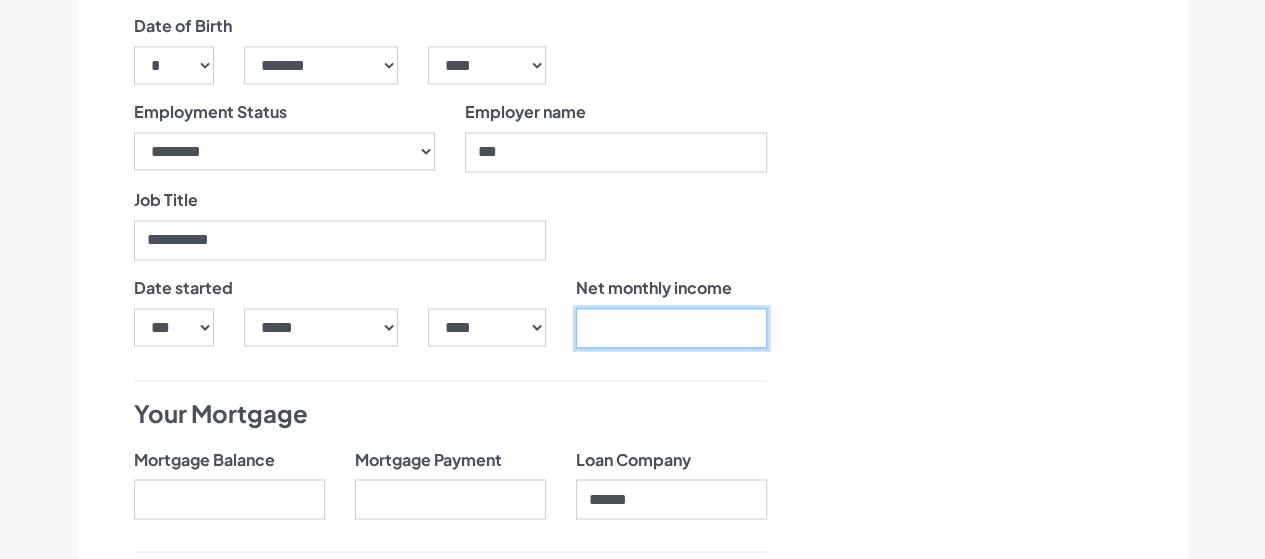 click at bounding box center [671, 328] 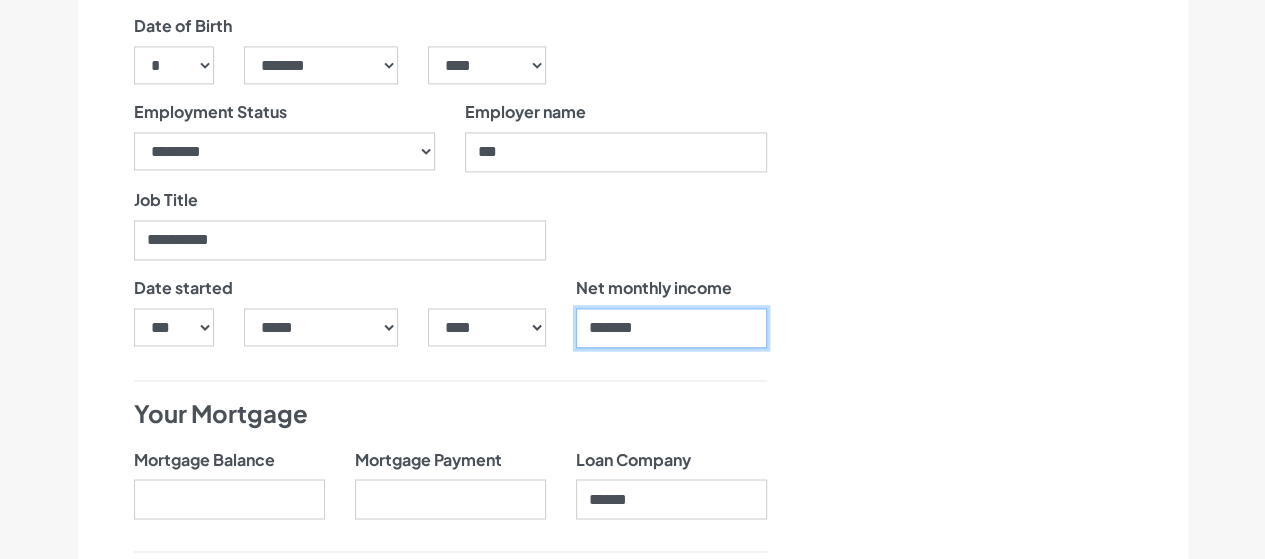 type on "*******" 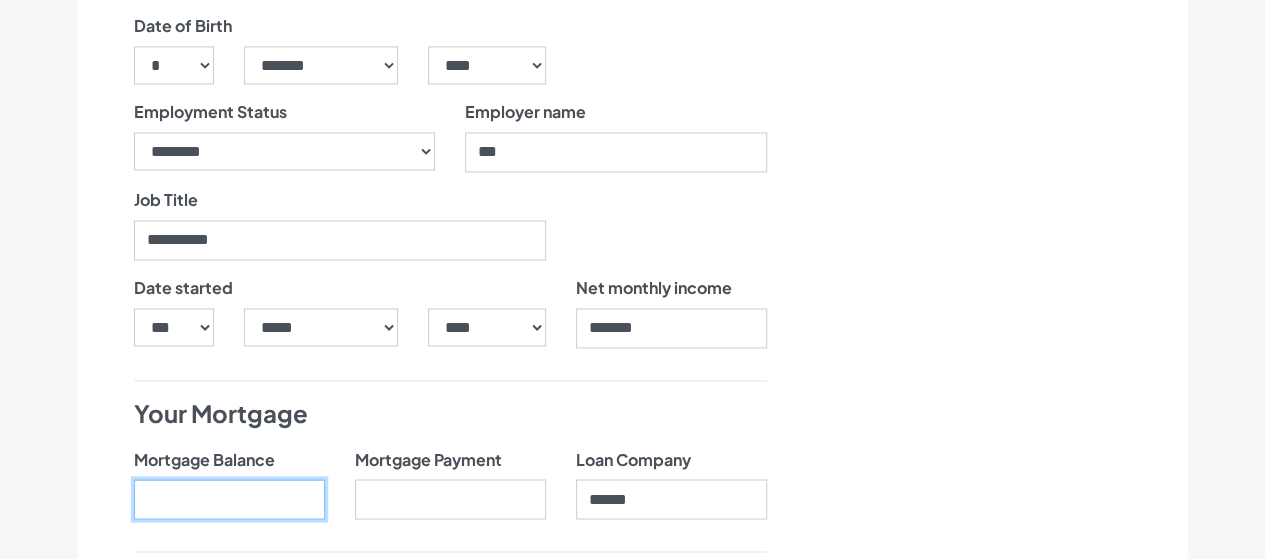 click on "Mortgage Balance" at bounding box center [229, 499] 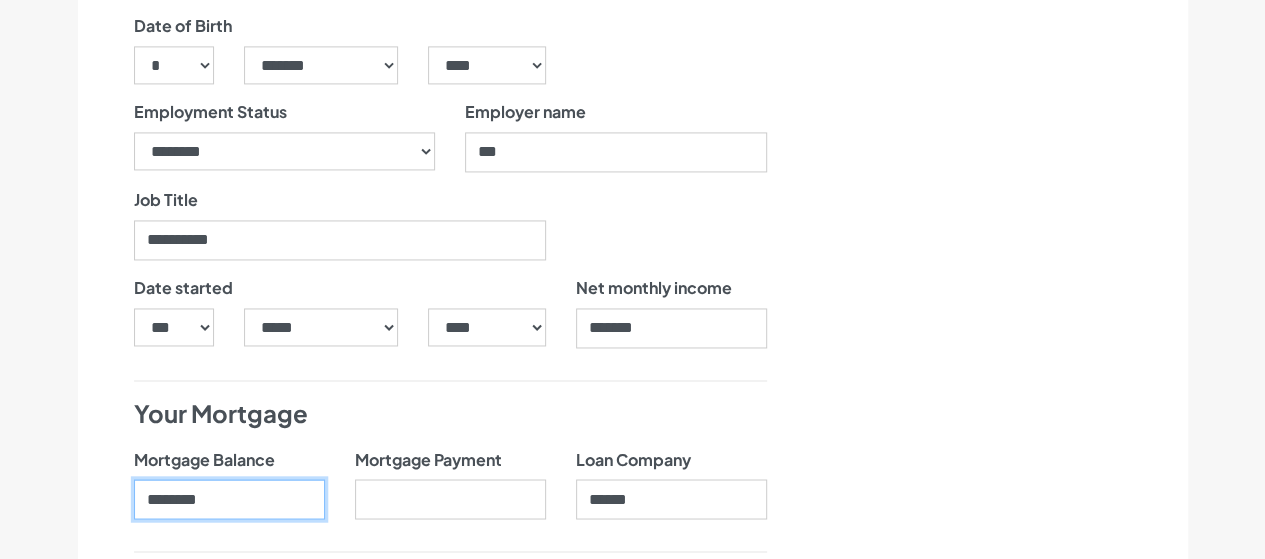 type on "********" 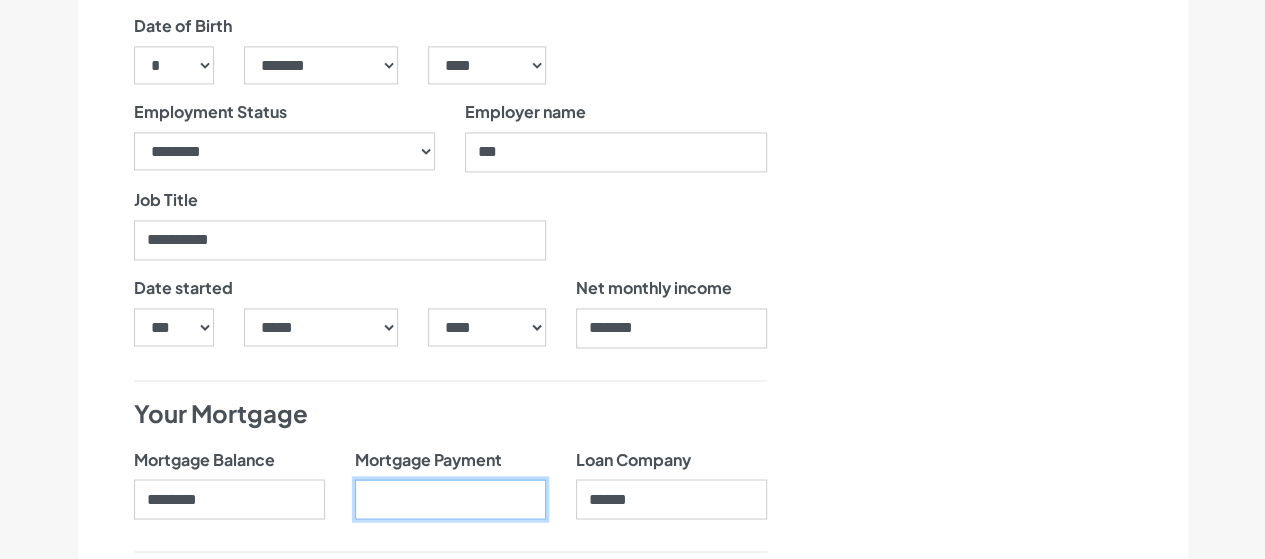click on "Mortgage Payment" at bounding box center [450, 499] 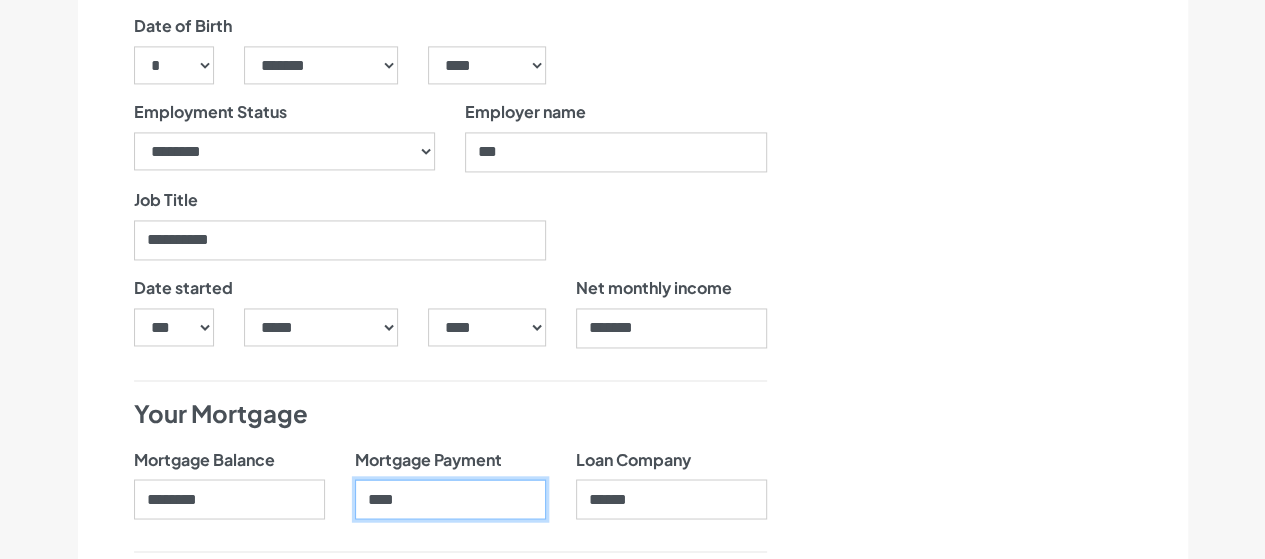type on "****" 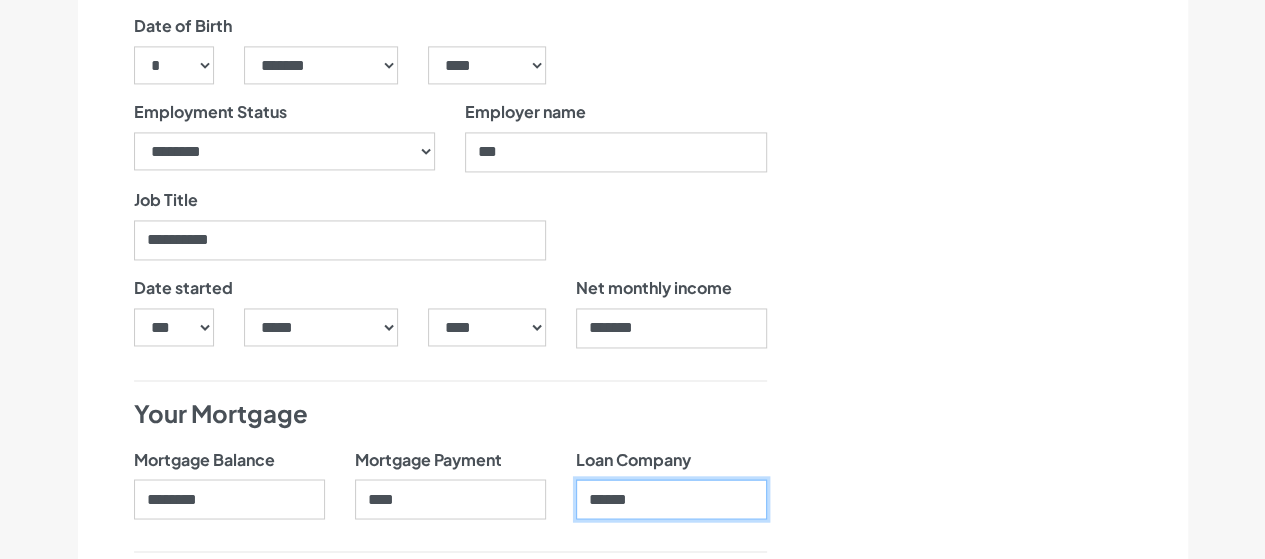 click on "******" at bounding box center [671, 499] 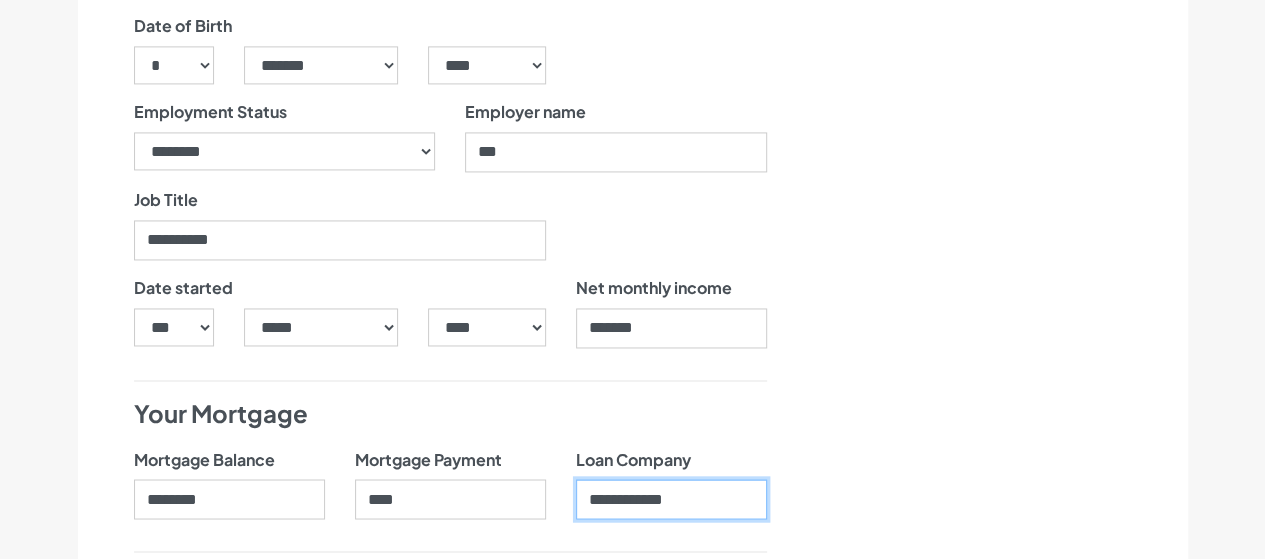type on "**********" 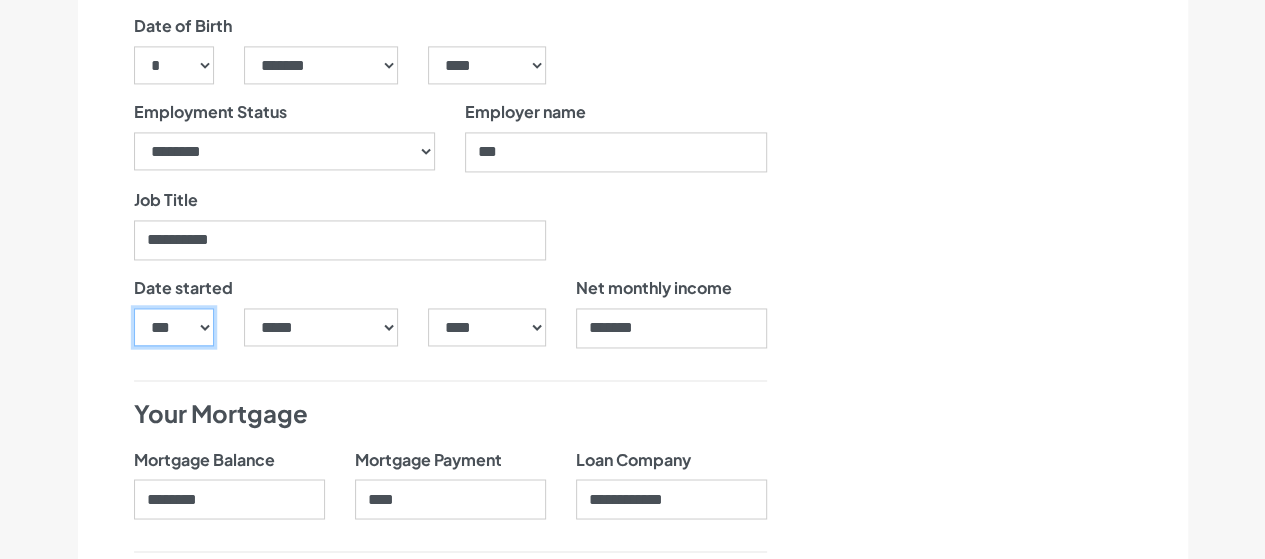 click on "***
* * * * * * * * * ** ** ** ** ** ** ** ** ** ** ** ** ** ** ** ** ** ** ** ** ** **" at bounding box center [174, 327] 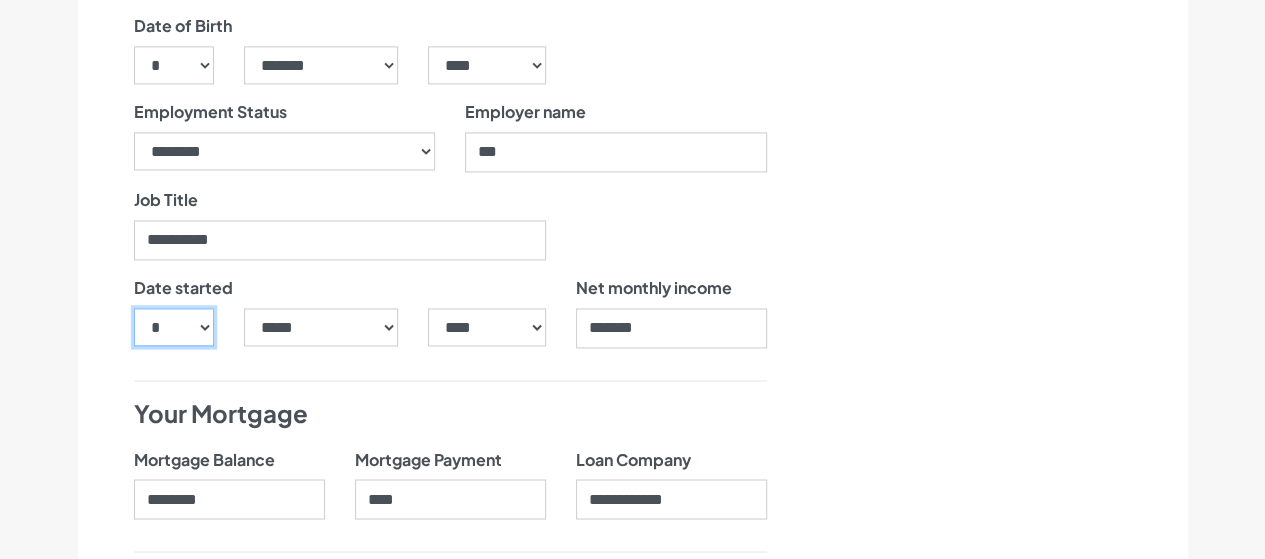 click on "***
* * * * * * * * * ** ** ** ** ** ** ** ** ** ** ** ** ** ** ** ** ** ** ** ** ** **" at bounding box center [174, 327] 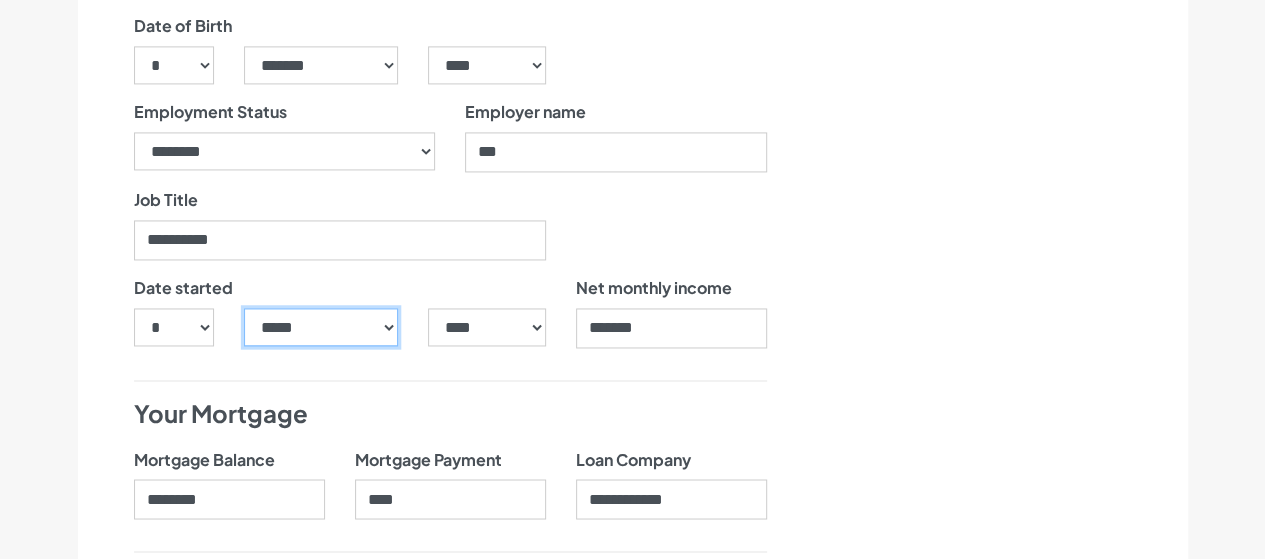 click on "*****
*******
********
*****
*****
***
****
****
******
*********
*******
********
********" at bounding box center [321, 327] 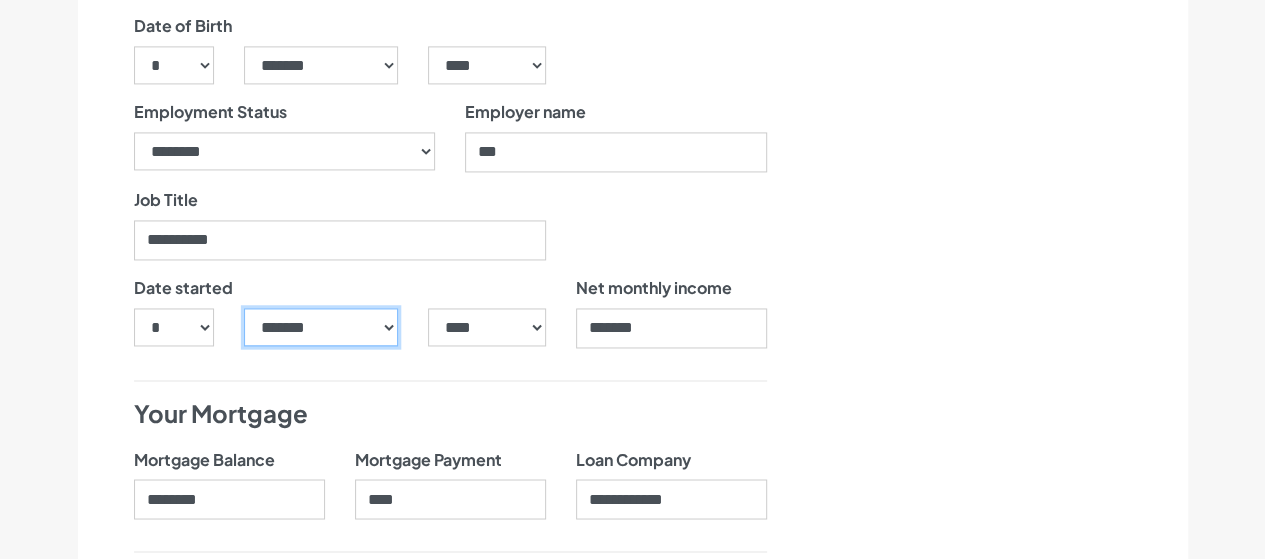 click on "*****
*******
********
*****
*****
***
****
****
******
*********
*******
********
********" at bounding box center (321, 327) 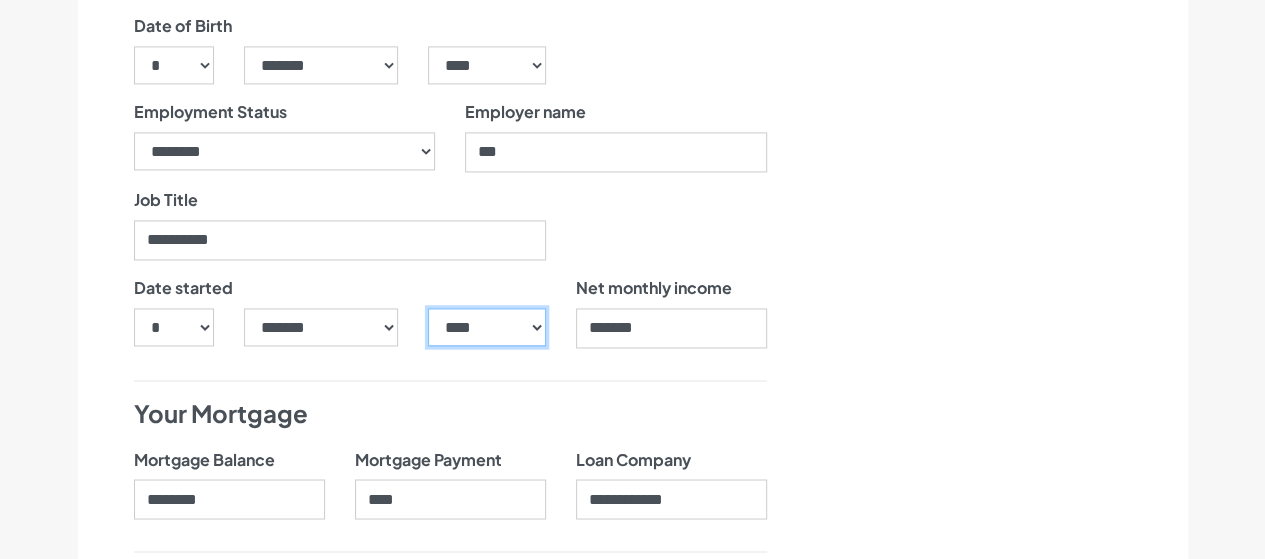 click on "****
**** **** **** **** **** **** **** **** **** **** **** **** **** **** **** **** **** **** **** **** **** **** **** **** **** **** **** **** **** **** **** **** **** **** **** **** **** **** **** **** **** **** **** **** **** **** **** **** **** **** **** **** **** **** **** **** **** **** **** **** **** **** **** **** **** **** **** **** **** **** **** **** **** **** **** **** **** **** **** **** **** **** **** **** **** **** **** **** **** **** **** **** **** **** **** **** **** **** **** **** **** **** **** **** **** **** **** **** **** **** **** **** **** **** **** **** **** **** **** **** **** **** **** **** **** ****" at bounding box center (486, 327) 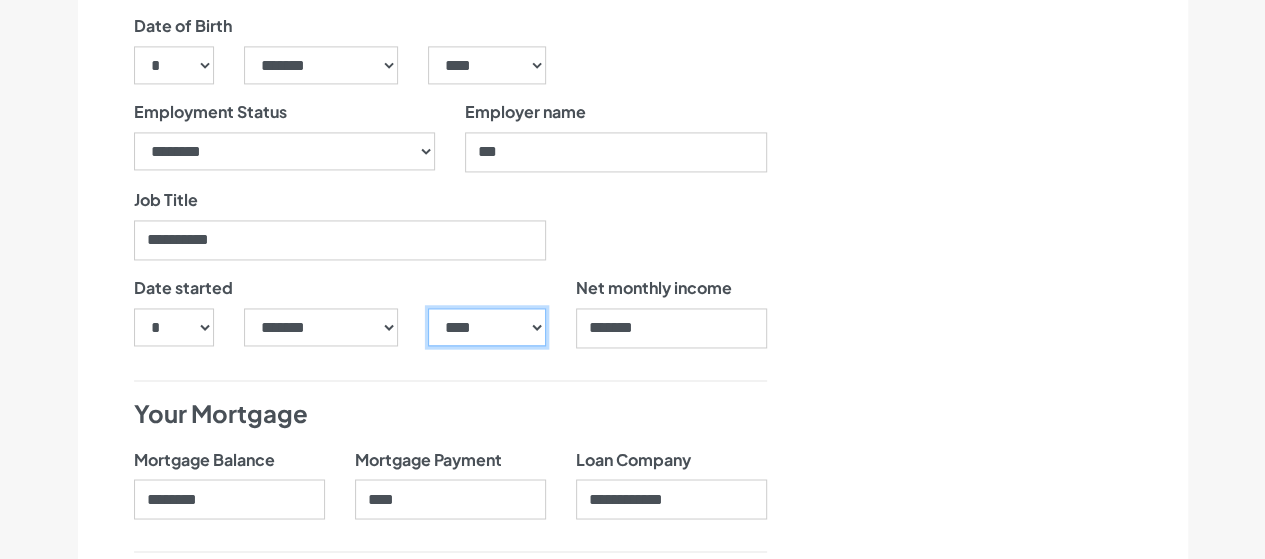 select on "****" 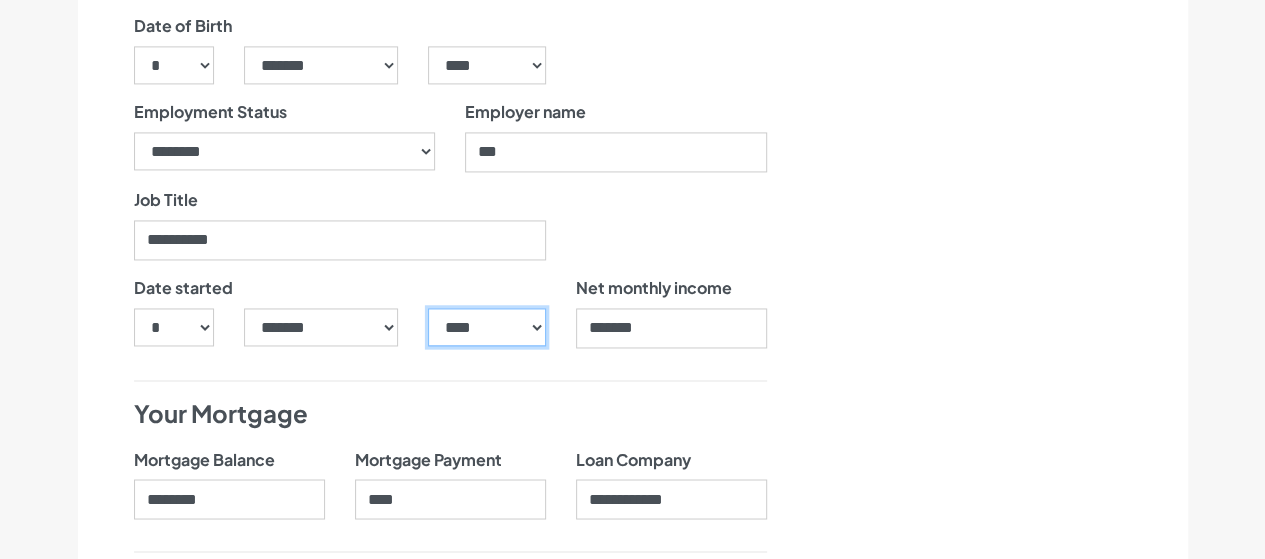 click on "****
**** **** **** **** **** **** **** **** **** **** **** **** **** **** **** **** **** **** **** **** **** **** **** **** **** **** **** **** **** **** **** **** **** **** **** **** **** **** **** **** **** **** **** **** **** **** **** **** **** **** **** **** **** **** **** **** **** **** **** **** **** **** **** **** **** **** **** **** **** **** **** **** **** **** **** **** **** **** **** **** **** **** **** **** **** **** **** **** **** **** **** **** **** **** **** **** **** **** **** **** **** **** **** **** **** **** **** **** **** **** **** **** **** **** **** **** **** **** **** **** **** **** **** **** **** ****" at bounding box center (486, 327) 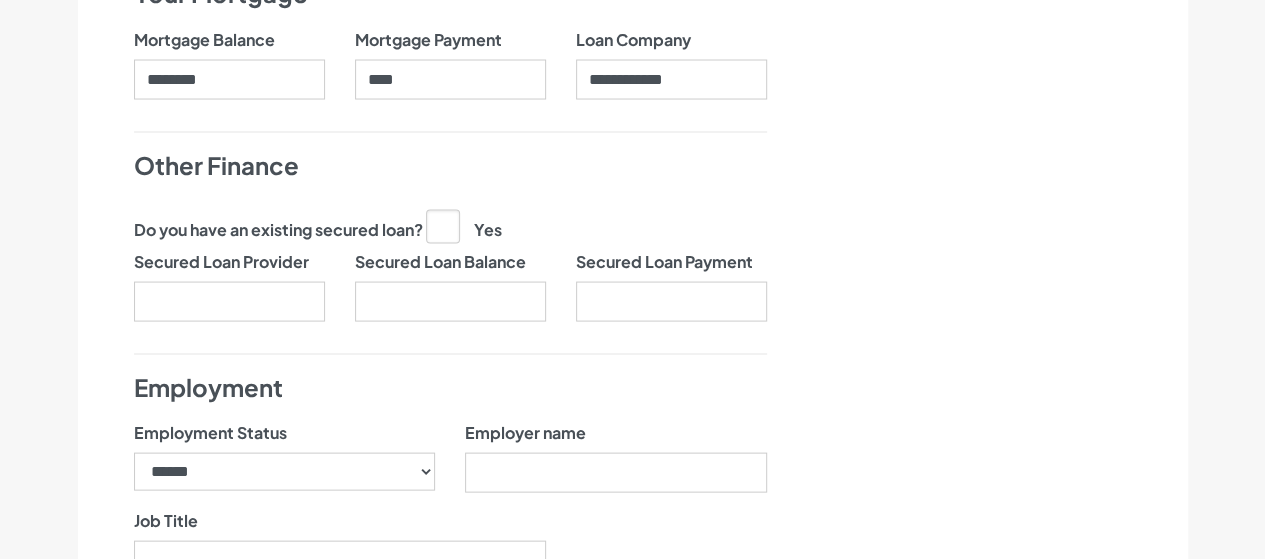 scroll, scrollTop: 1904, scrollLeft: 0, axis: vertical 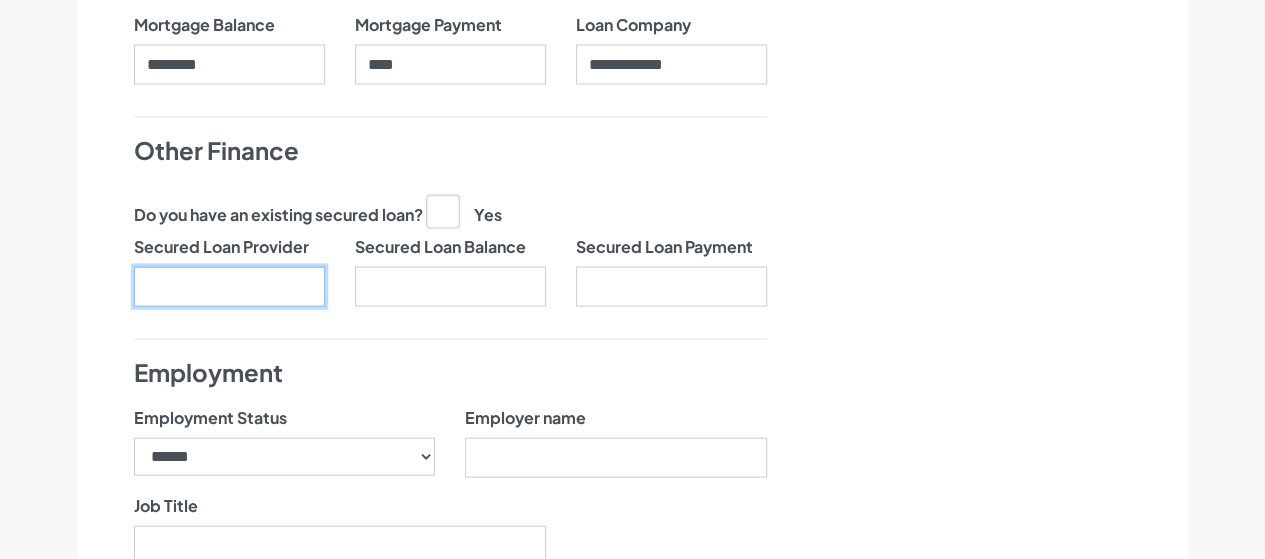 click on "Secured Loan Provider" at bounding box center (229, 287) 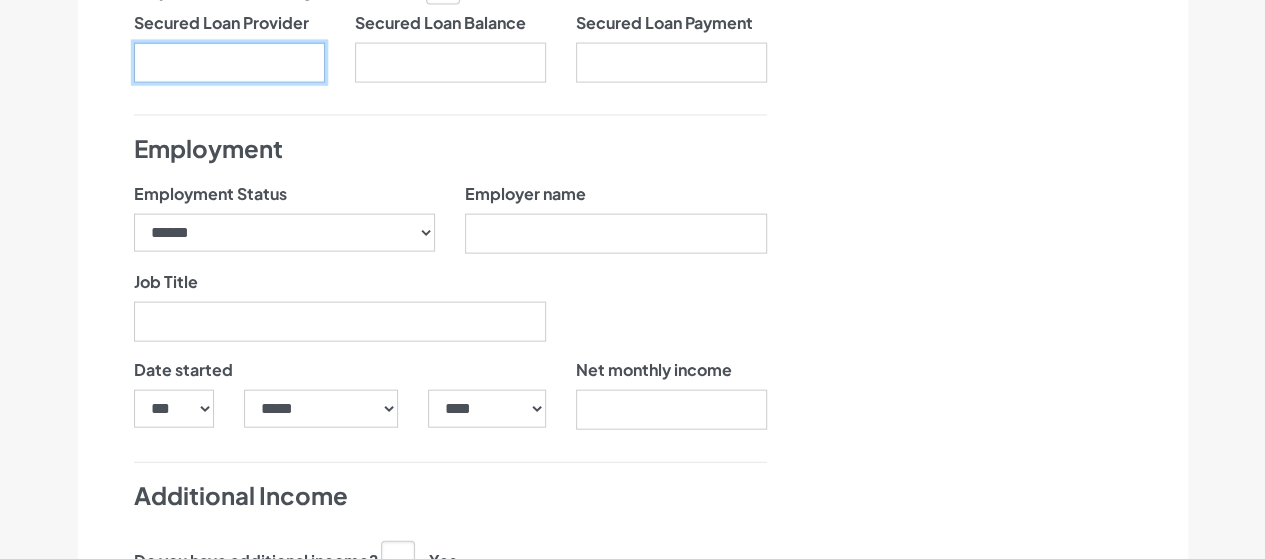 scroll, scrollTop: 2196, scrollLeft: 0, axis: vertical 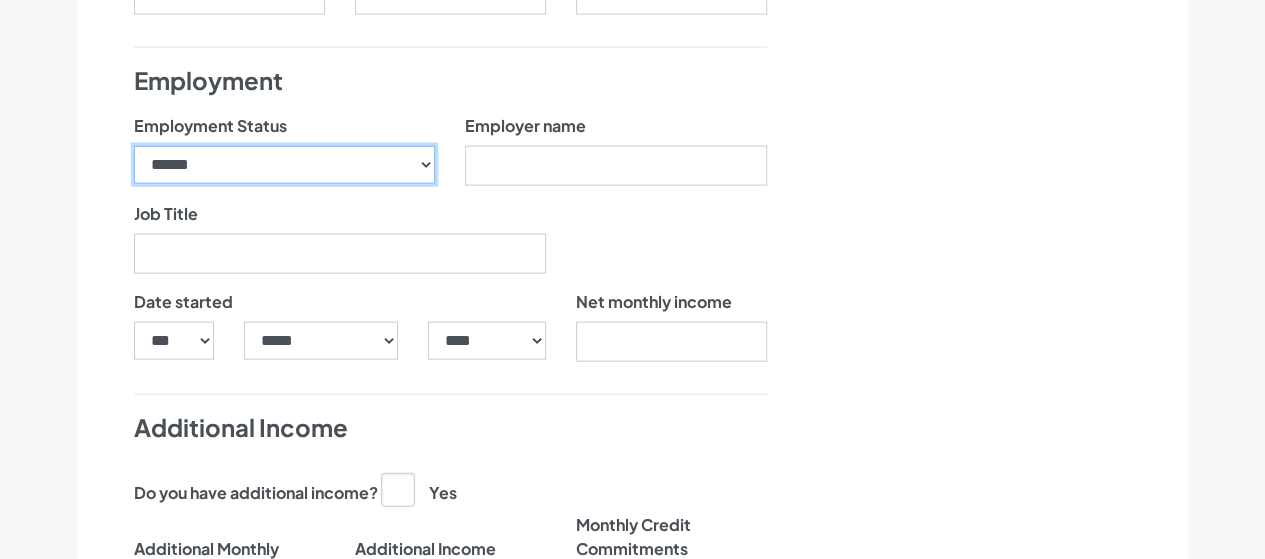 click on "**********" at bounding box center (285, 165) 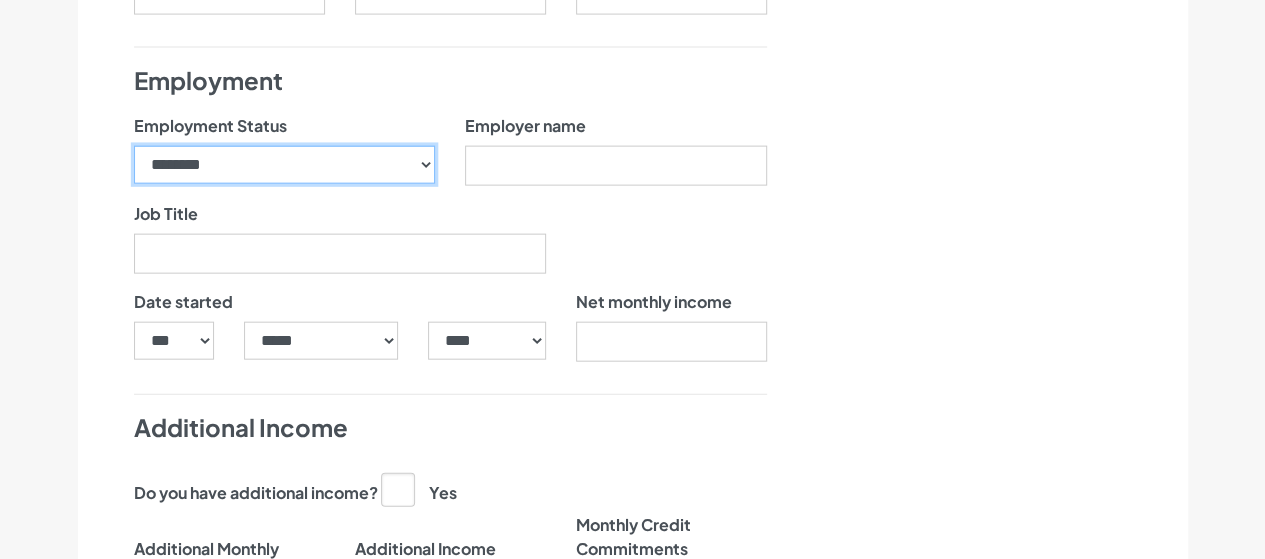 click on "**********" at bounding box center [285, 165] 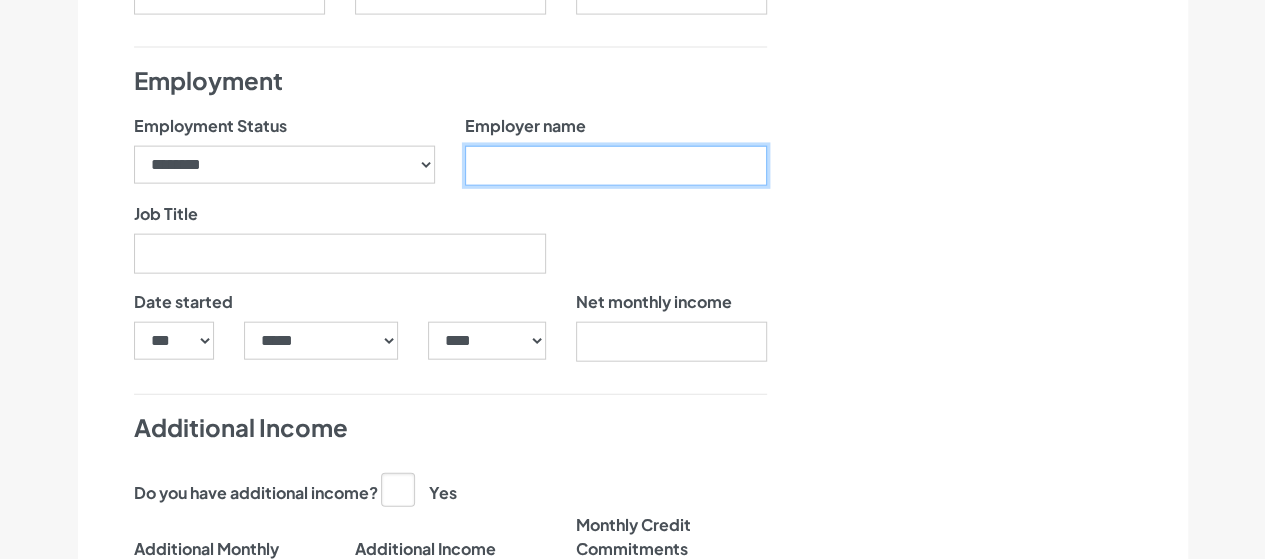 click on "Employer name" at bounding box center (616, 166) 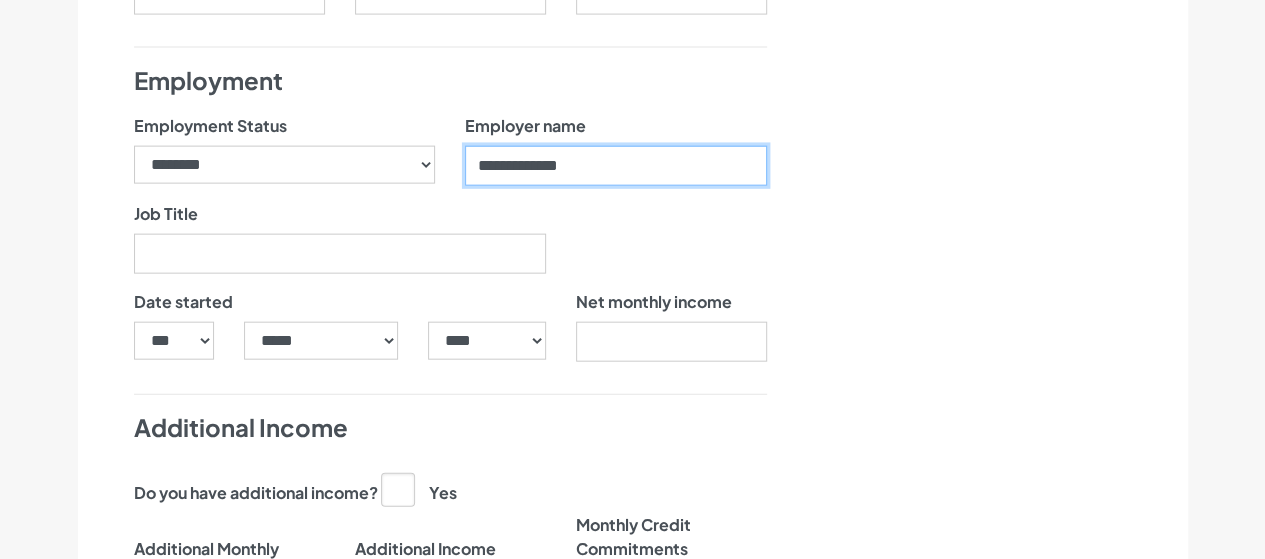 type on "**********" 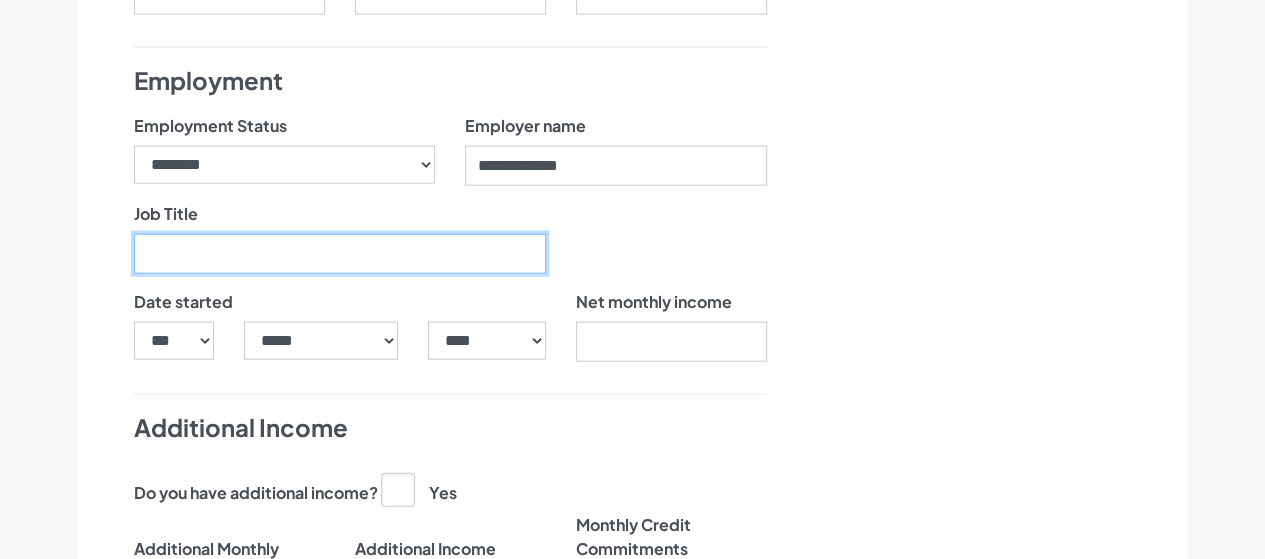 click on "Job Title" at bounding box center (340, 254) 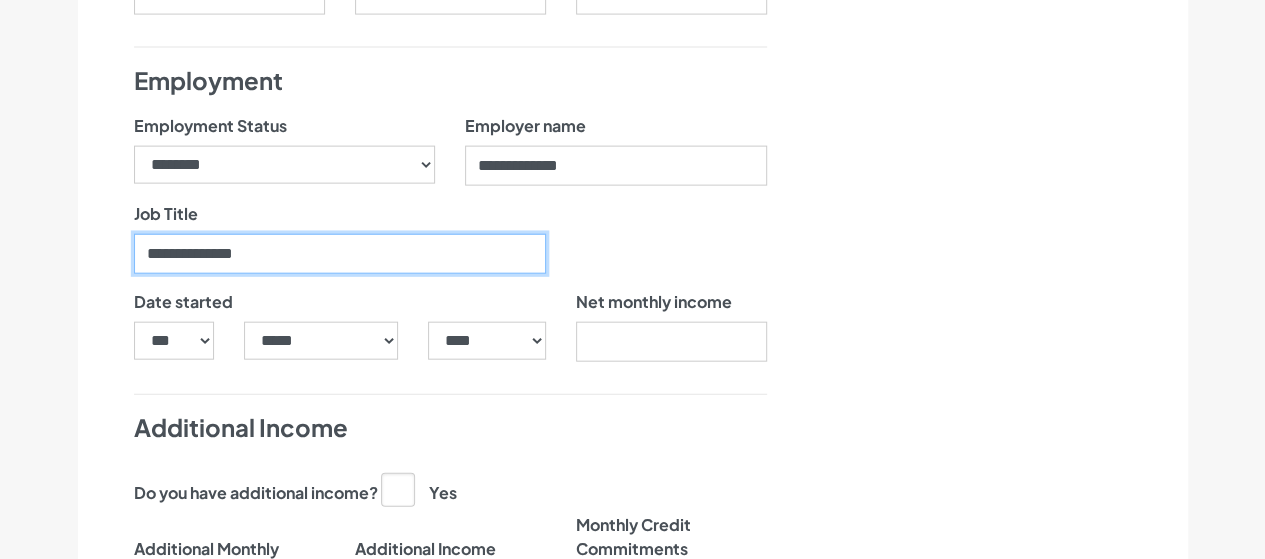 type on "**********" 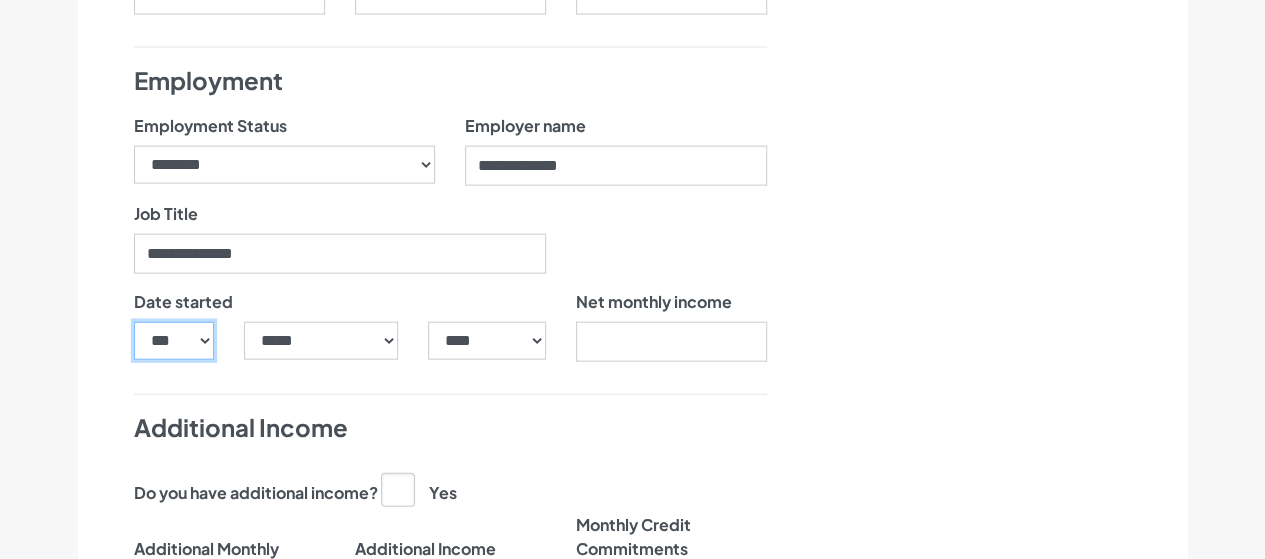 click on "***
* * * * * * * * * ** ** ** ** ** ** ** ** ** ** ** ** ** ** ** ** ** ** ** ** ** **" at bounding box center (174, 341) 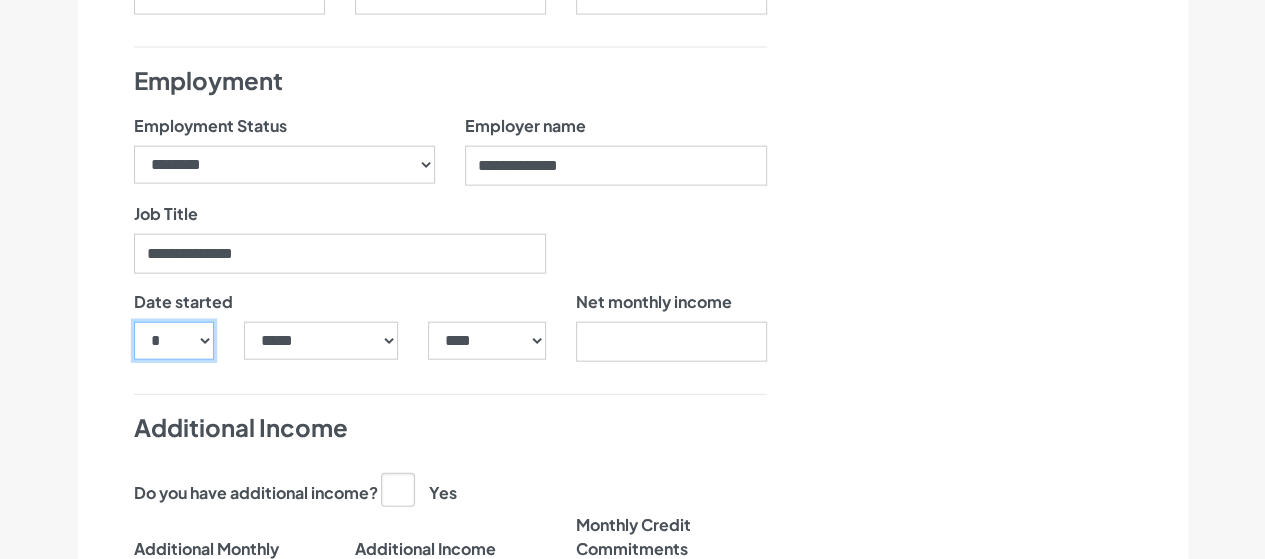 click on "***
* * * * * * * * * ** ** ** ** ** ** ** ** ** ** ** ** ** ** ** ** ** ** ** ** ** **" at bounding box center [174, 341] 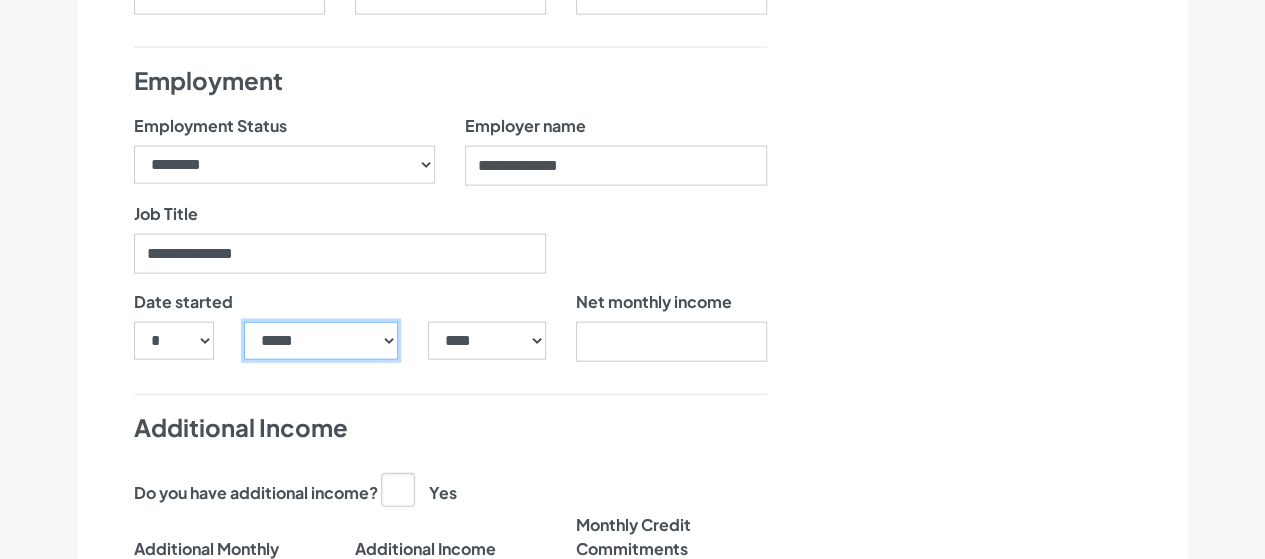 click on "*****
*******
********
*****
*****
***
****
****
******
*********
*******
********
********" at bounding box center [321, 341] 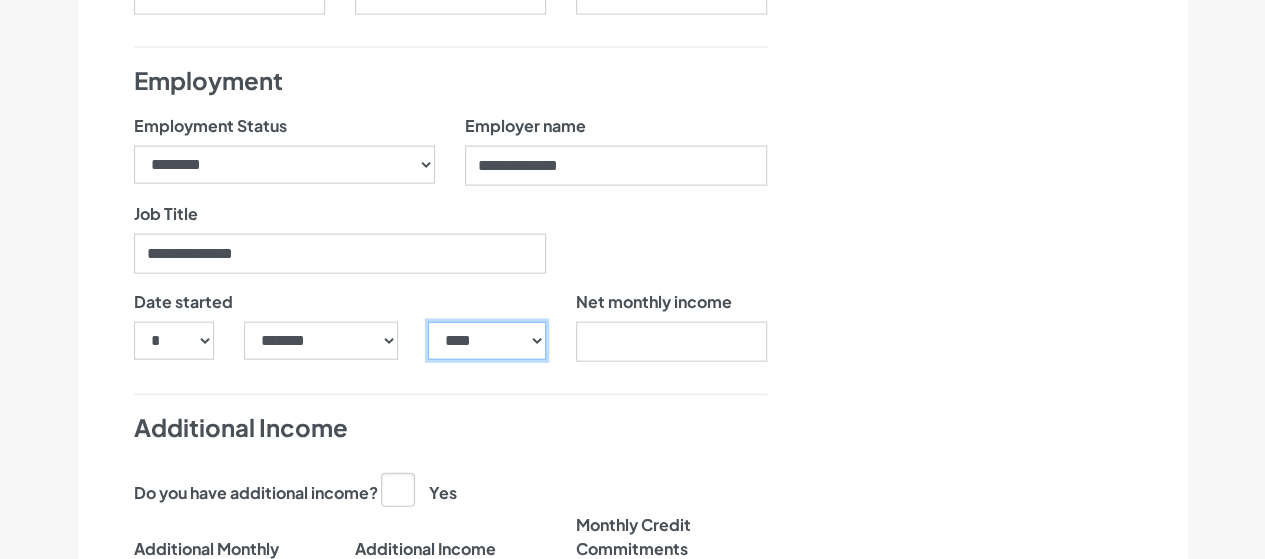 click on "****
**** **** **** **** **** **** **** **** **** **** **** **** **** **** **** **** **** **** **** **** **** **** **** **** **** **** **** **** **** **** **** **** **** **** **** **** **** **** **** **** **** **** **** **** **** **** **** **** **** **** **** **** **** **** **** **** **** **** **** **** **** **** **** **** **** **** **** **** **** **** **** **** **** **** **** **** **** **** **** **** **** **** **** **** **** **** **** **** **** **** **** **** **** **** **** **** **** **** **** **** **** **** **** **** **** **** **** **** **** **** **** **** **** **** **** **** **** **** **** **** **** **** **** **** **** ****" at bounding box center [486, 341] 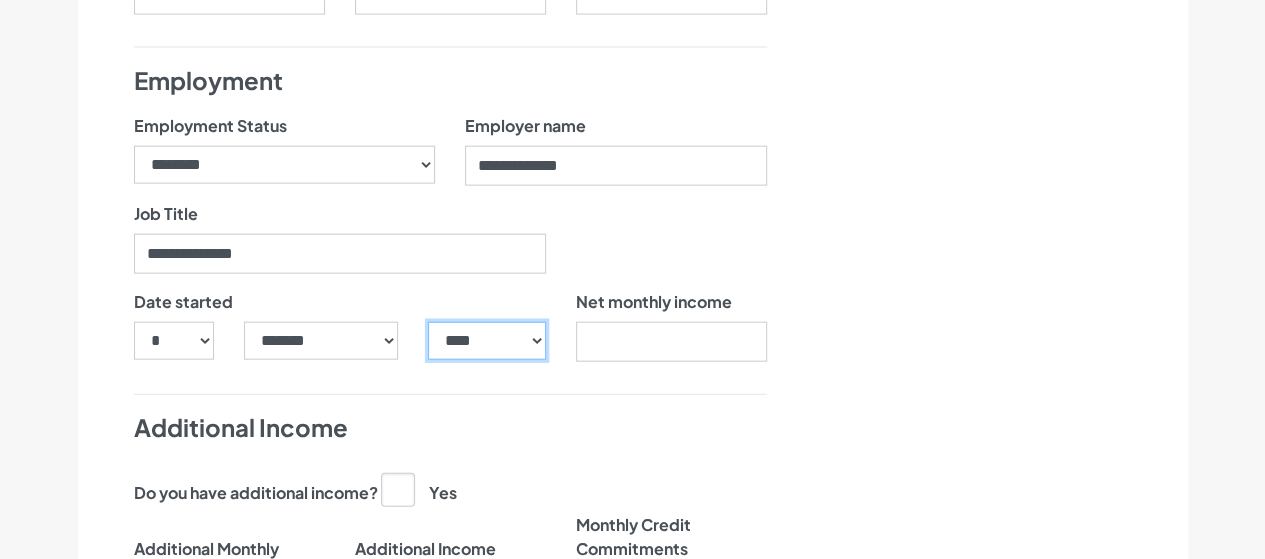 click on "****
**** **** **** **** **** **** **** **** **** **** **** **** **** **** **** **** **** **** **** **** **** **** **** **** **** **** **** **** **** **** **** **** **** **** **** **** **** **** **** **** **** **** **** **** **** **** **** **** **** **** **** **** **** **** **** **** **** **** **** **** **** **** **** **** **** **** **** **** **** **** **** **** **** **** **** **** **** **** **** **** **** **** **** **** **** **** **** **** **** **** **** **** **** **** **** **** **** **** **** **** **** **** **** **** **** **** **** **** **** **** **** **** **** **** **** **** **** **** **** **** **** **** **** **** **** ****" at bounding box center [486, 341] 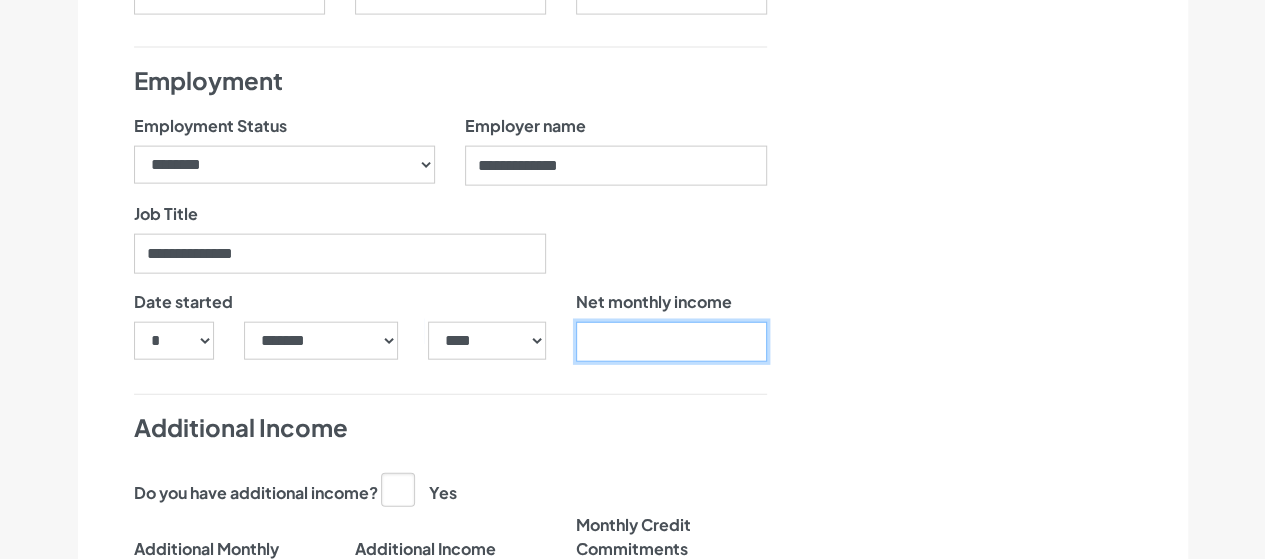 click on "Net monthly income" at bounding box center [671, 342] 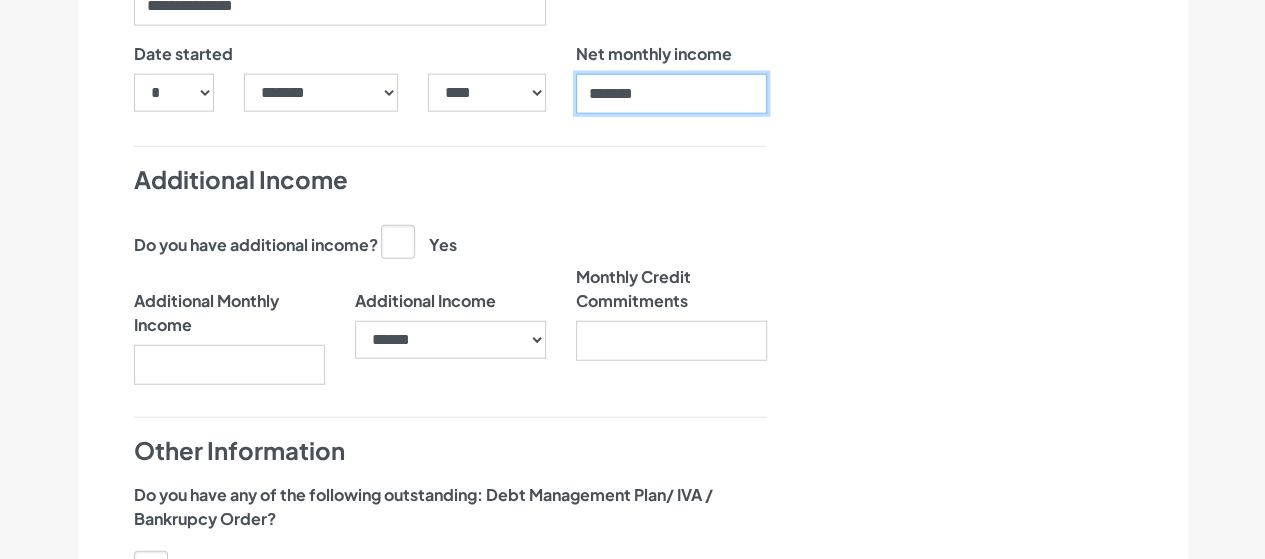 scroll, scrollTop: 2462, scrollLeft: 0, axis: vertical 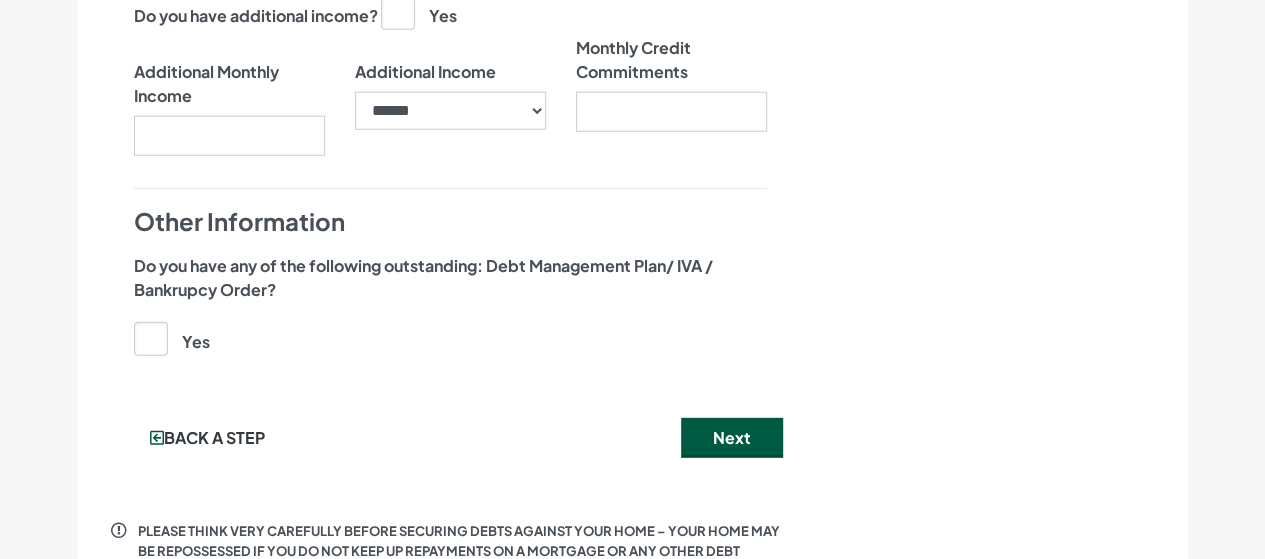 type on "*******" 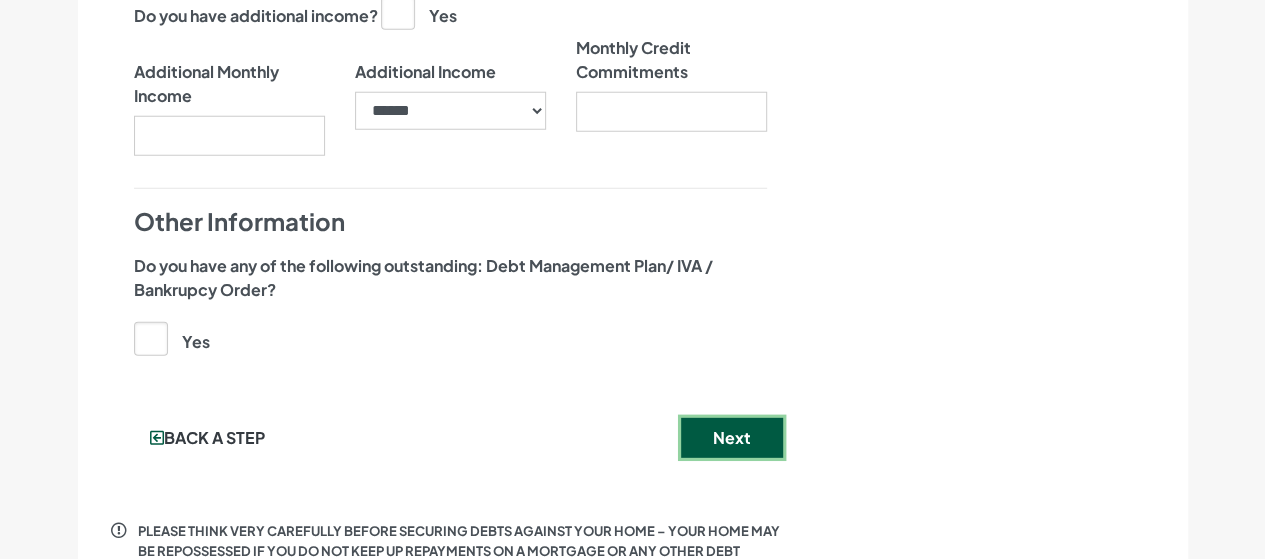 click on "Next" at bounding box center (732, 438) 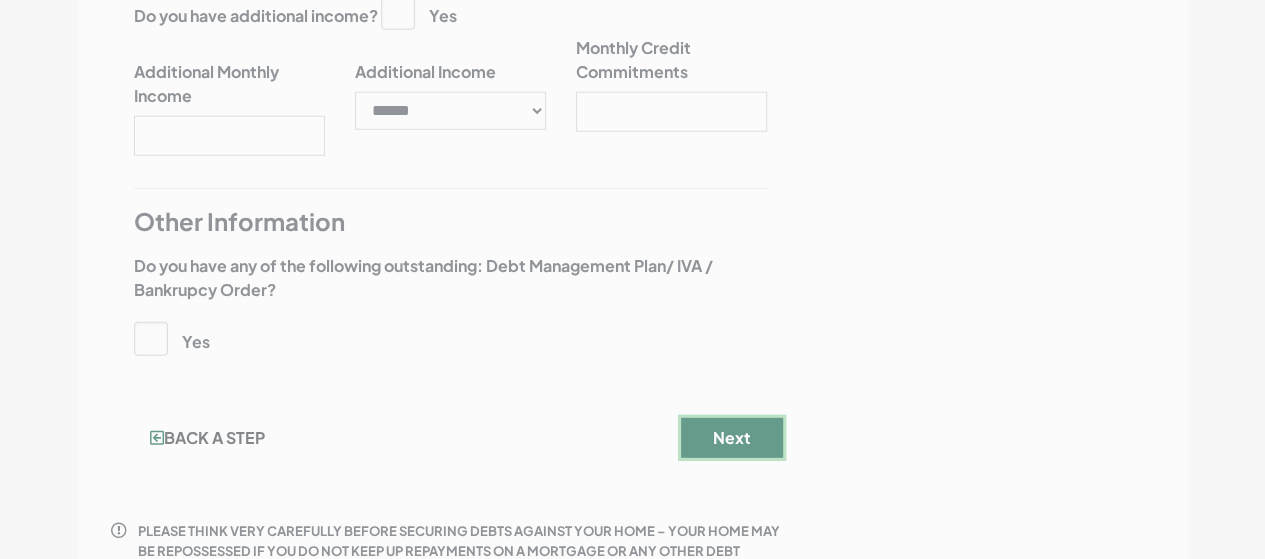 scroll, scrollTop: 0, scrollLeft: 0, axis: both 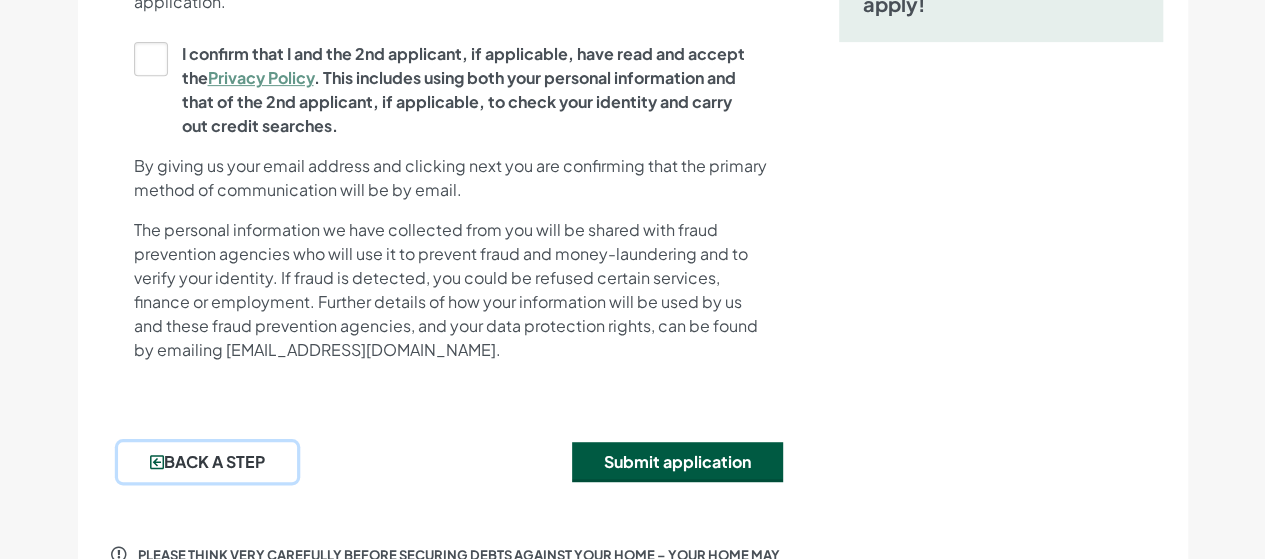 click on "Back a step" at bounding box center [207, 462] 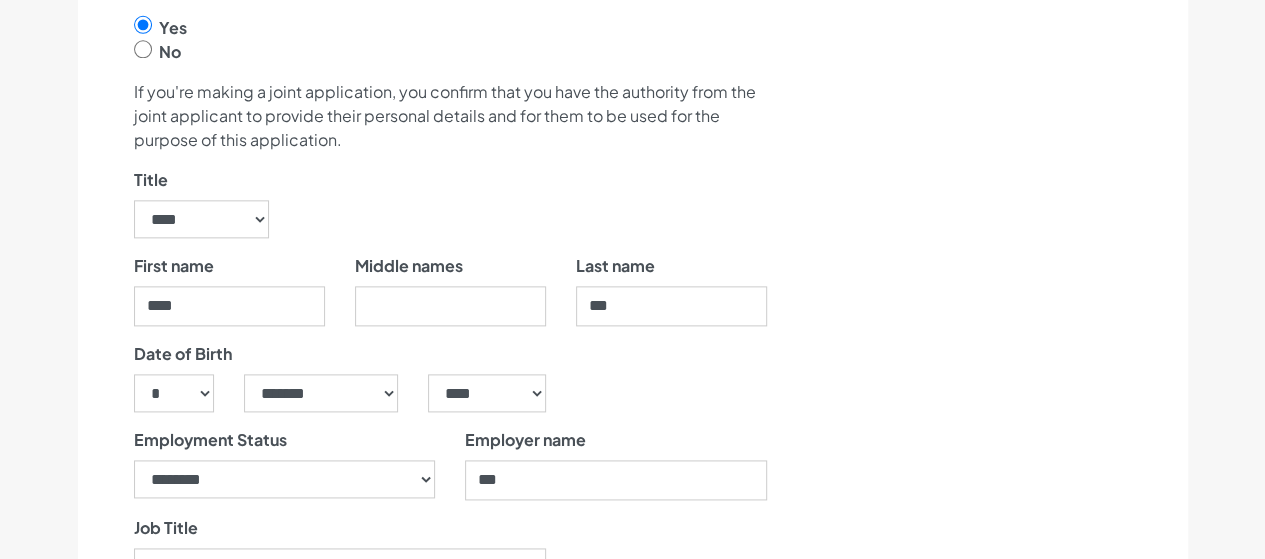 scroll, scrollTop: 1087, scrollLeft: 0, axis: vertical 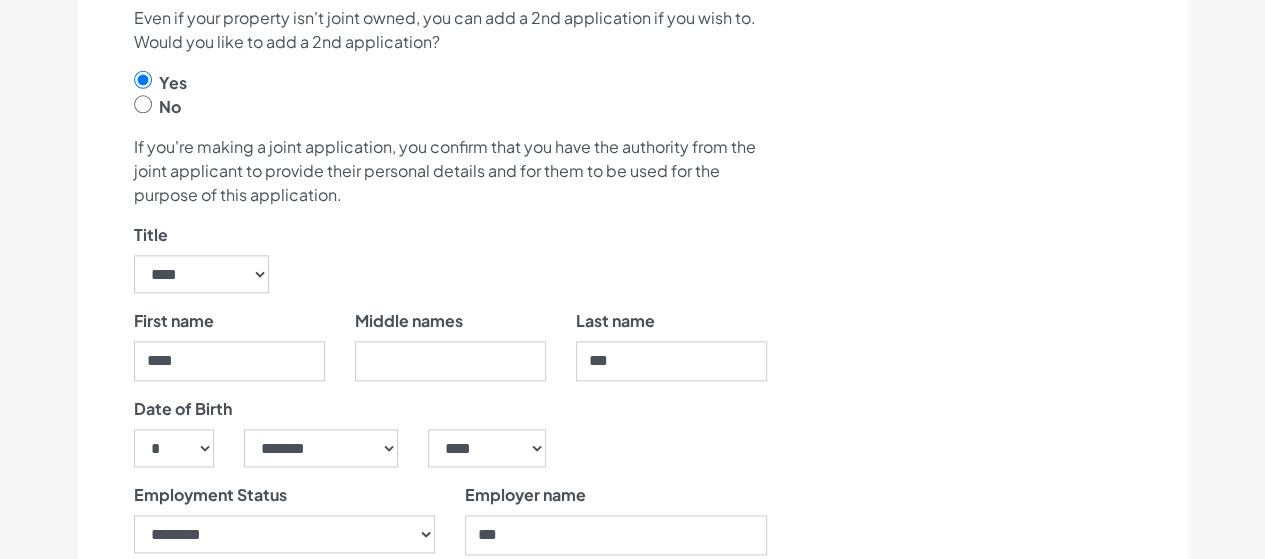click at bounding box center (143, 104) 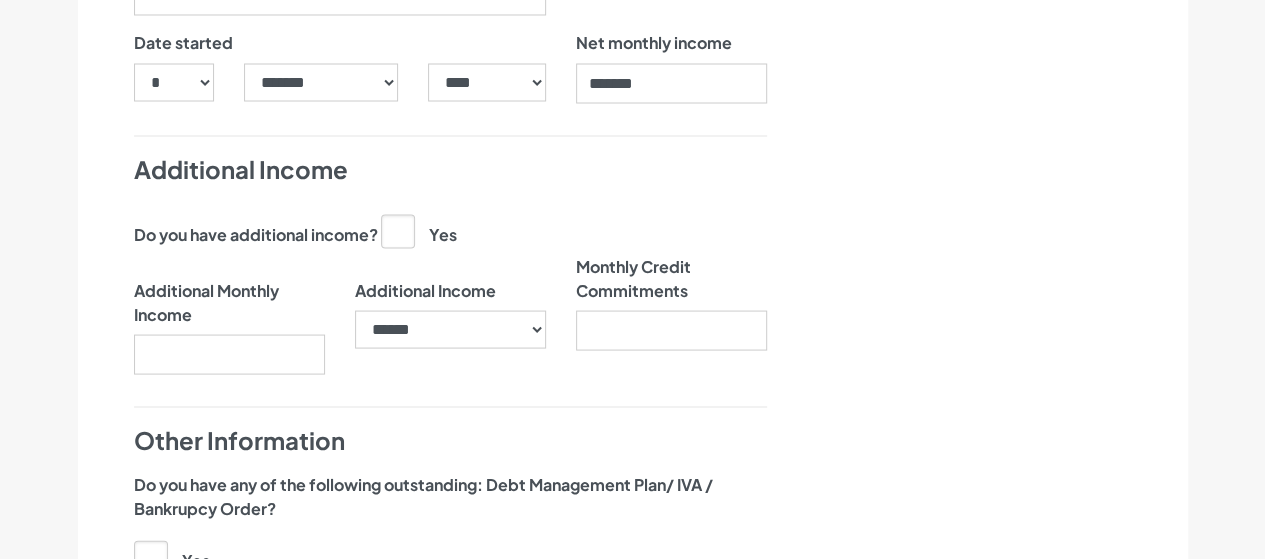 scroll, scrollTop: 1861, scrollLeft: 0, axis: vertical 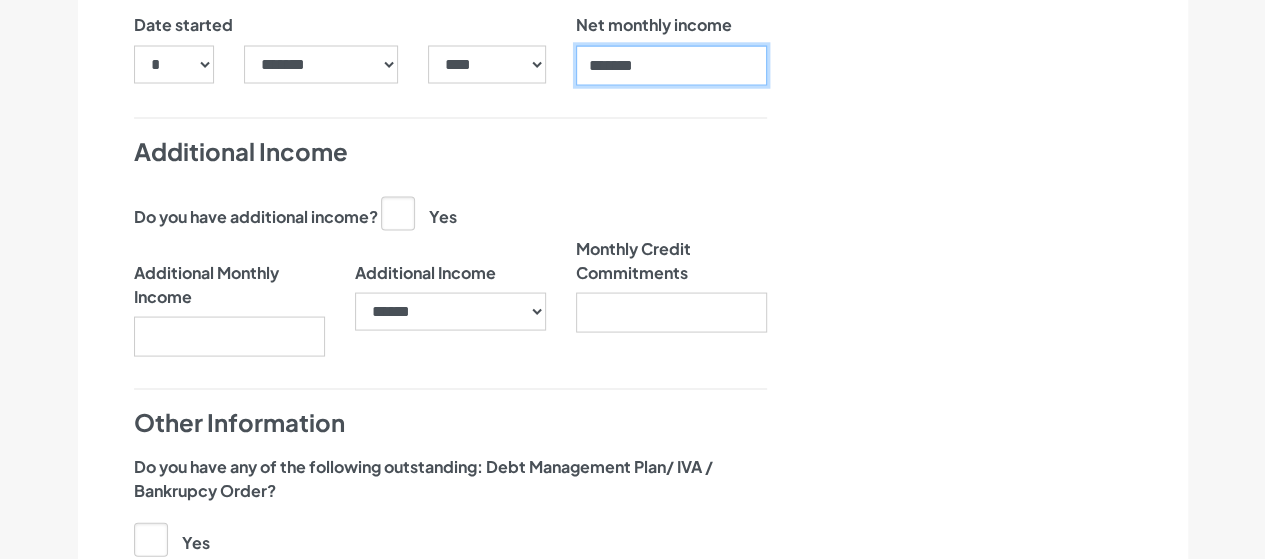click on "*******" at bounding box center [671, 65] 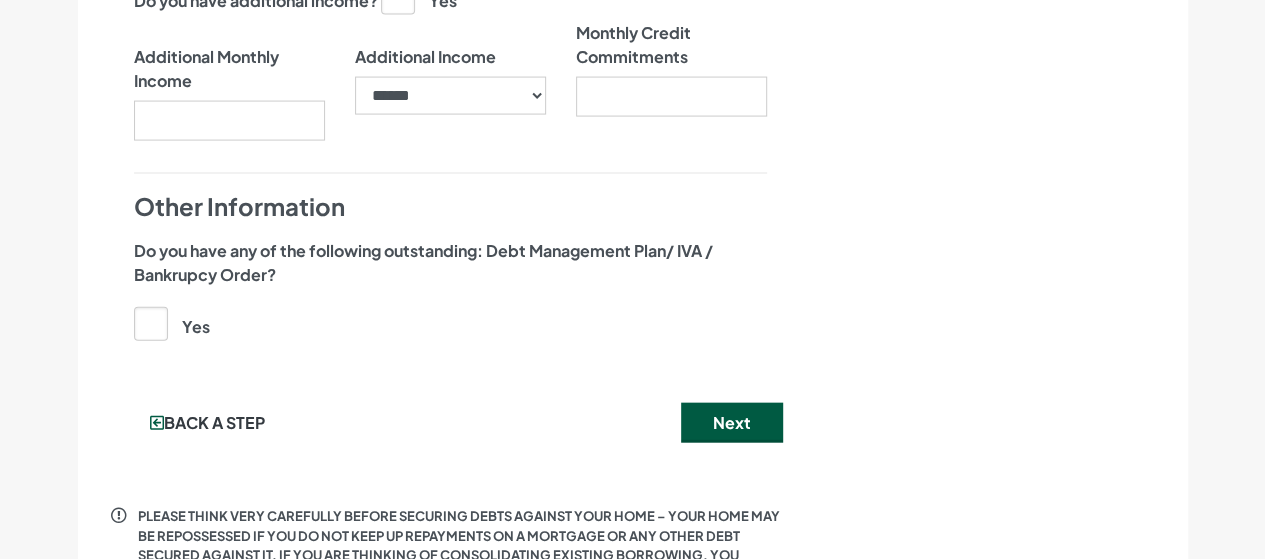 scroll, scrollTop: 2108, scrollLeft: 0, axis: vertical 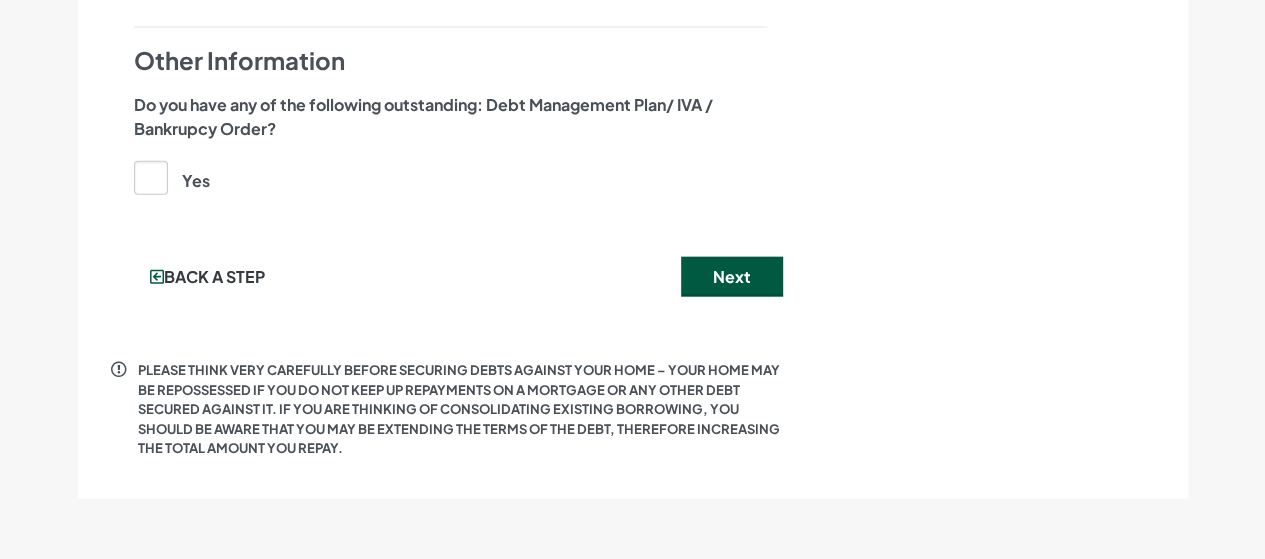 type on "*******" 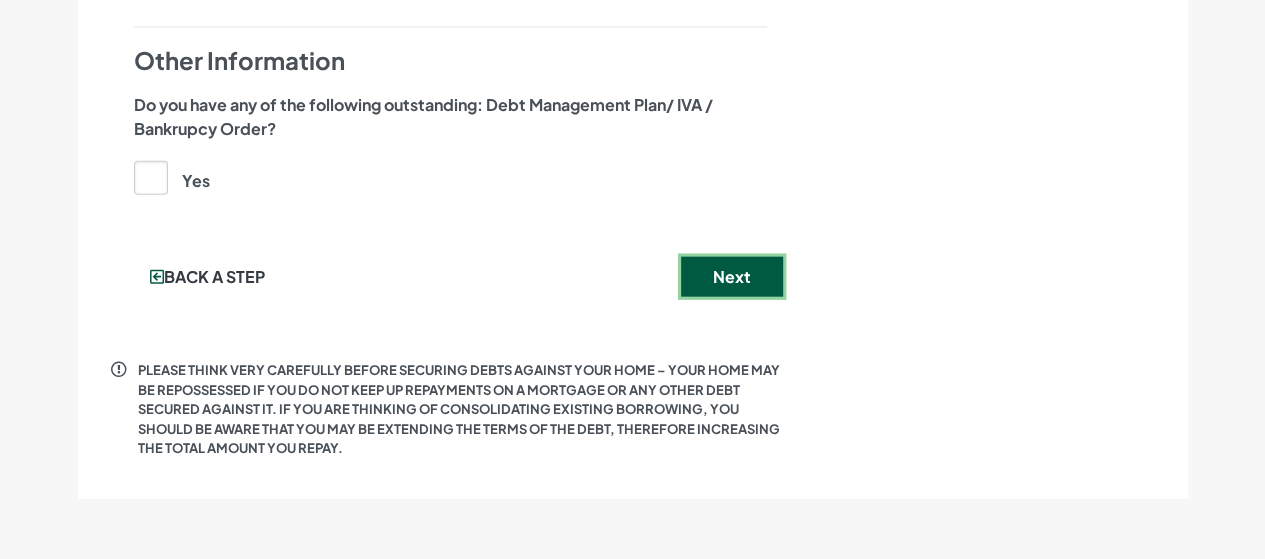 click on "Next" at bounding box center (732, 277) 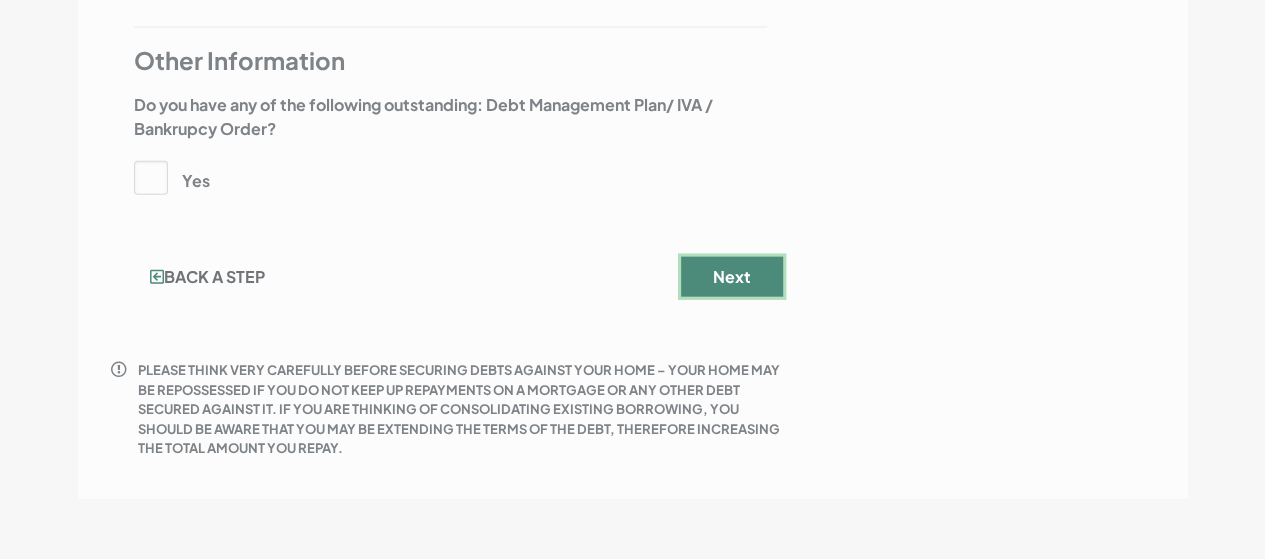 scroll, scrollTop: 0, scrollLeft: 0, axis: both 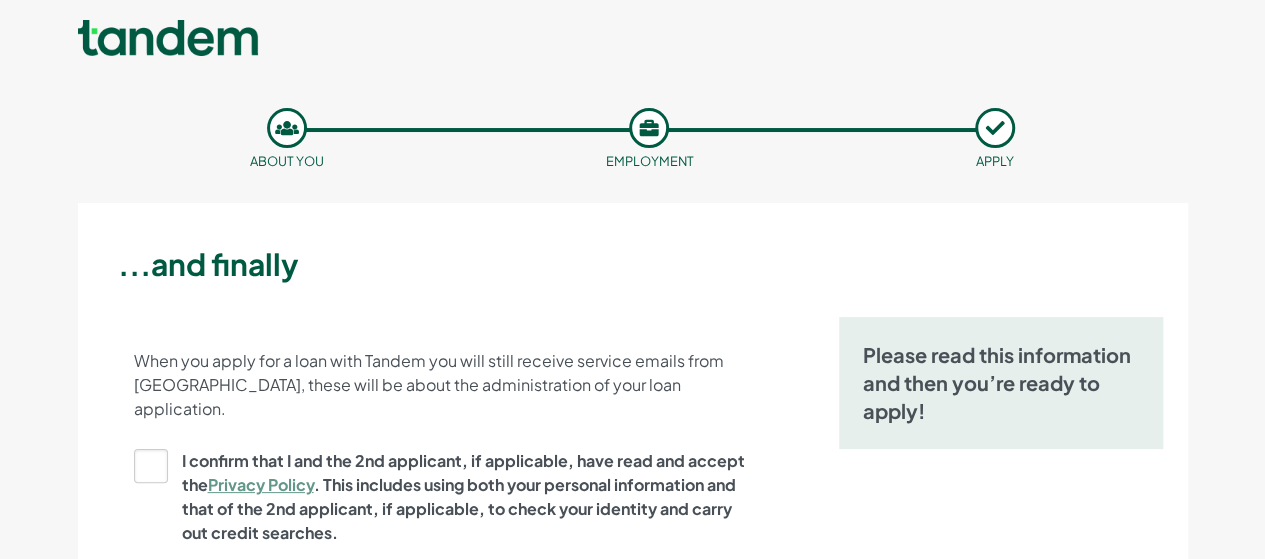 click on "I confirm that I and the 2nd applicant, if applicable, have read and accept the  Privacy Policy . This includes using both your personal information and that of the 2nd applicant, if applicable, to check your identity and carry out credit searches." at bounding box center (444, 497) 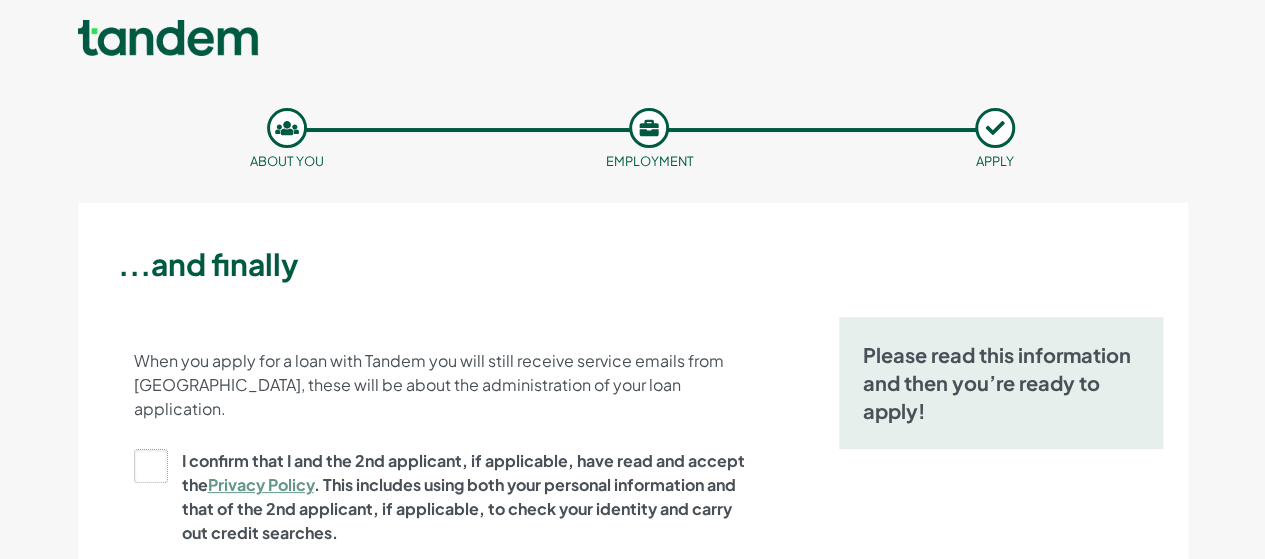 click on "I confirm that I and the 2nd applicant, if applicable, have read and accept the  Privacy Policy . This includes using both your personal information and that of the 2nd applicant, if applicable, to check your identity and carry out credit searches." at bounding box center [-9859, 497] 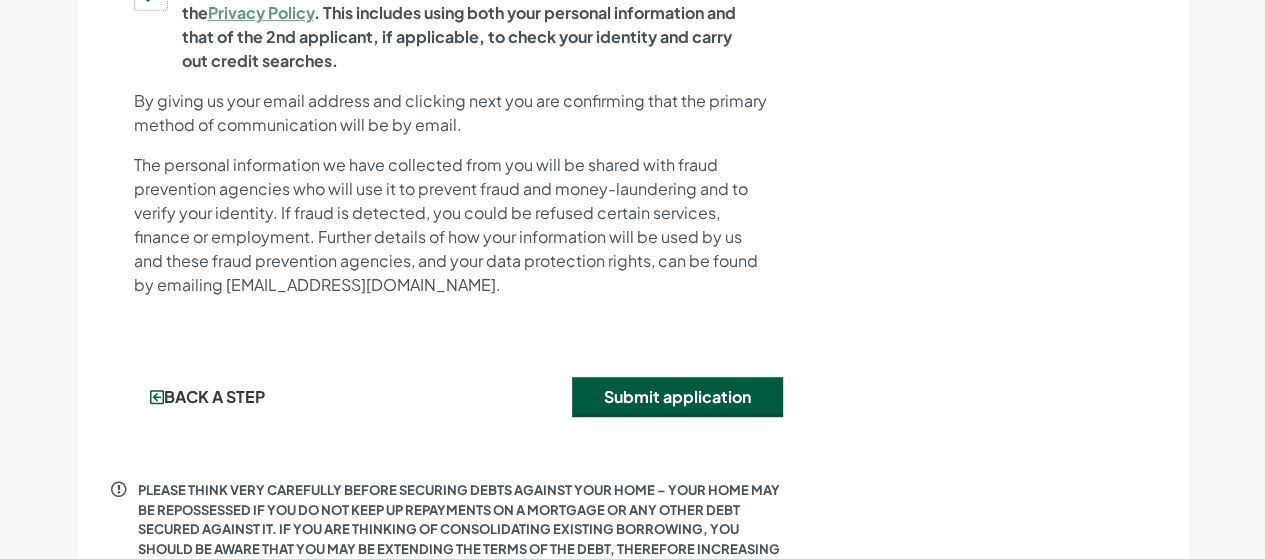 scroll, scrollTop: 497, scrollLeft: 0, axis: vertical 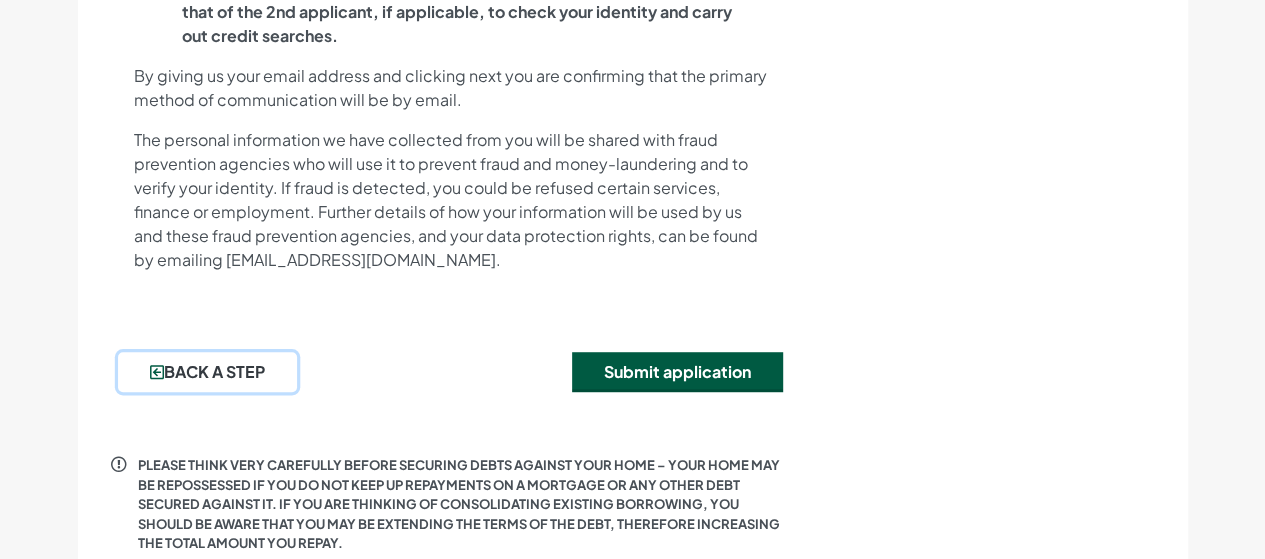 click on "Back a step" at bounding box center [207, 372] 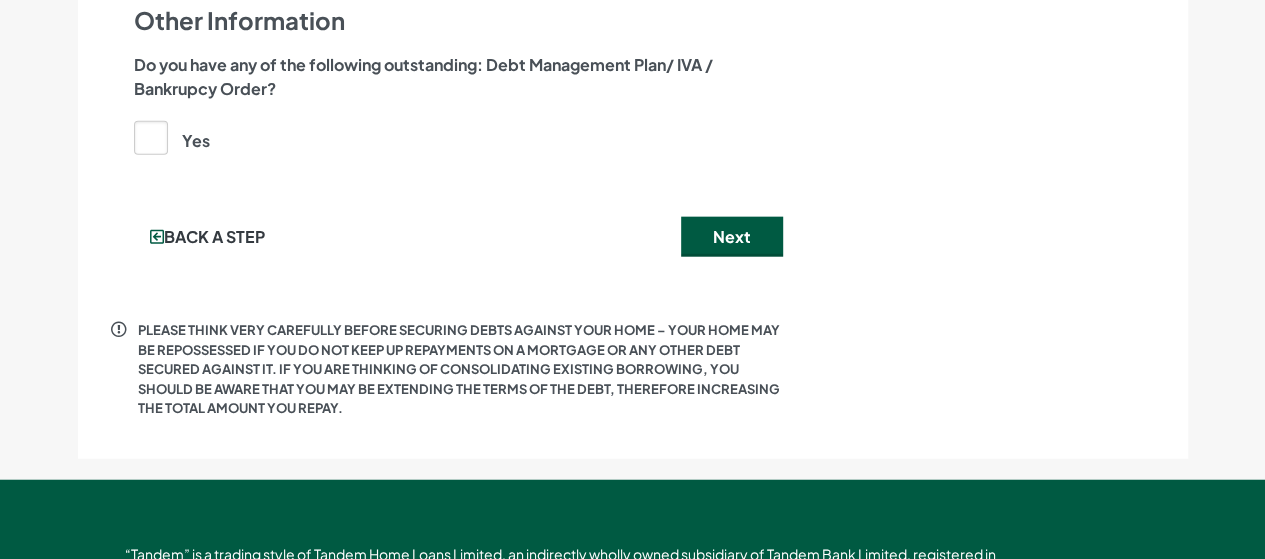 scroll, scrollTop: 2266, scrollLeft: 0, axis: vertical 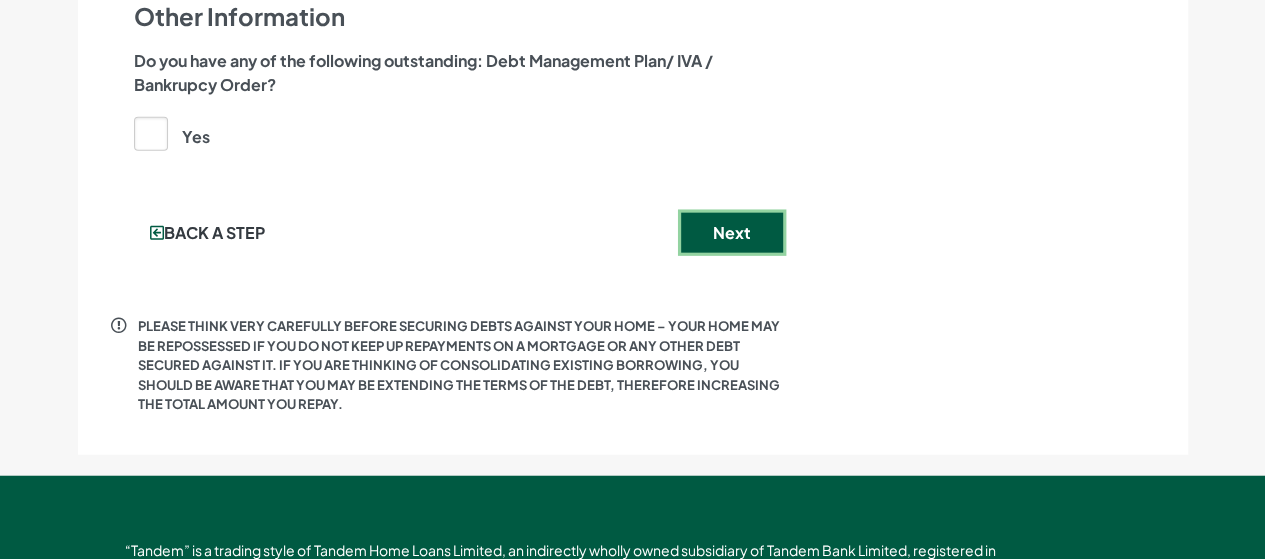 click on "Next" at bounding box center (732, 233) 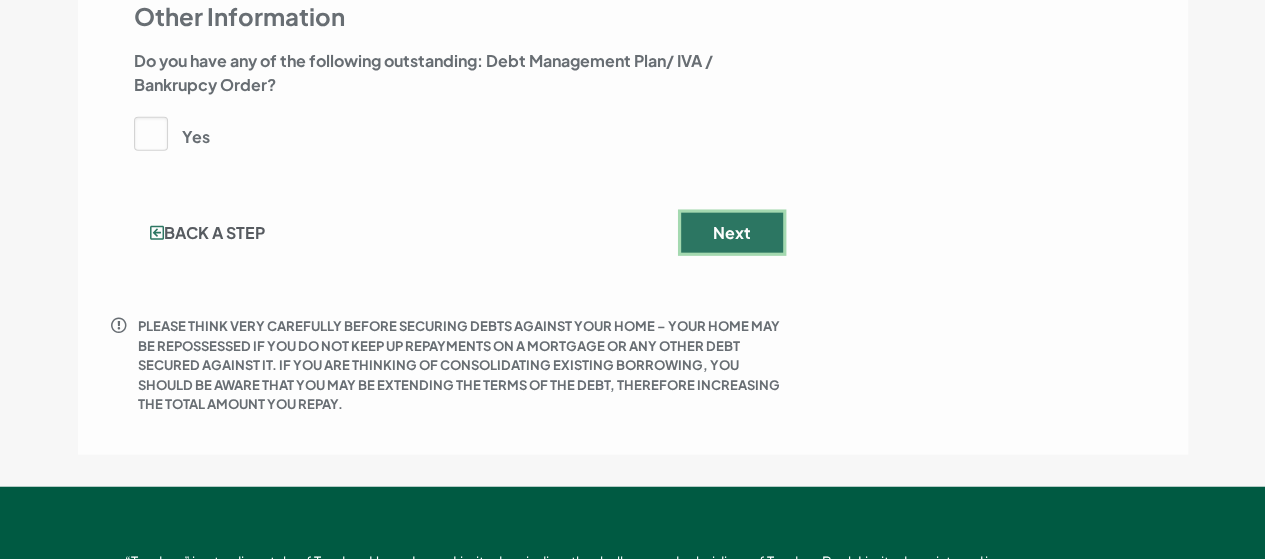 scroll, scrollTop: 0, scrollLeft: 0, axis: both 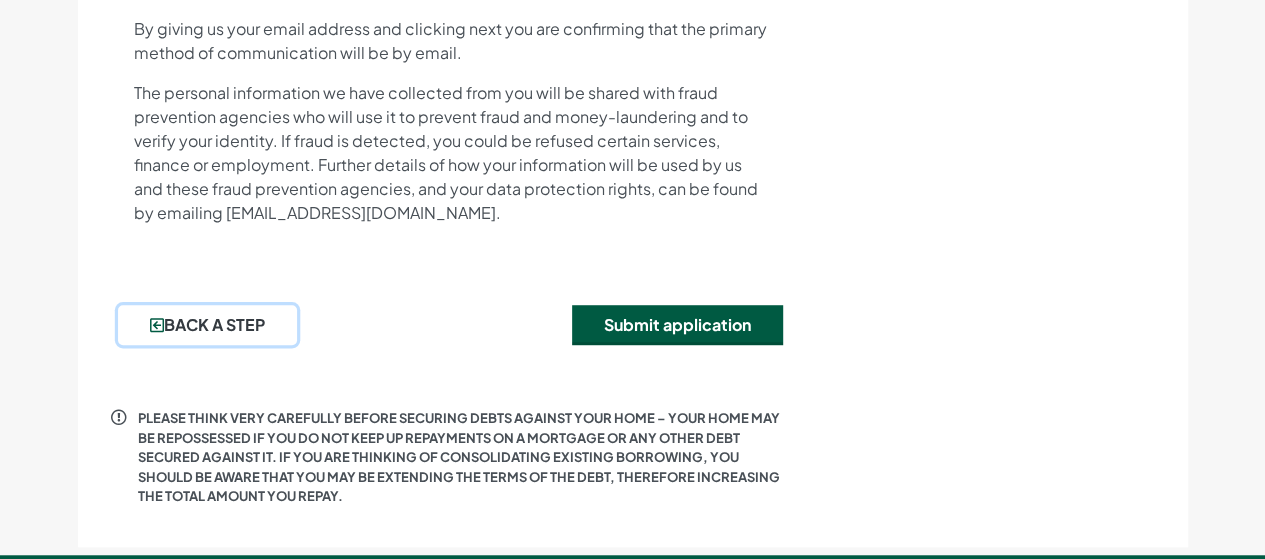 click on "Back a step" at bounding box center (207, 325) 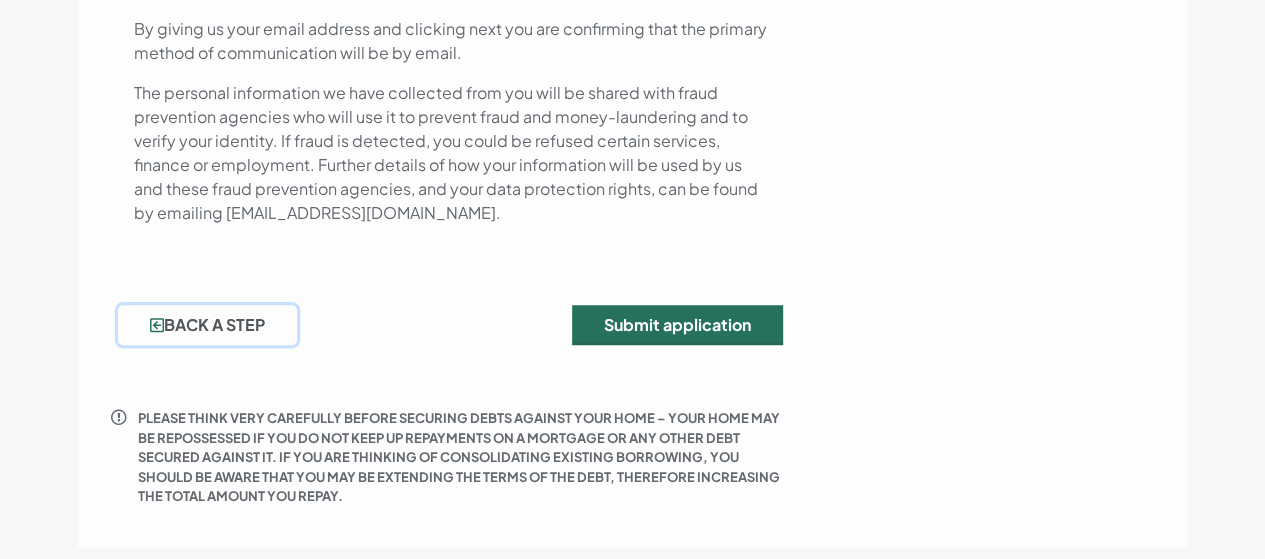 scroll, scrollTop: 0, scrollLeft: 0, axis: both 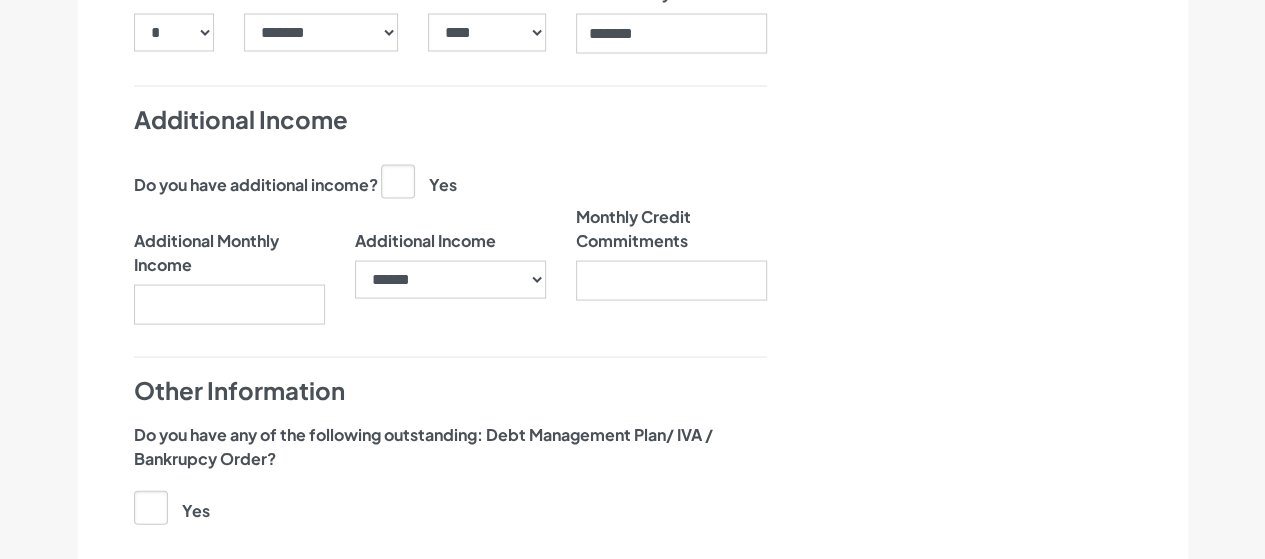 click on "Yes" at bounding box center (419, 180) 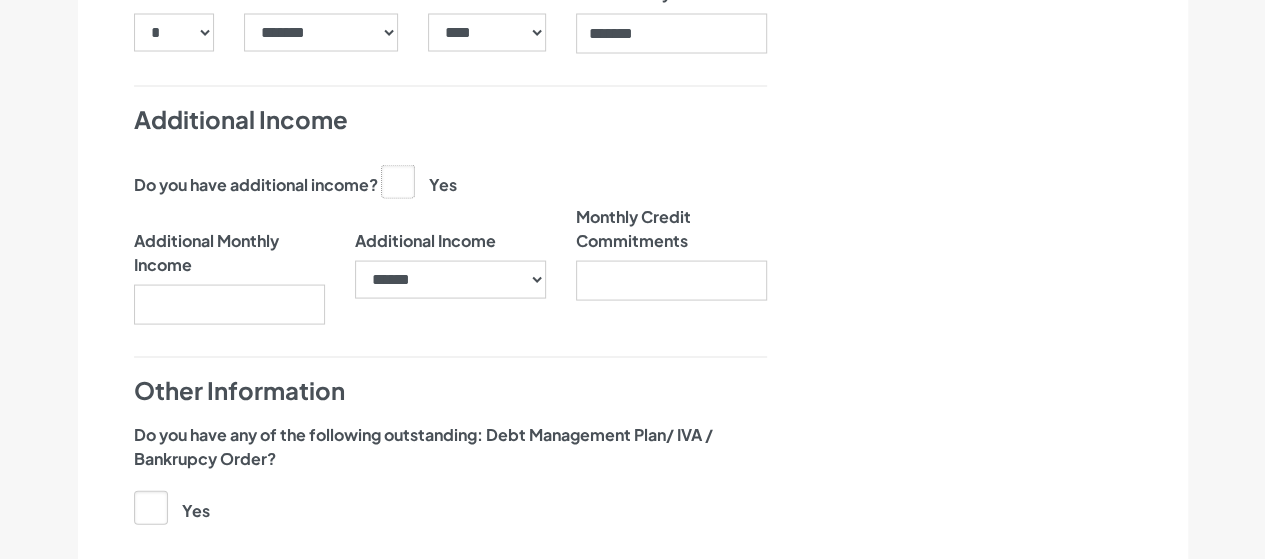 click on "Yes" at bounding box center [-9612, 179] 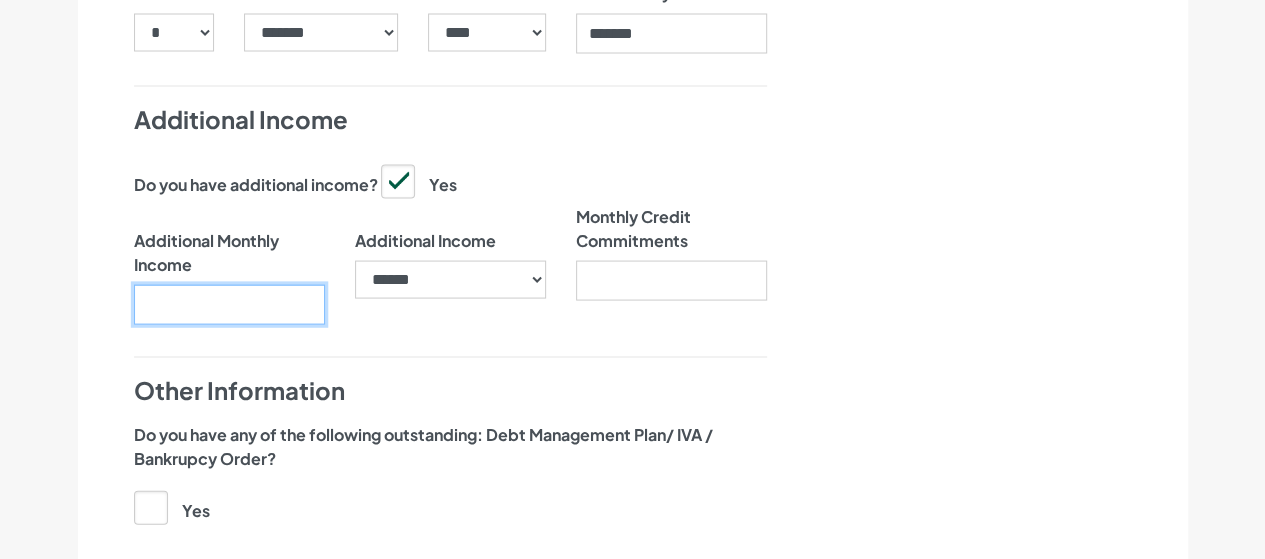 click on "Additional Monthly Income" at bounding box center [229, 304] 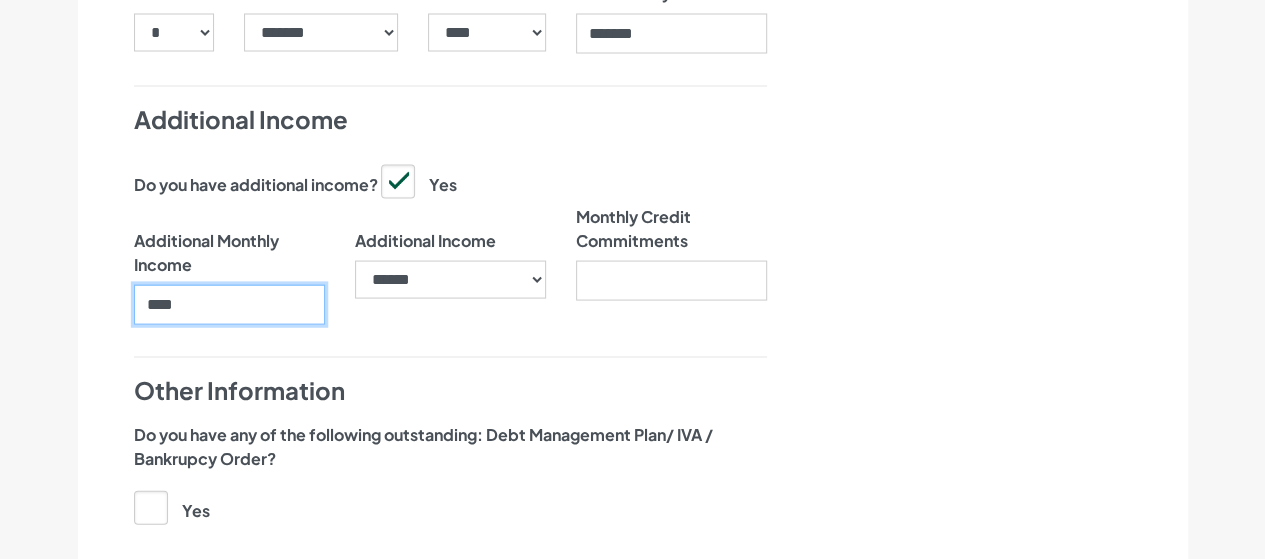 type on "****" 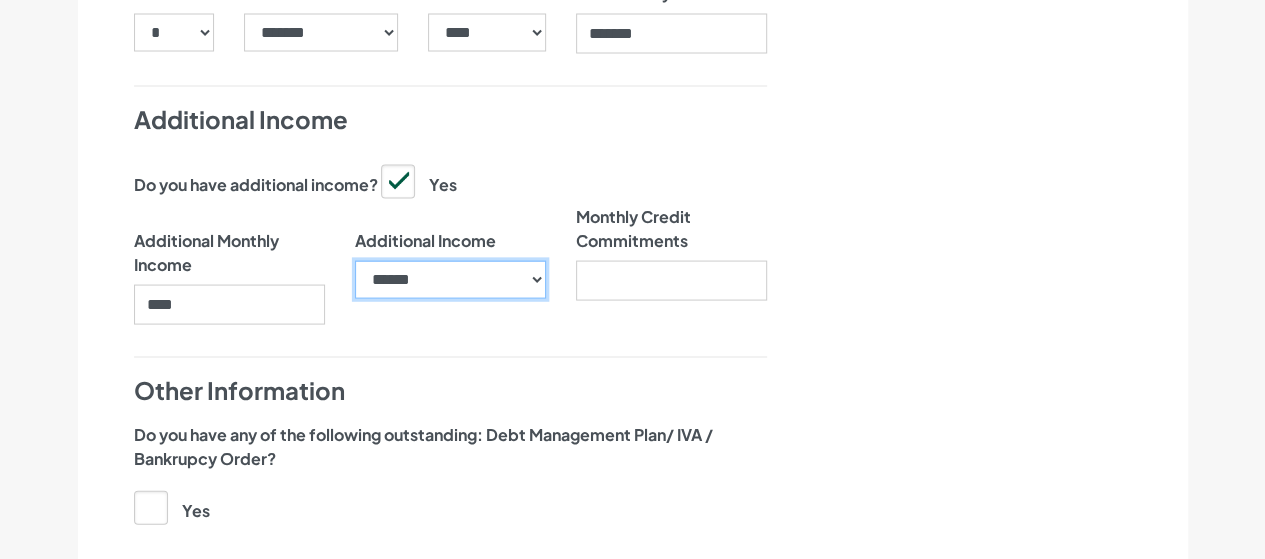 click on "**********" at bounding box center (450, 279) 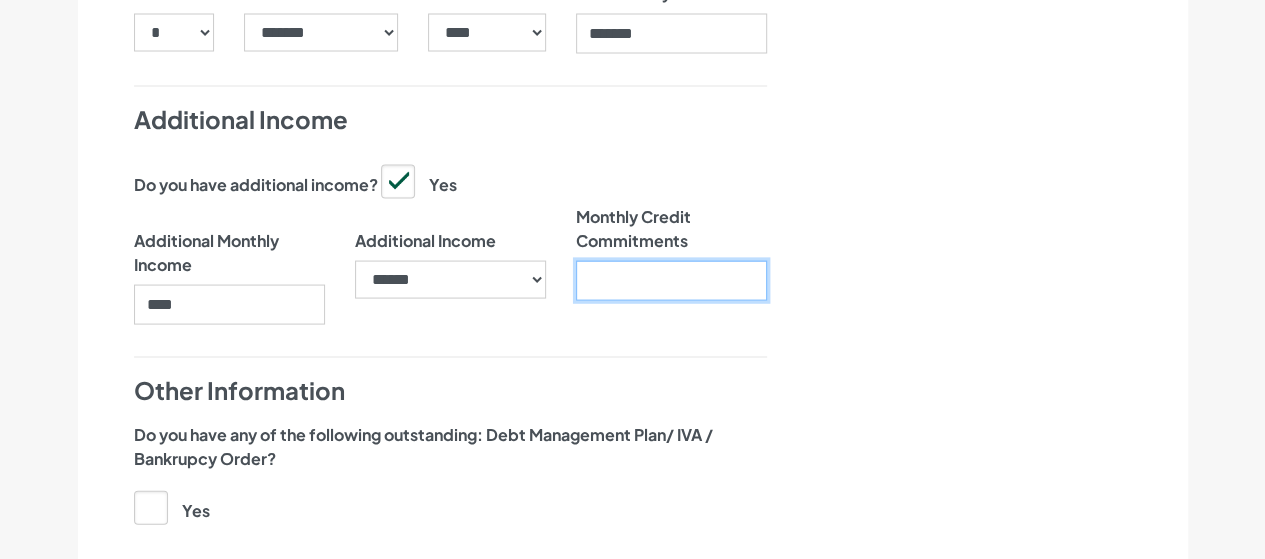 click on "Monthly Credit Commitments" at bounding box center [671, 280] 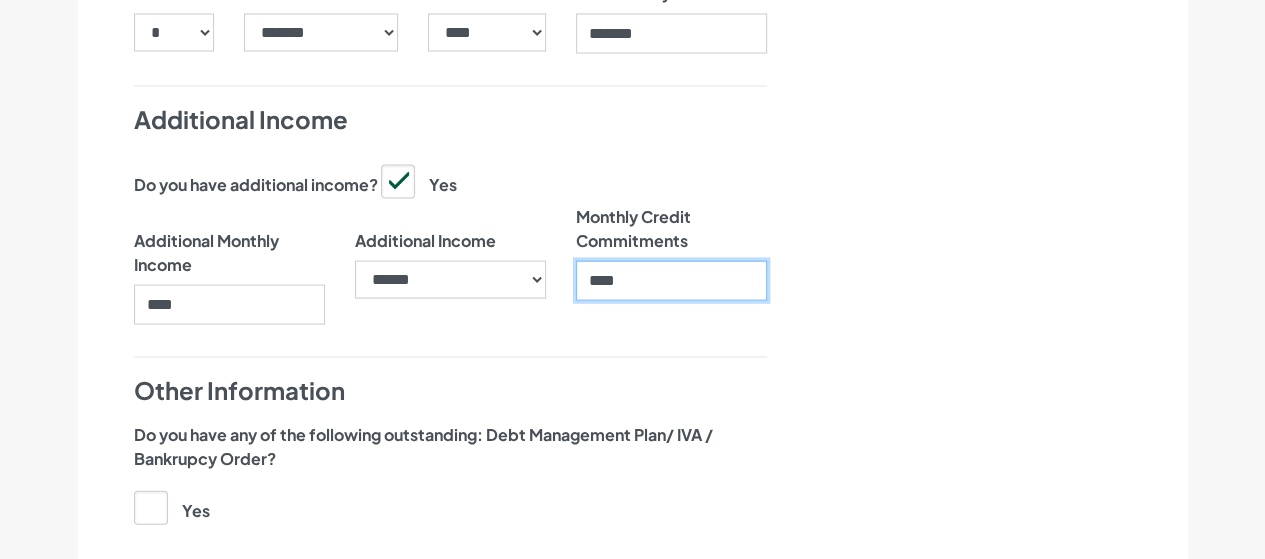 type on "****" 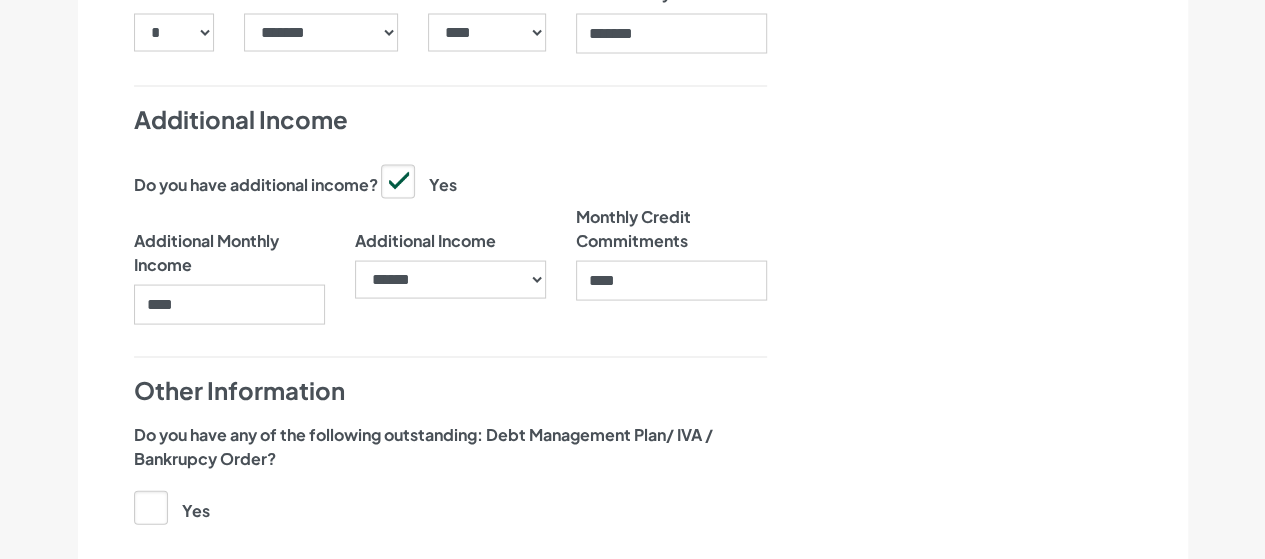 click on "Date of Birth
***
* * * * * * * * * ** ** ** ** ** ** ** ** ** ** ** ** ** ** ** ** ** ** ** ** ** **
*****
*******
********
*****
*****
***
****
****
******
********* *" at bounding box center (450, -511) 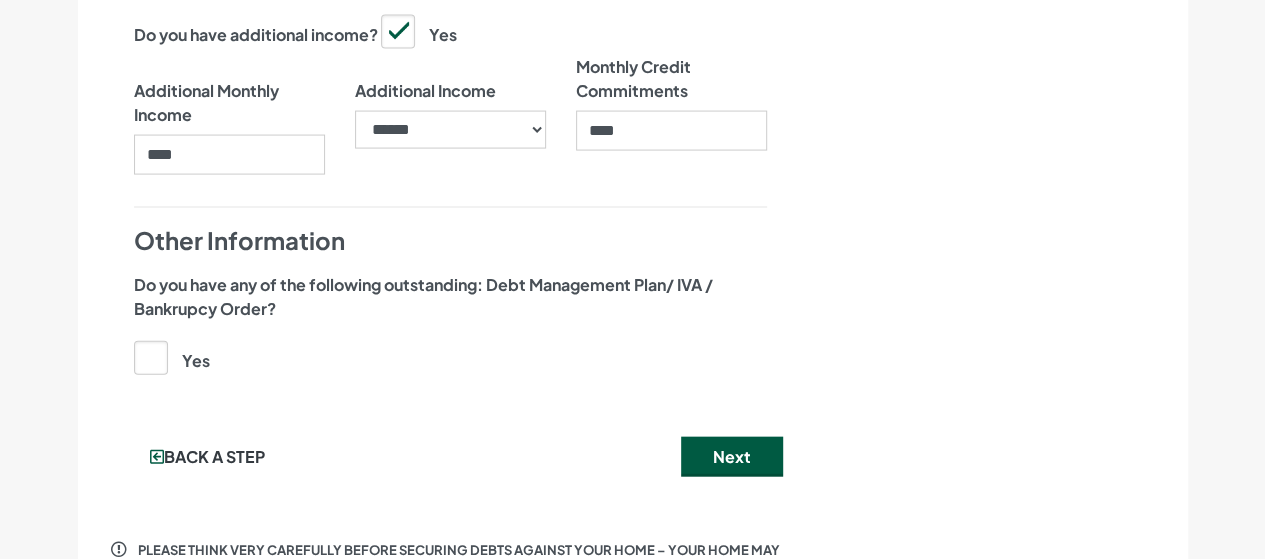 scroll, scrollTop: 2049, scrollLeft: 0, axis: vertical 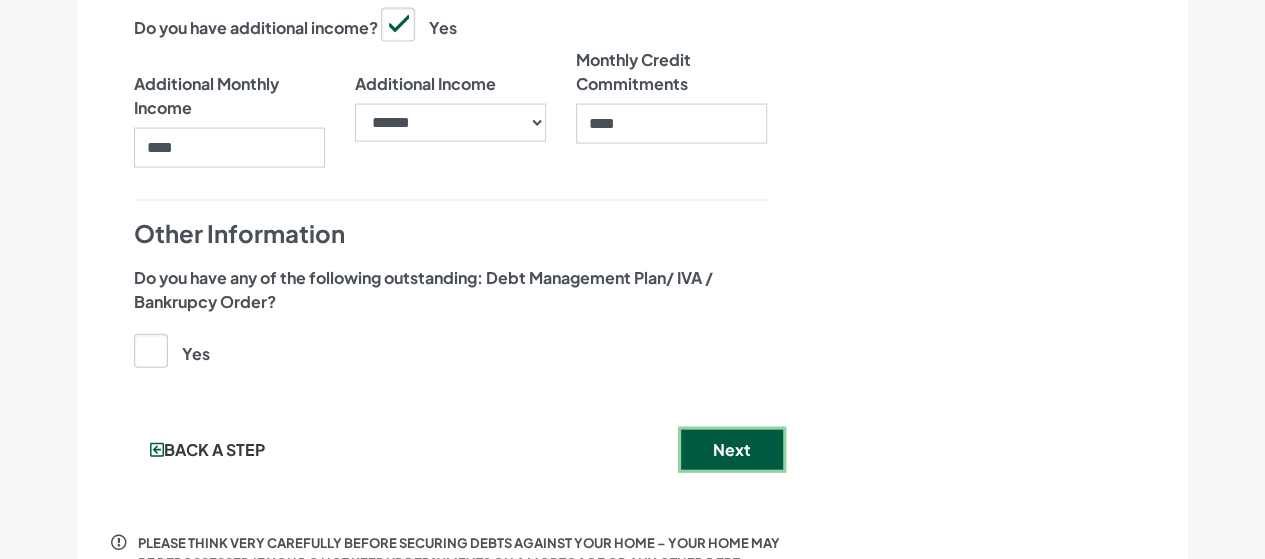 click on "Next" at bounding box center [732, 450] 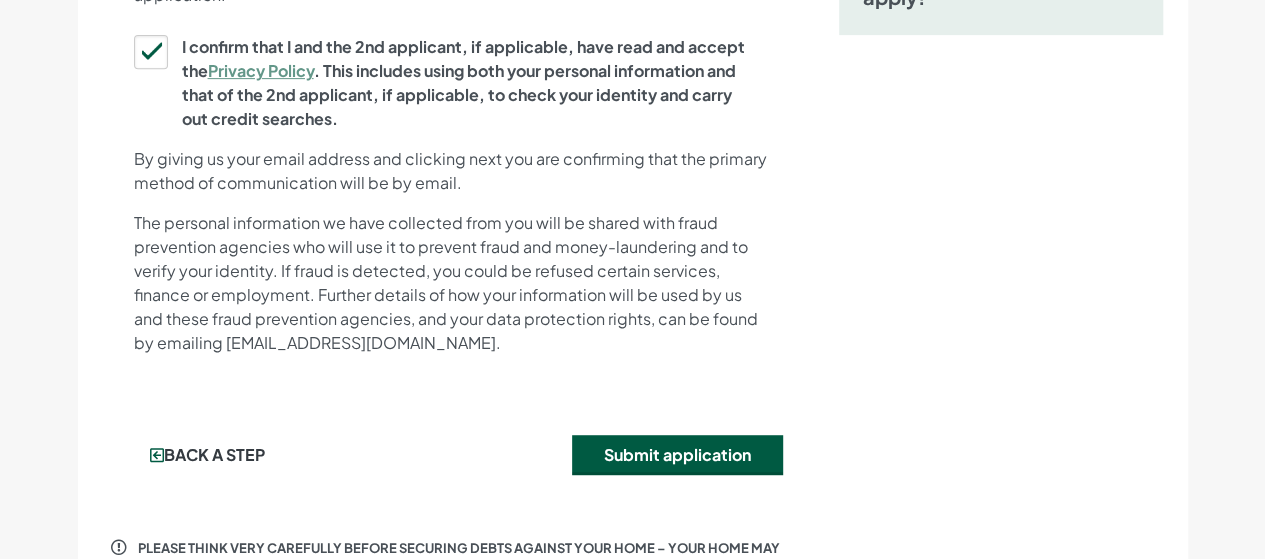 scroll, scrollTop: 464, scrollLeft: 0, axis: vertical 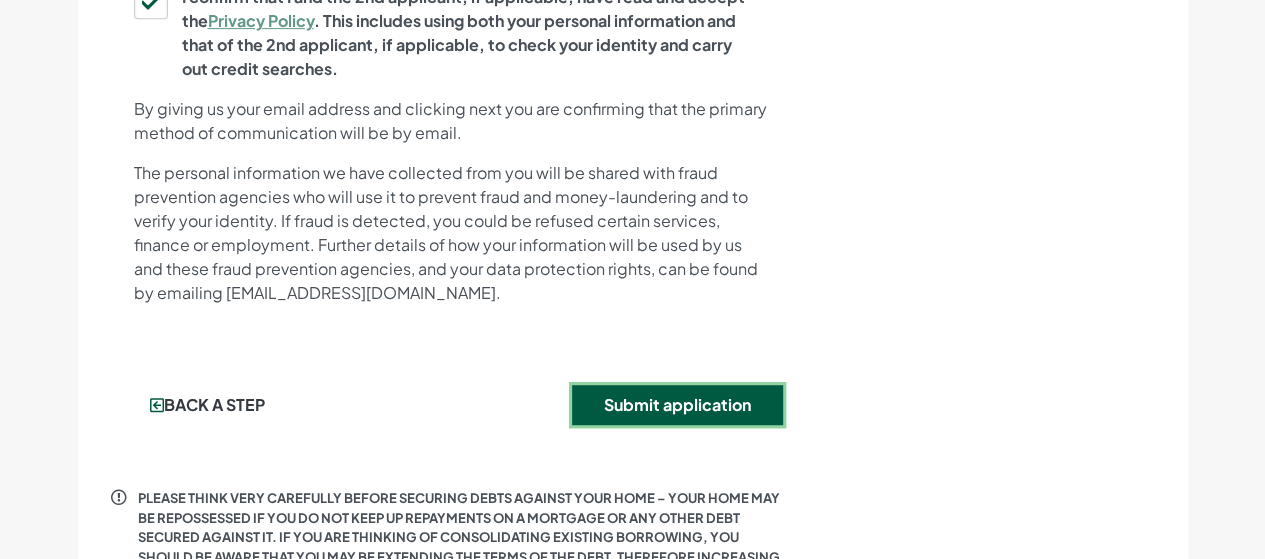click on "Submit application" at bounding box center [677, 405] 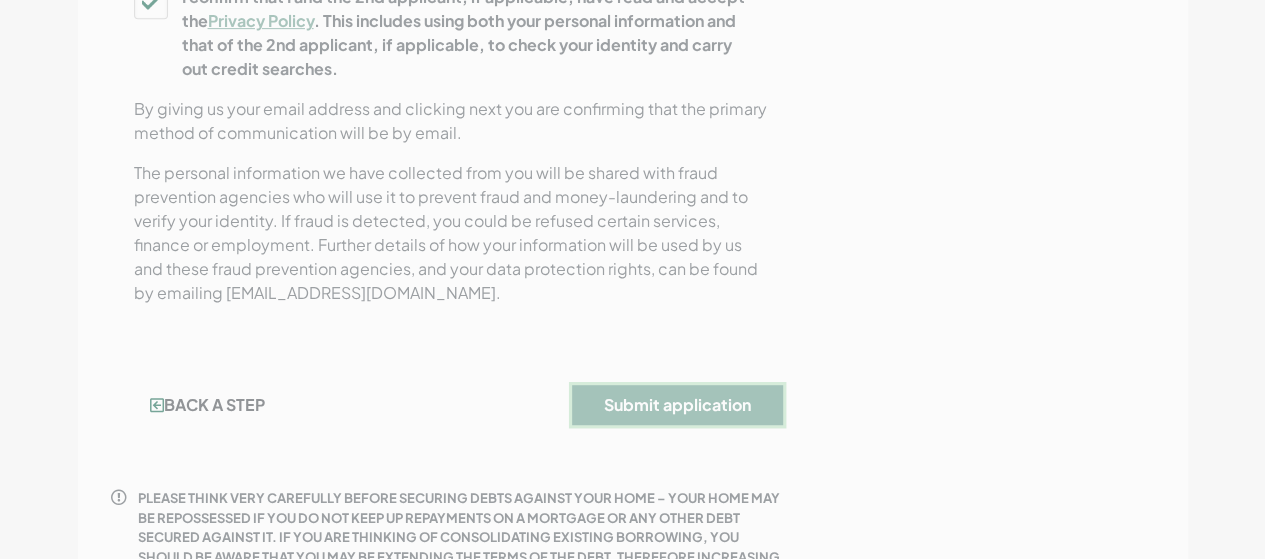 scroll, scrollTop: 0, scrollLeft: 0, axis: both 